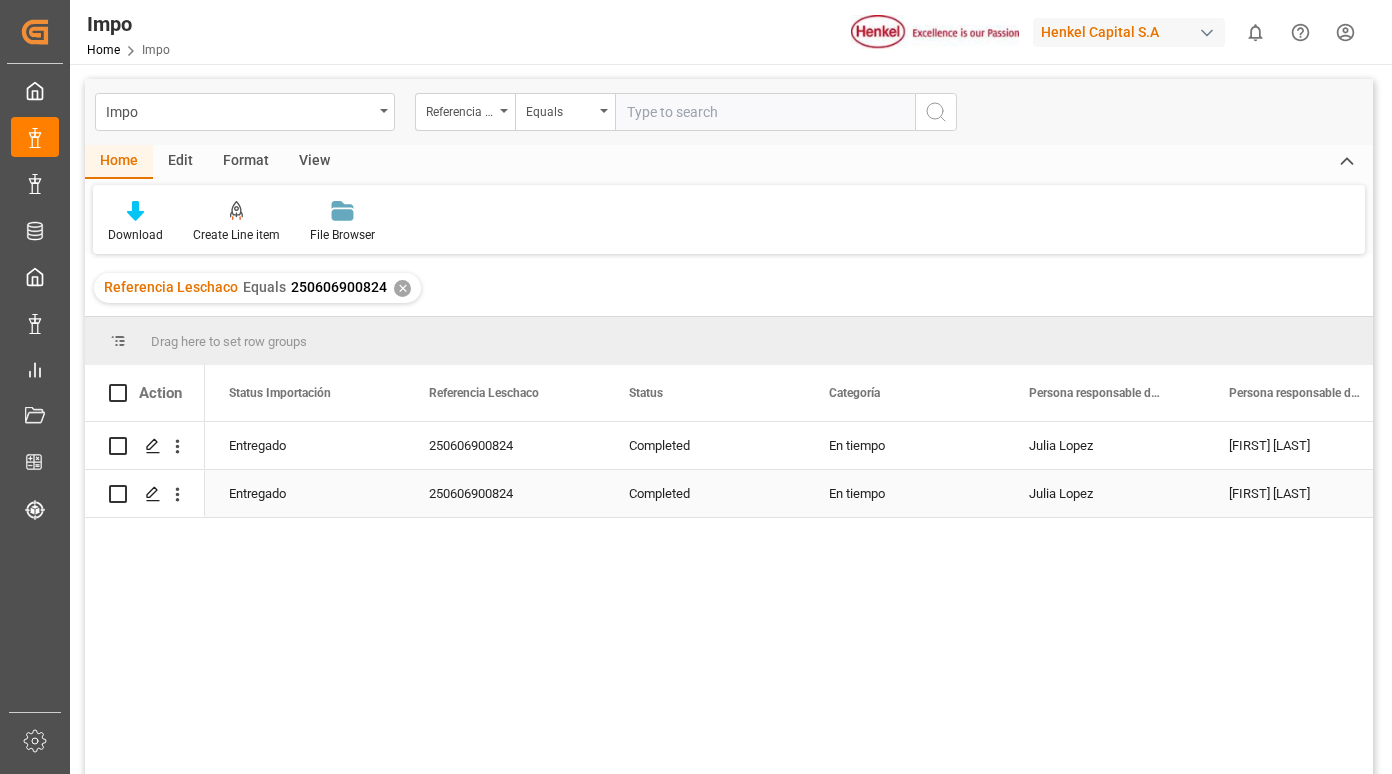 scroll, scrollTop: 0, scrollLeft: 0, axis: both 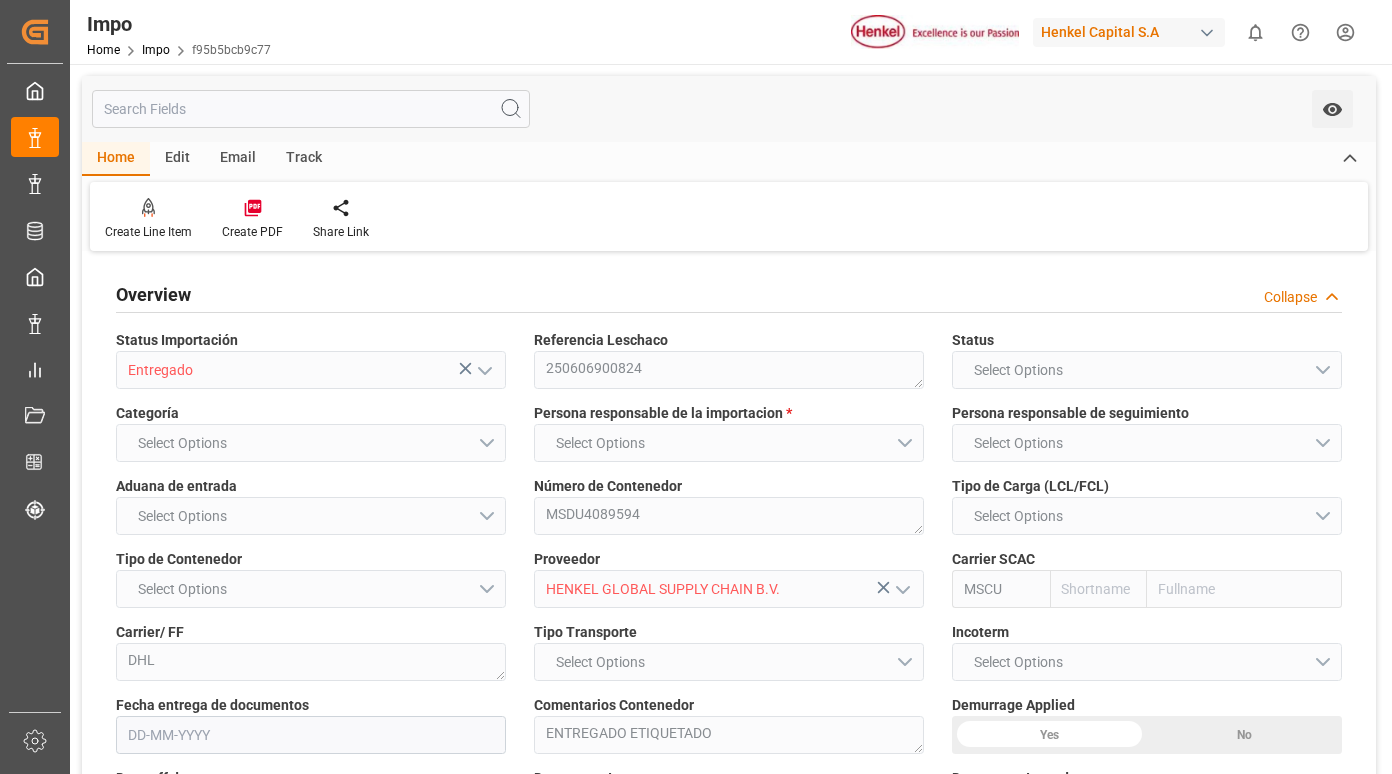 type on "MSC" 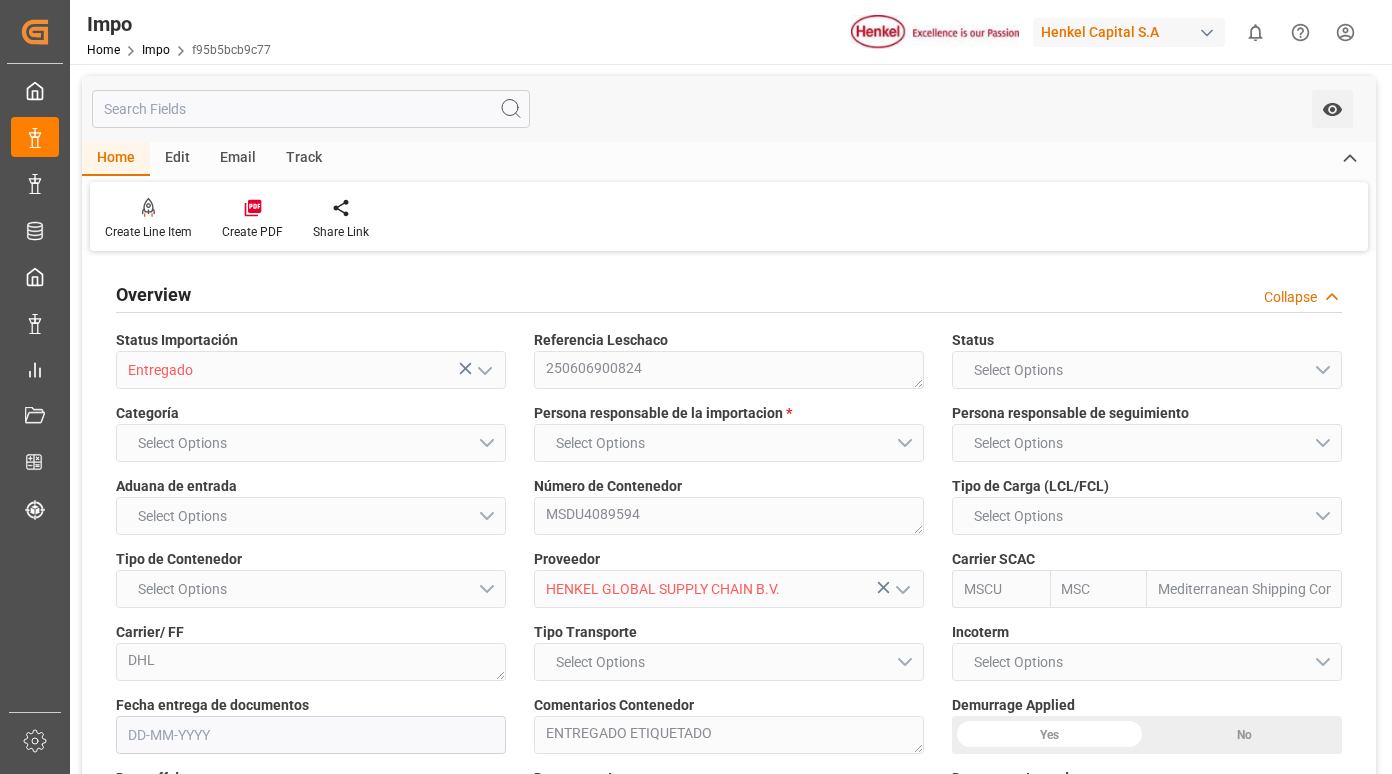 type on "09-06-2025" 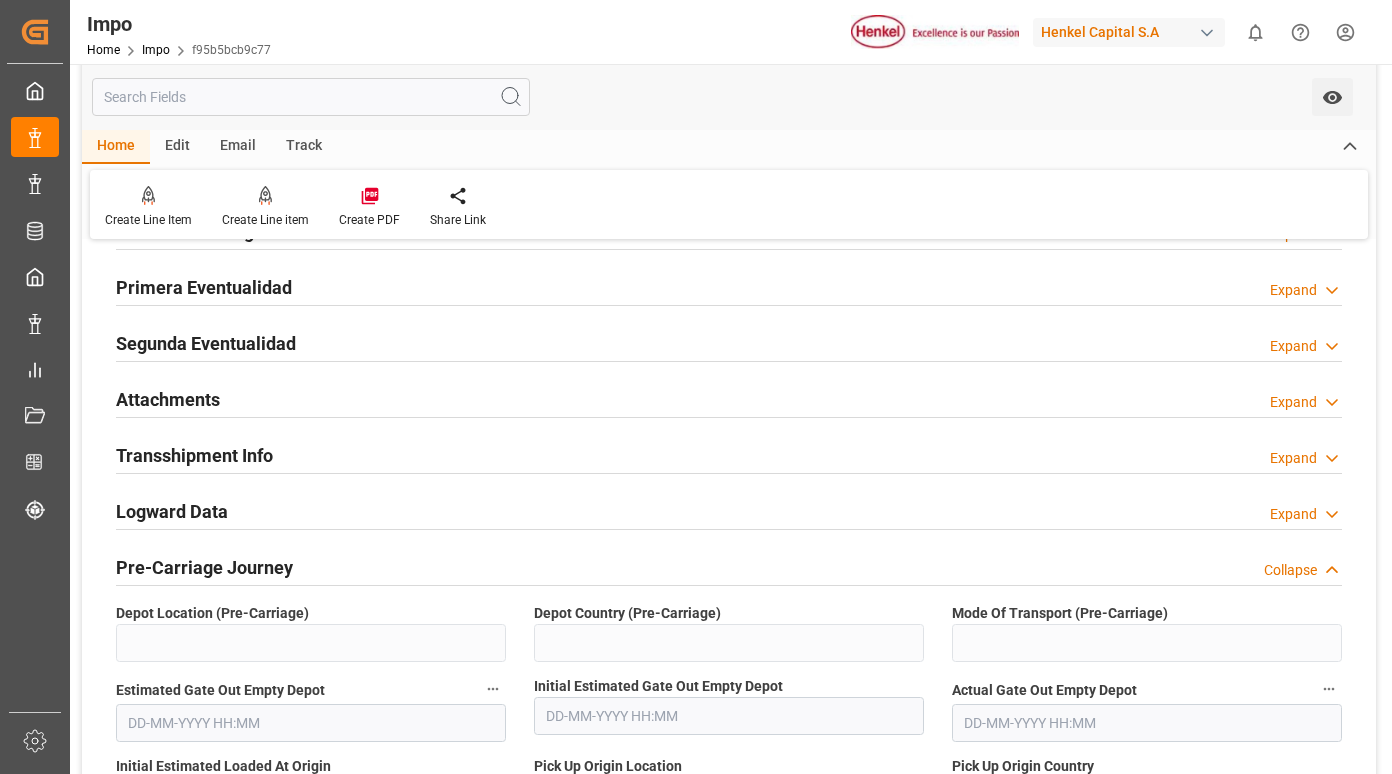 scroll, scrollTop: 1600, scrollLeft: 0, axis: vertical 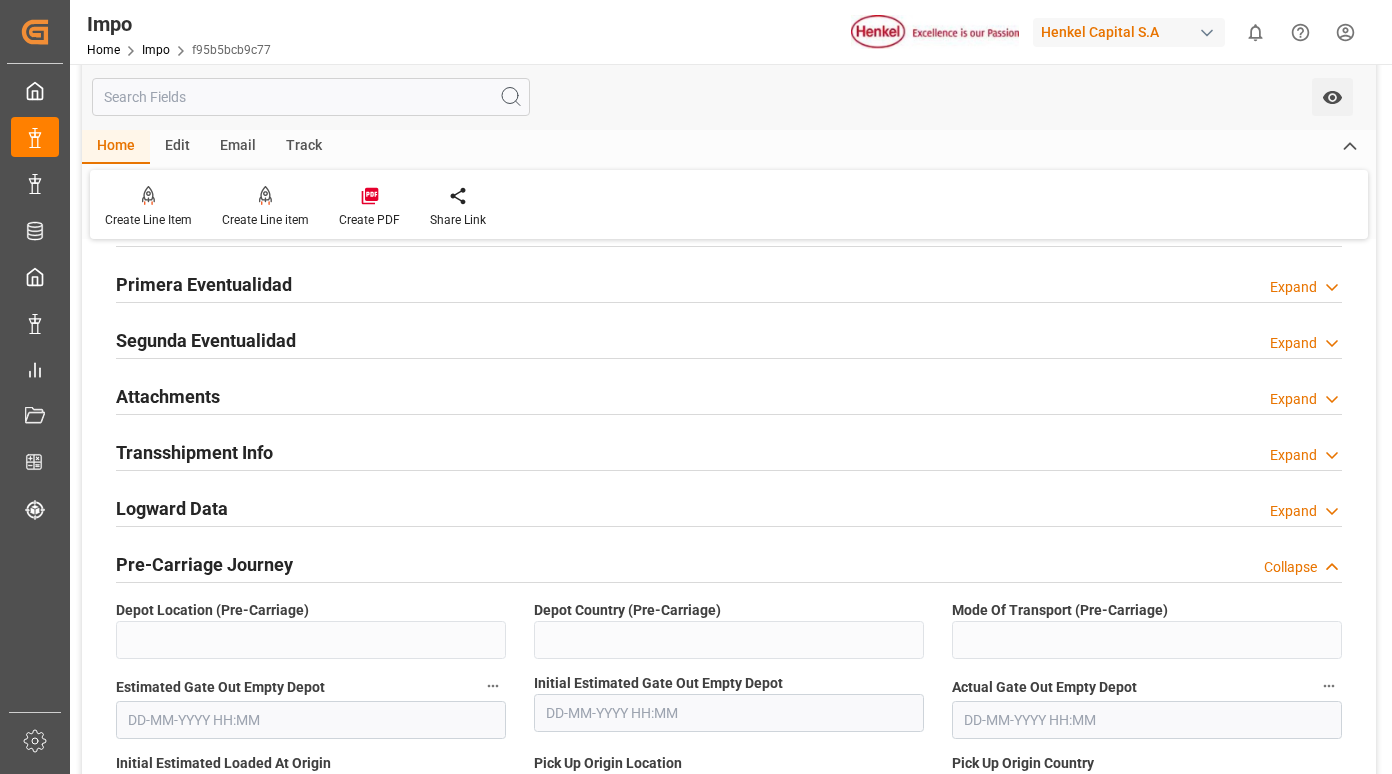 click on "Primera Eventualidad" at bounding box center (204, 284) 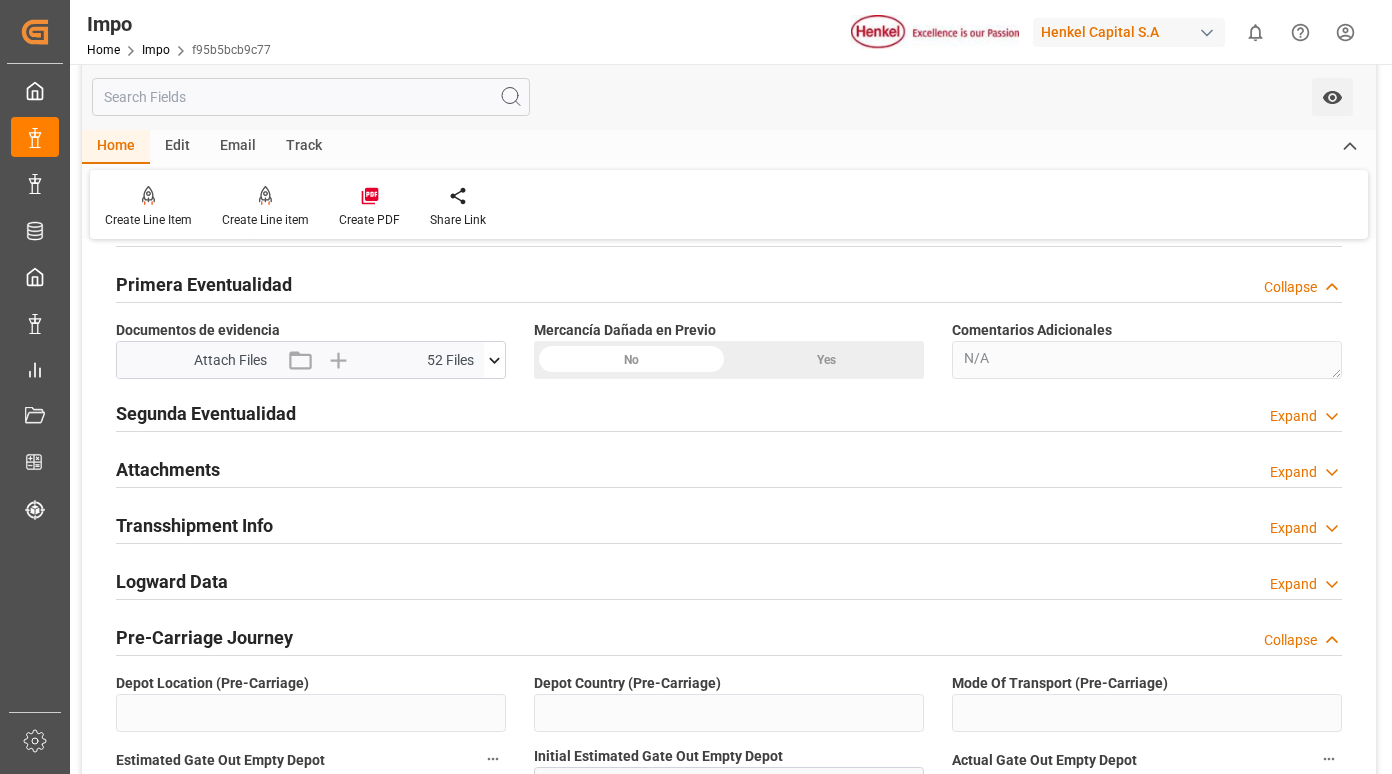 click 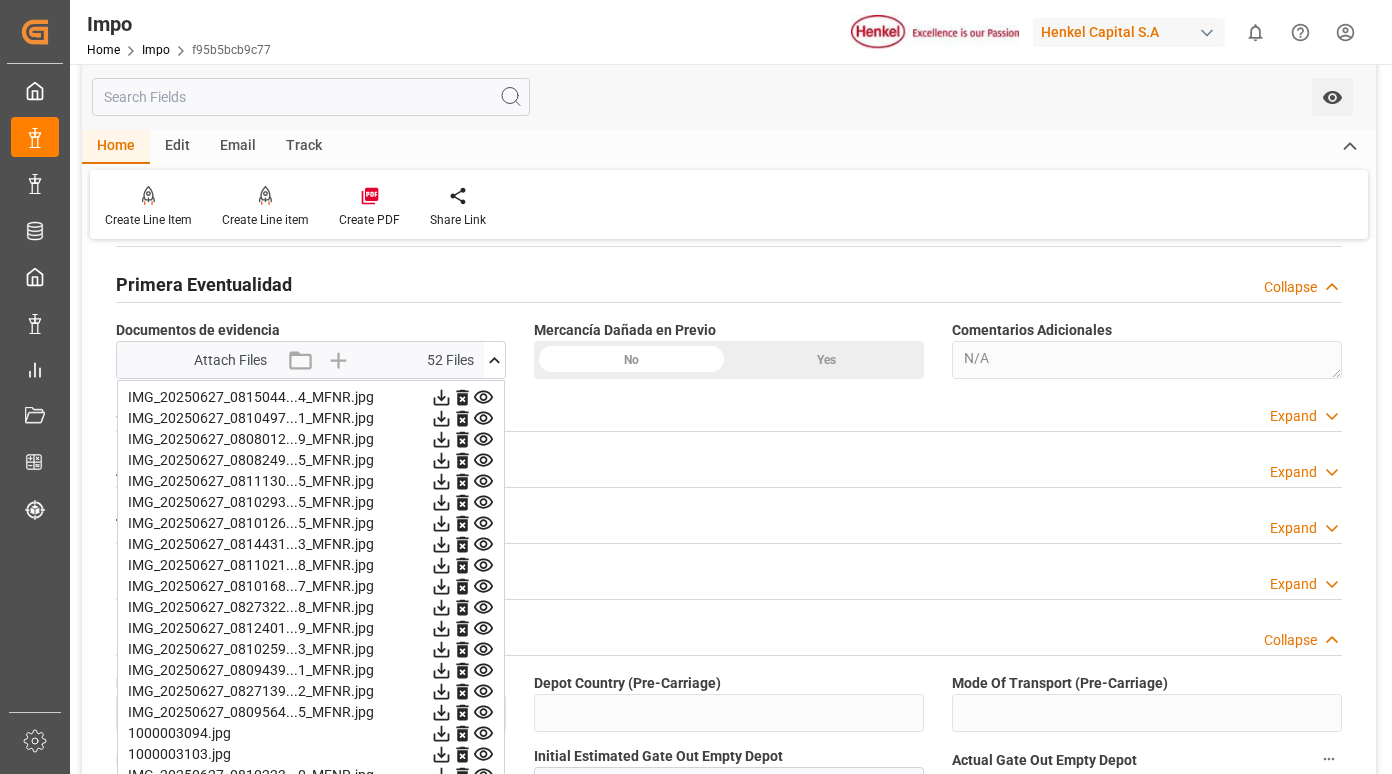 click 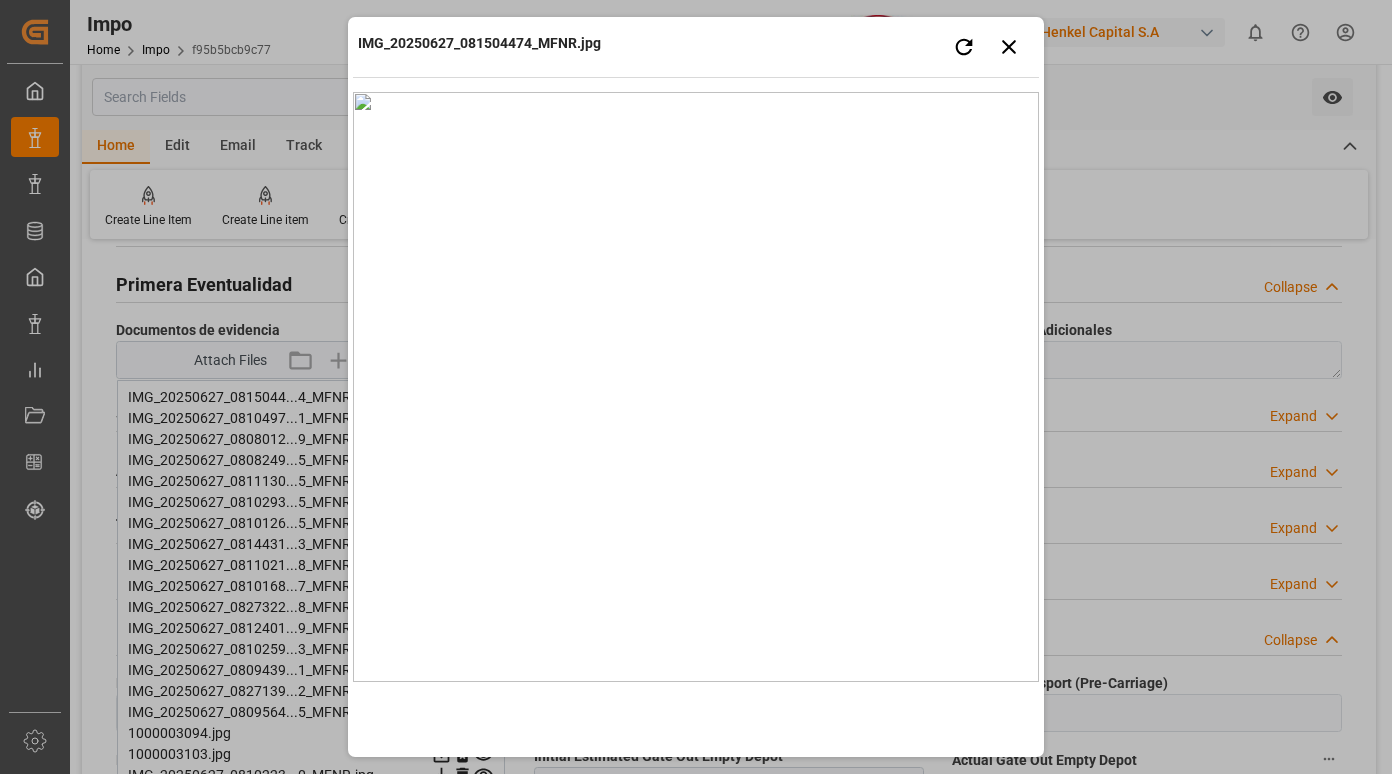type 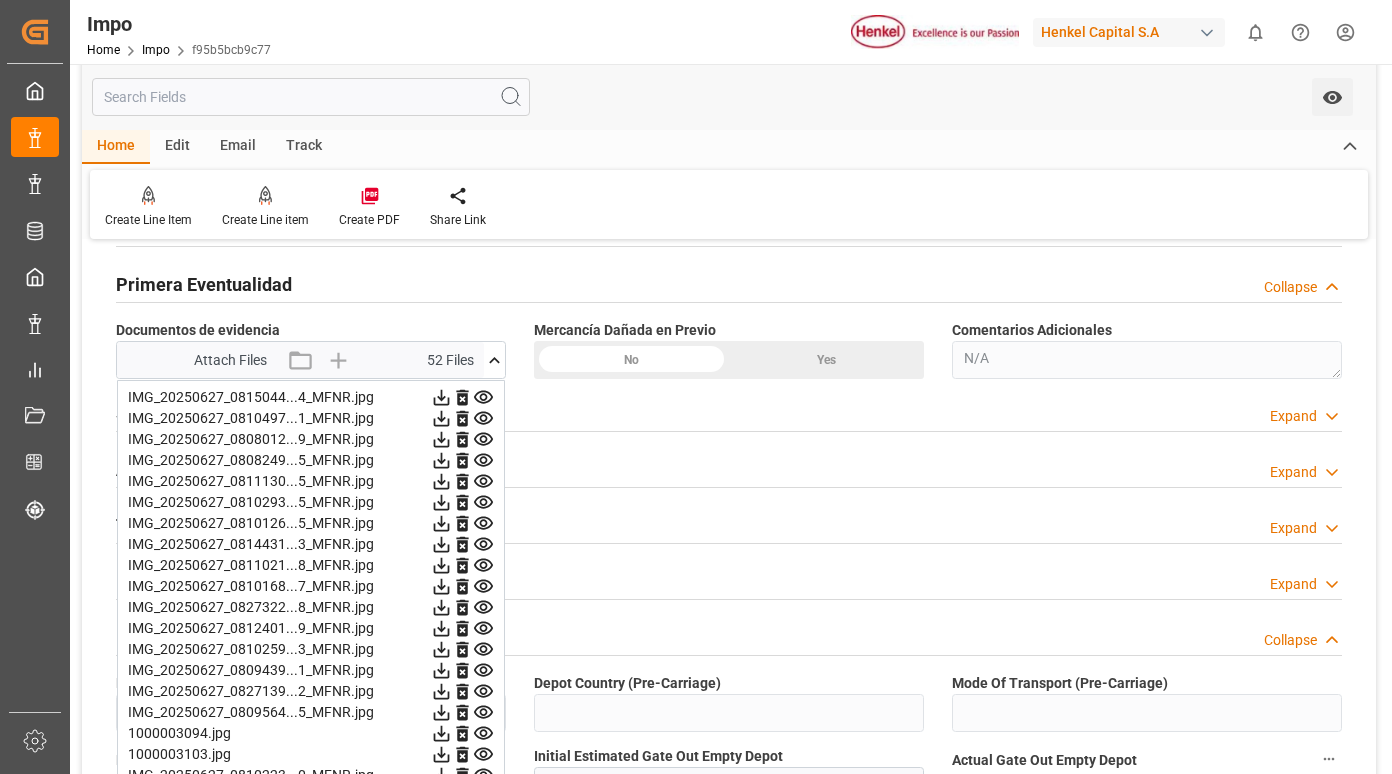 click 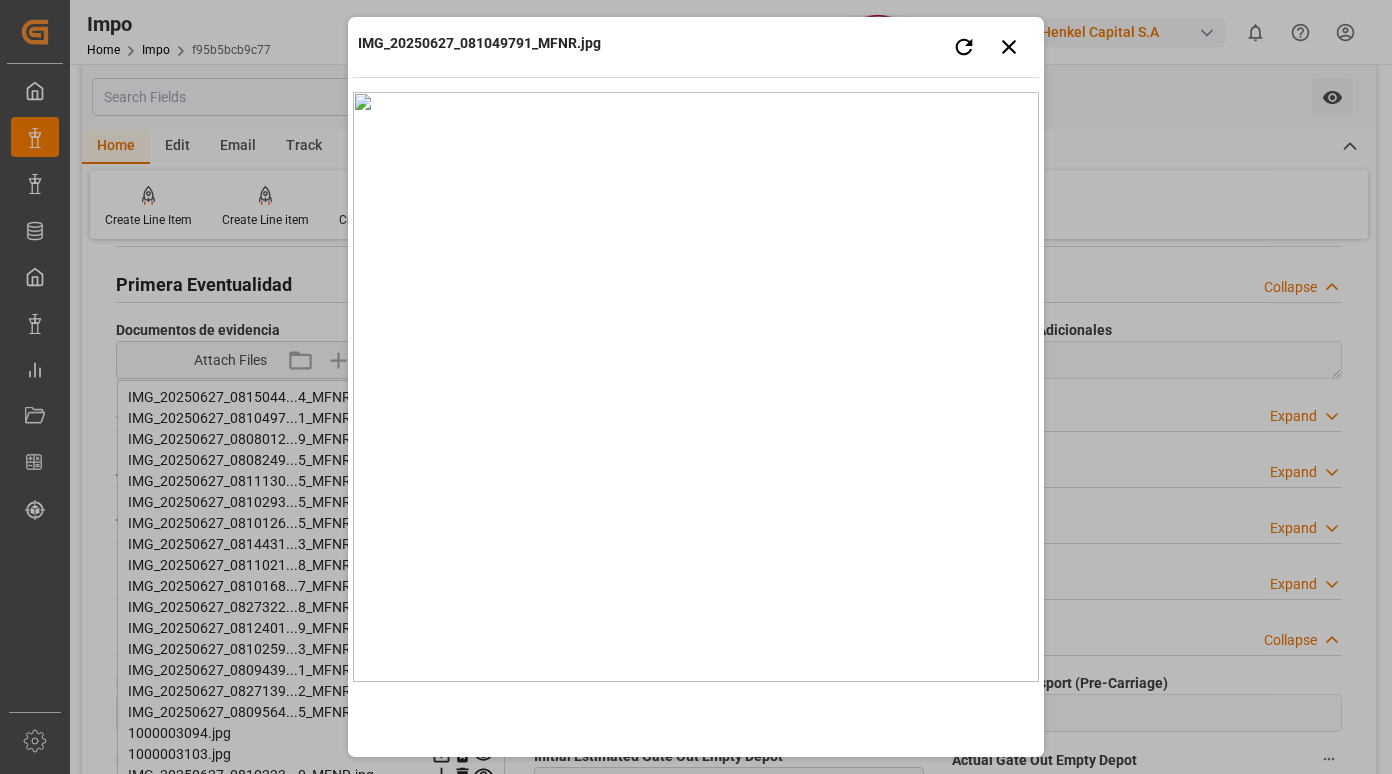 type 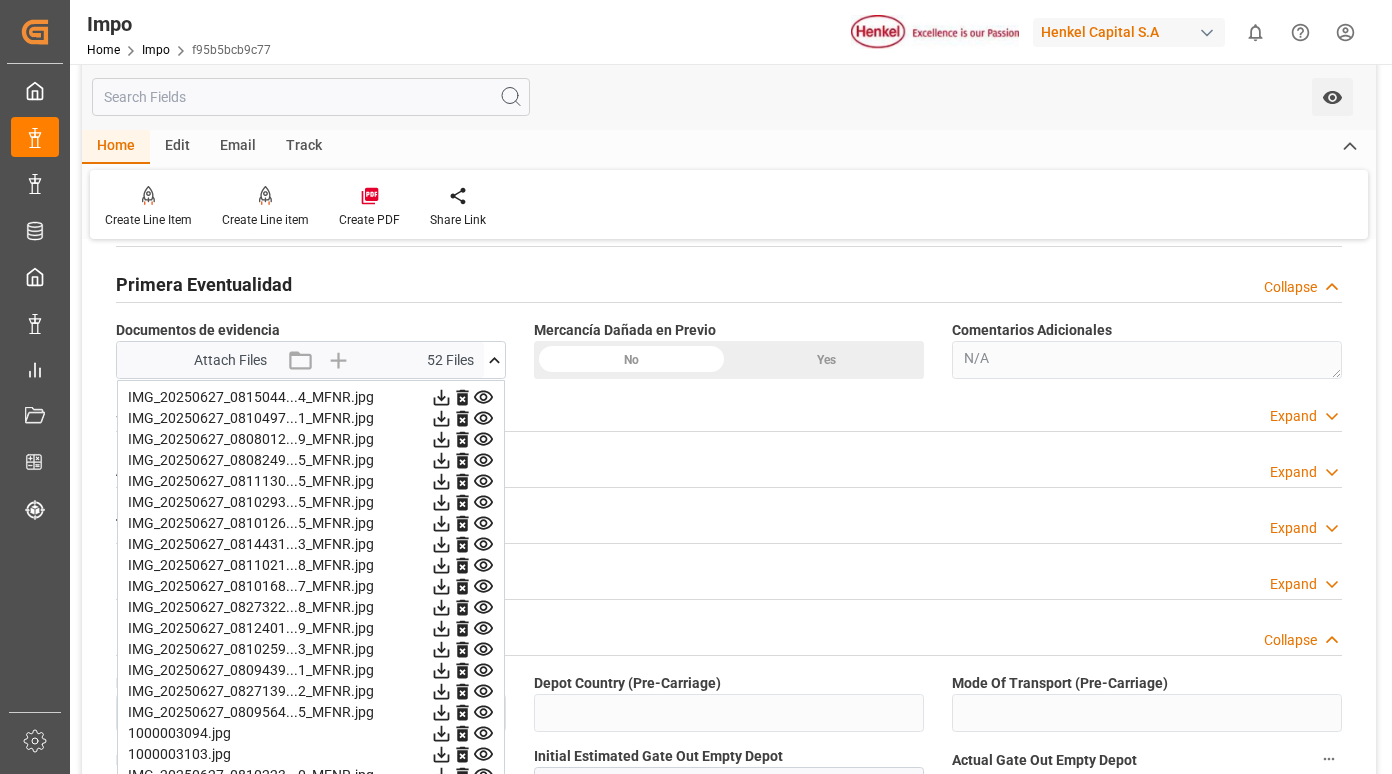 click 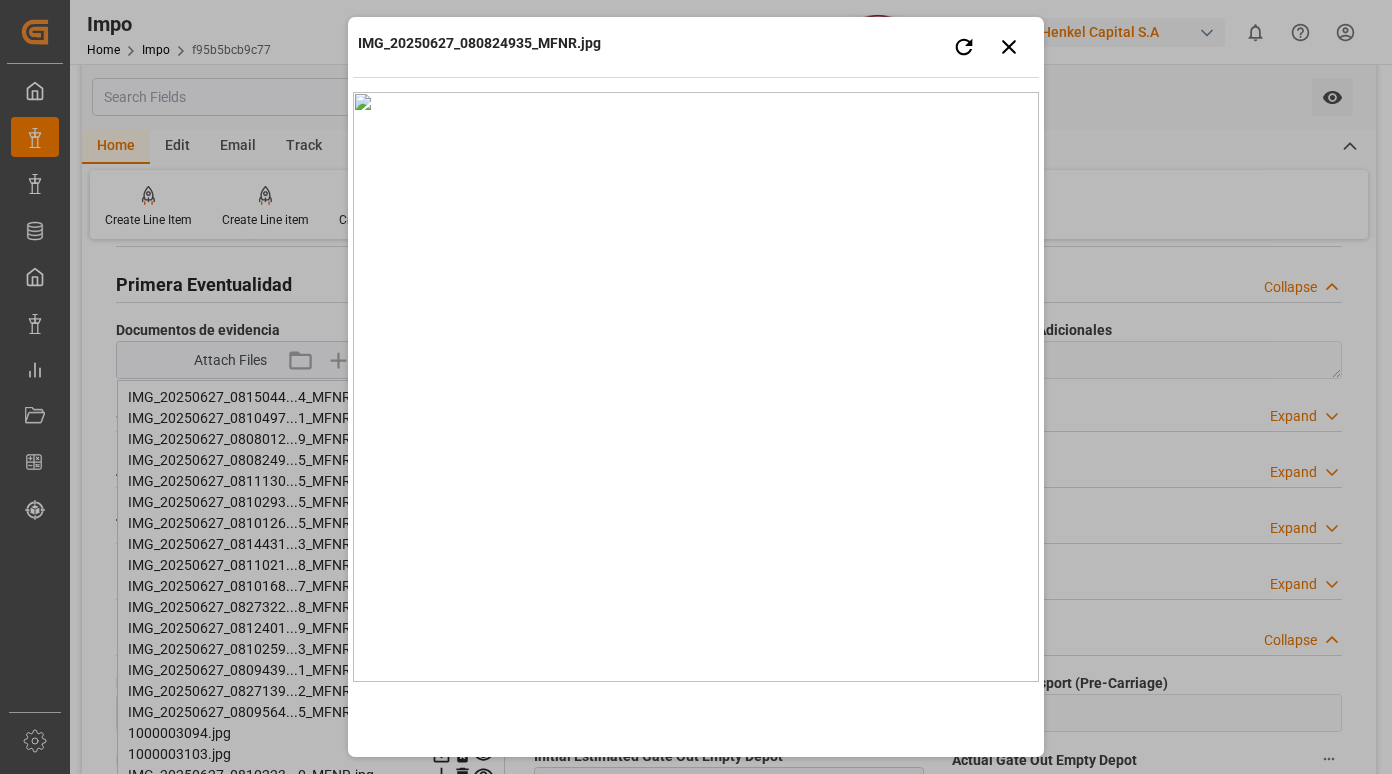 type 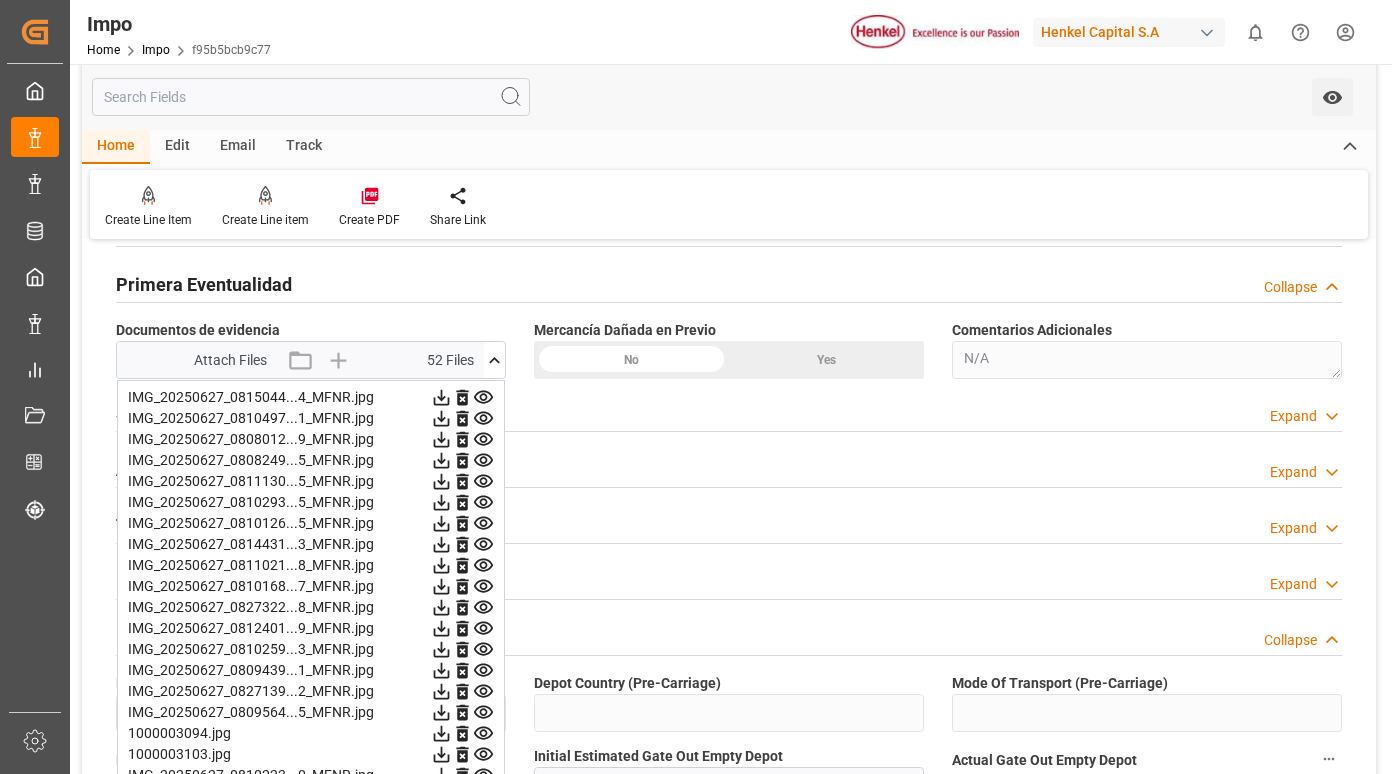 click 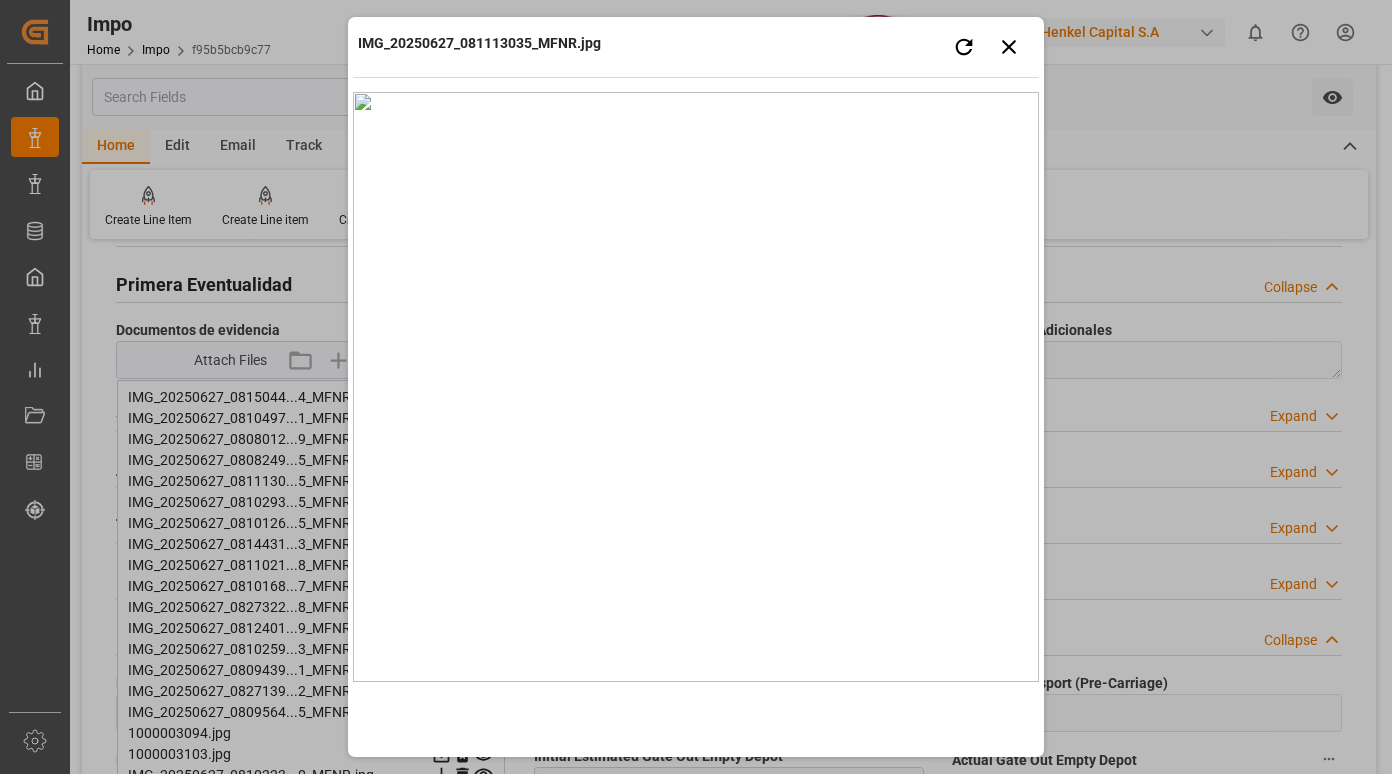 type 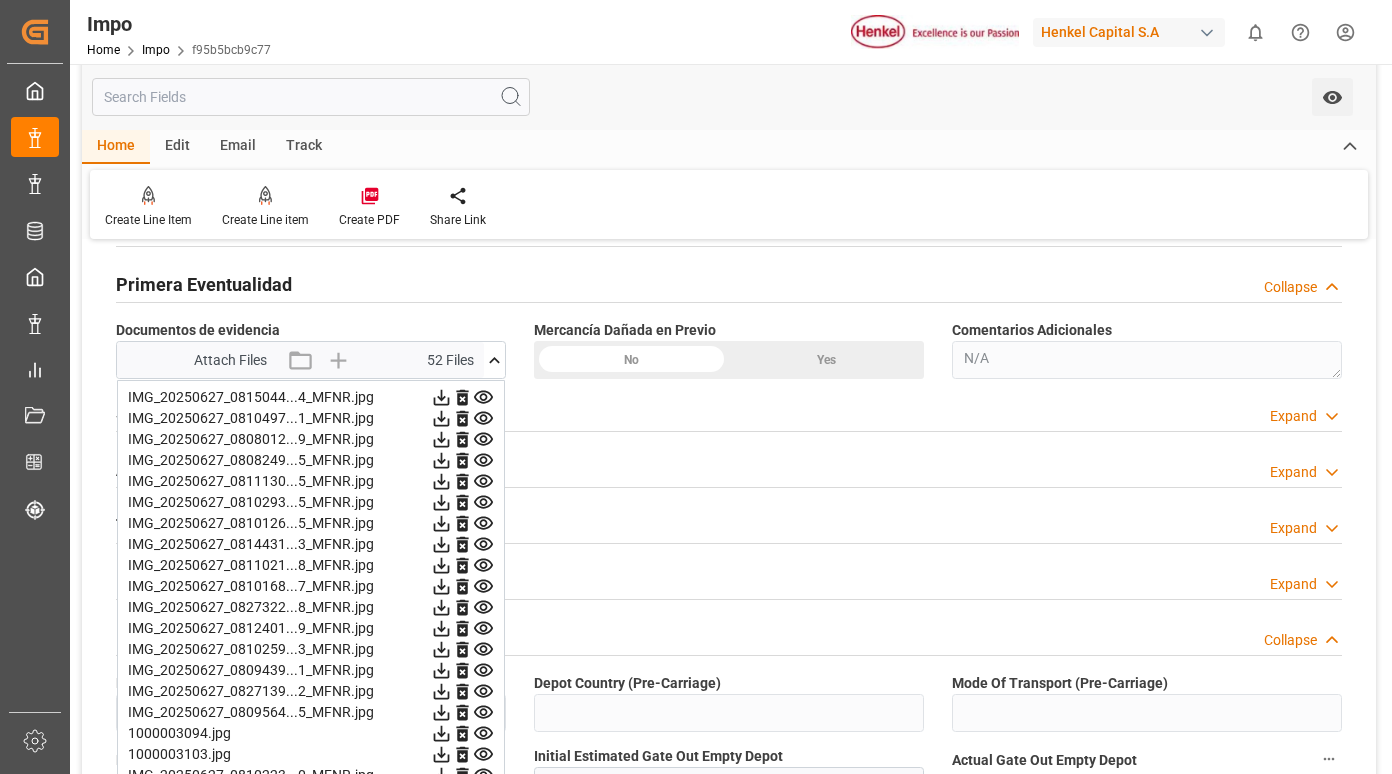 click 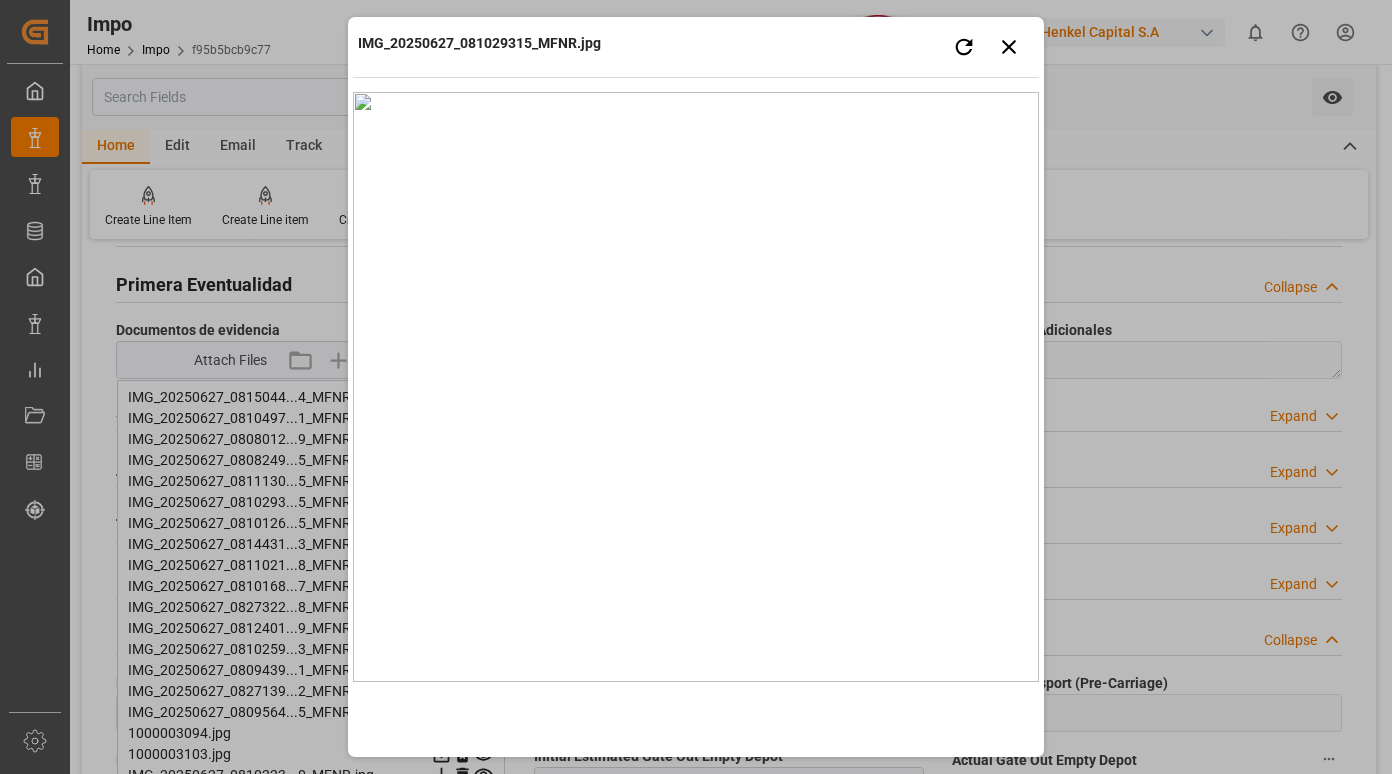 type 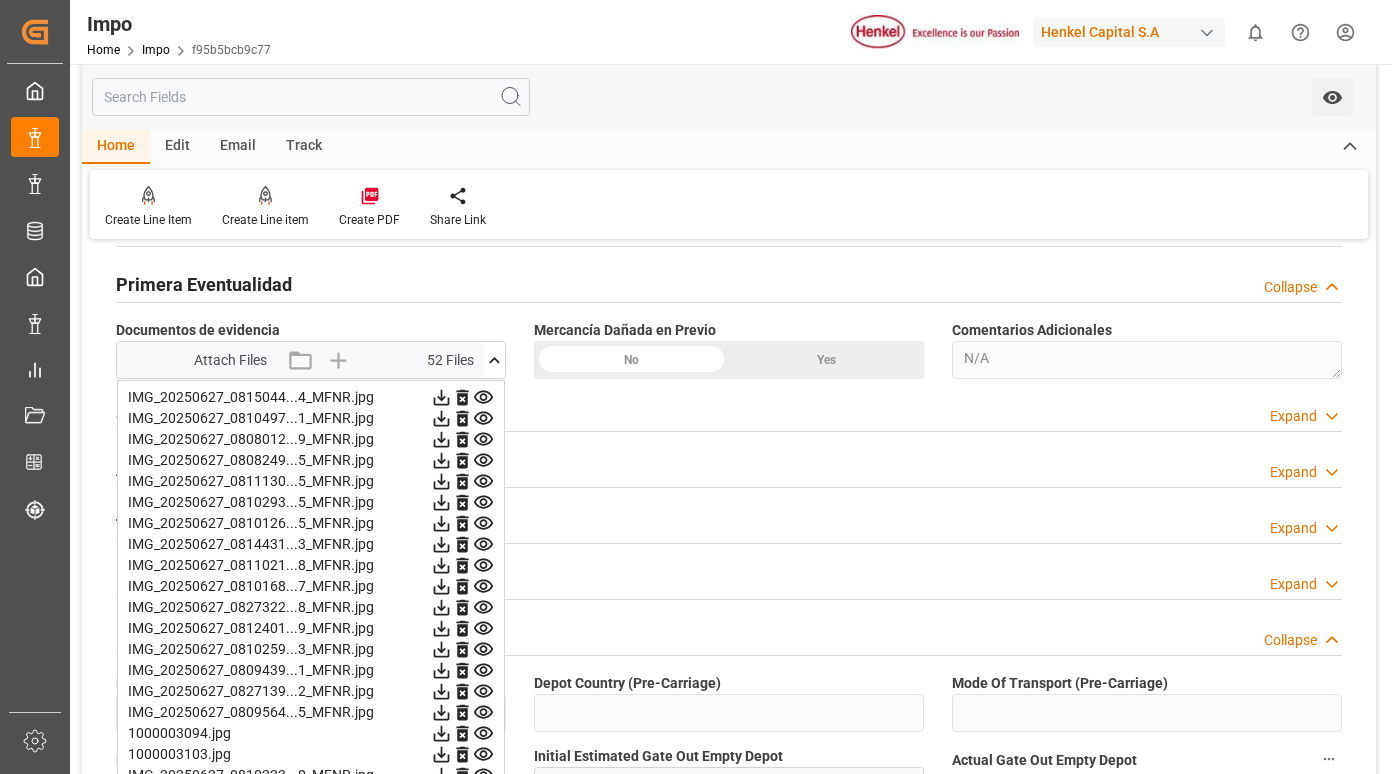 click 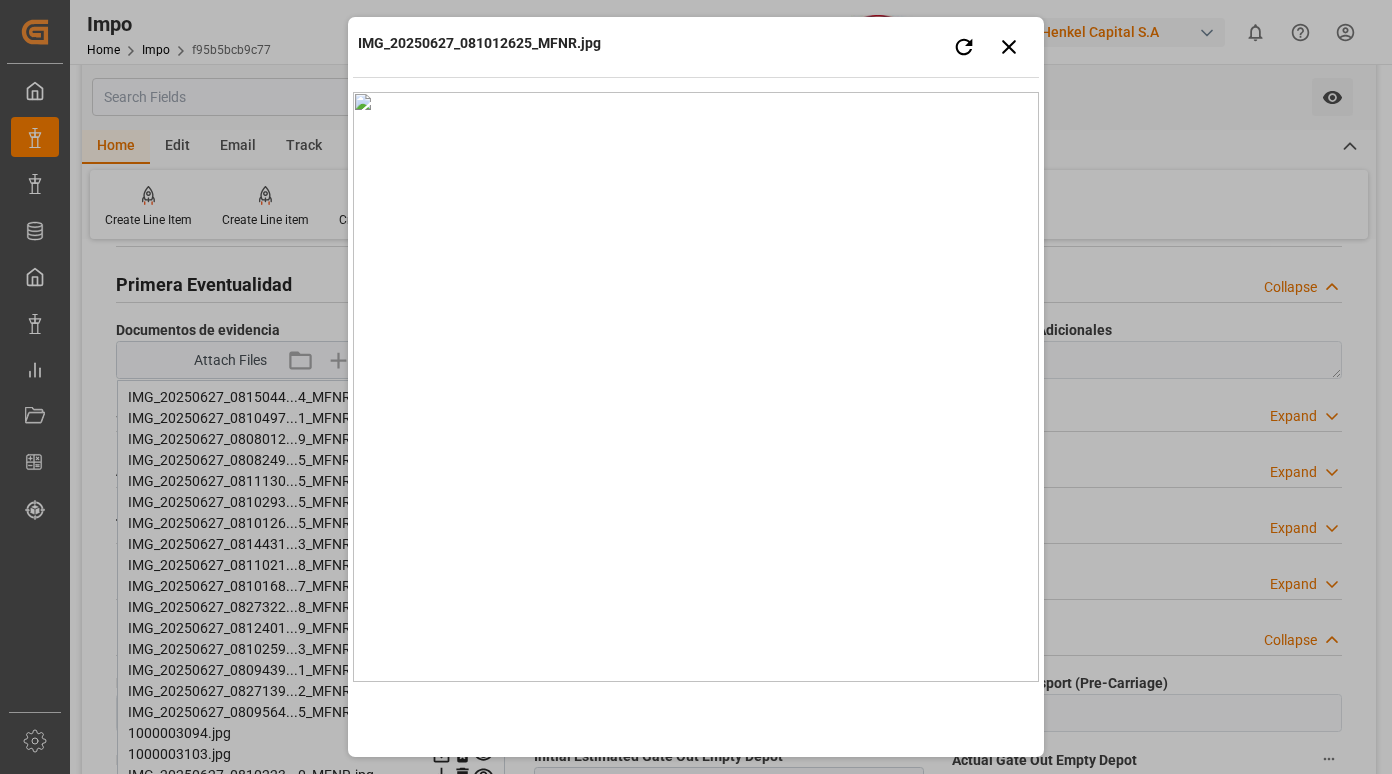type 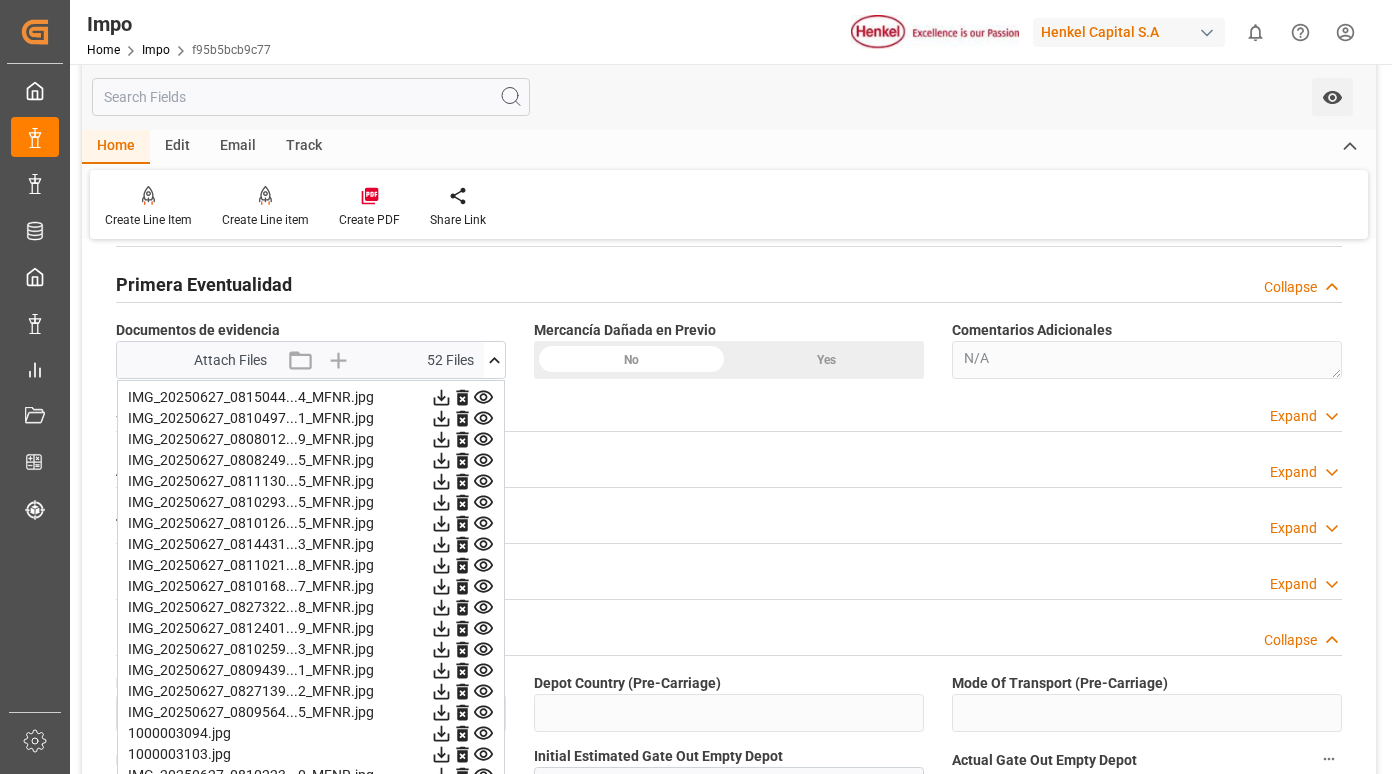 click 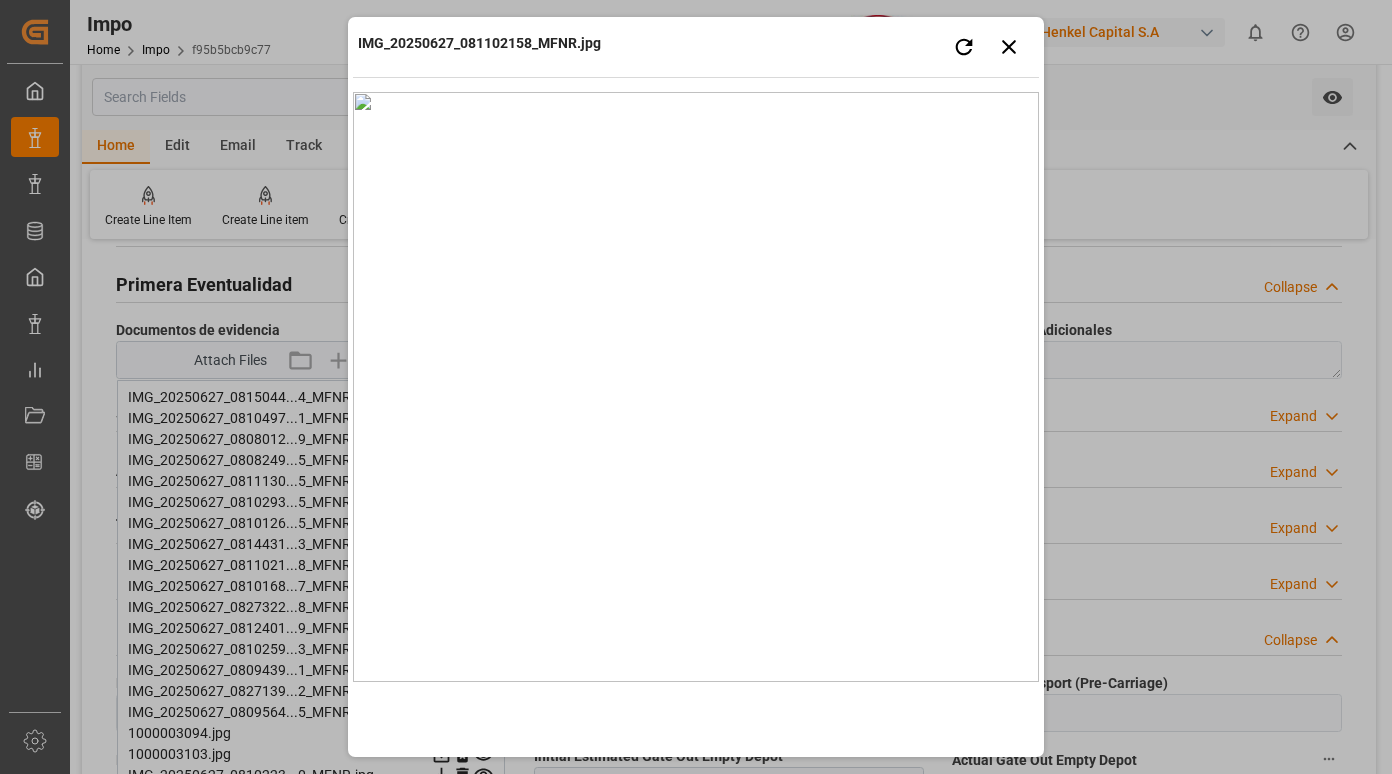 type 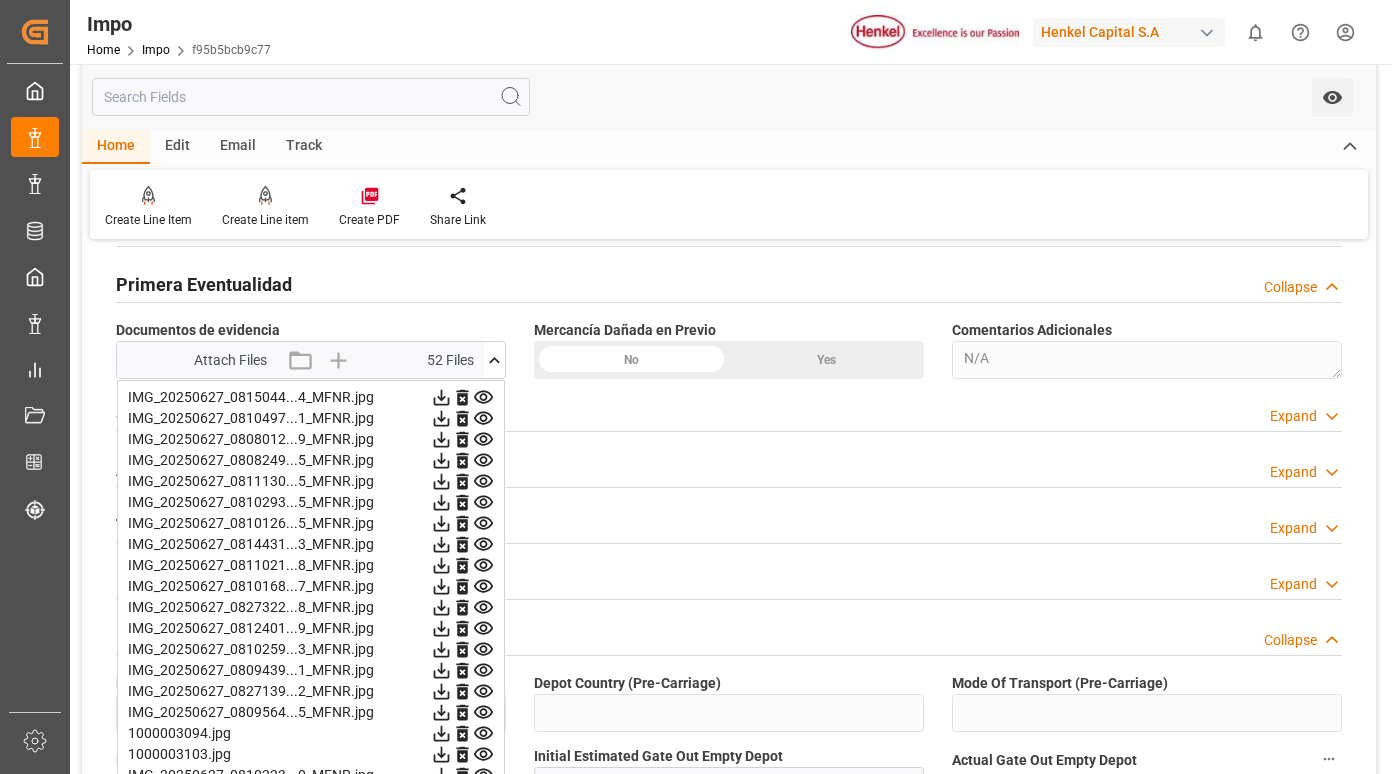 click 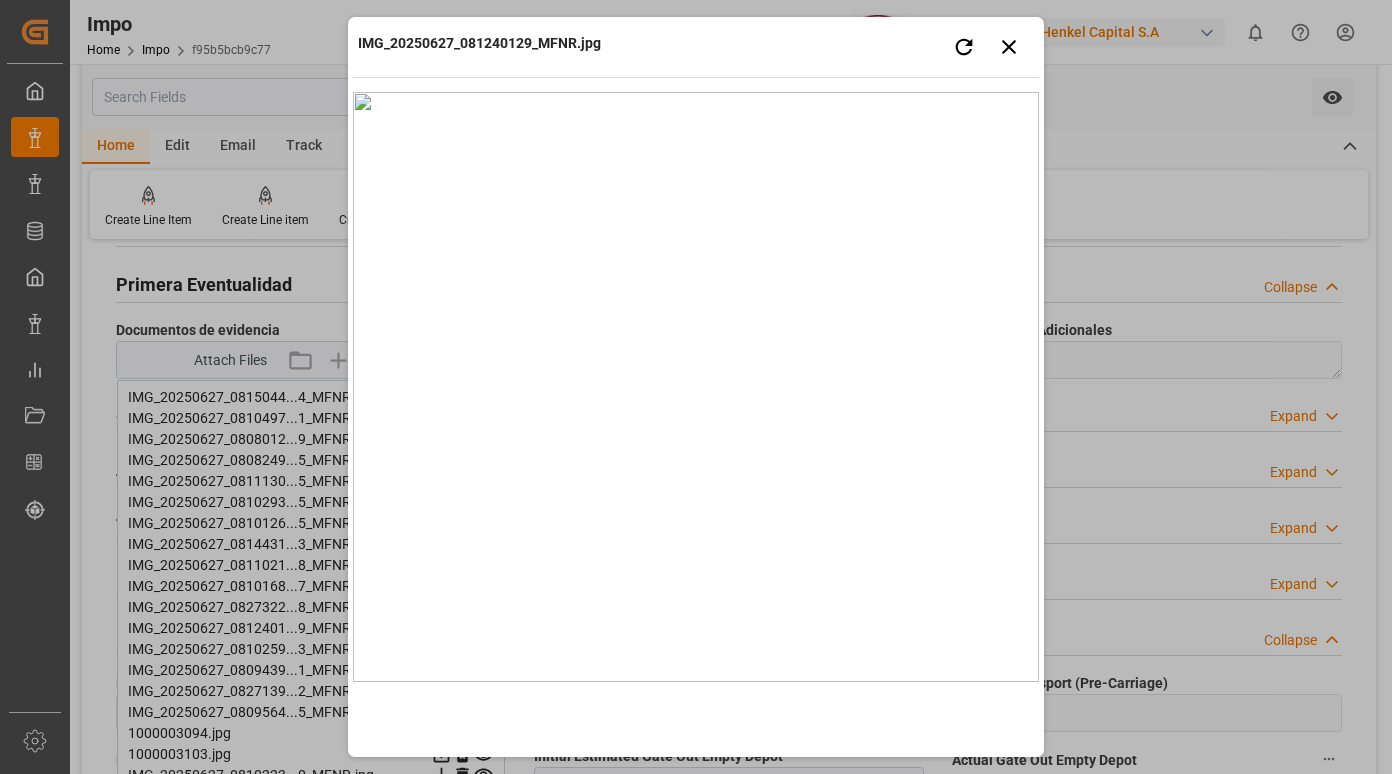 type 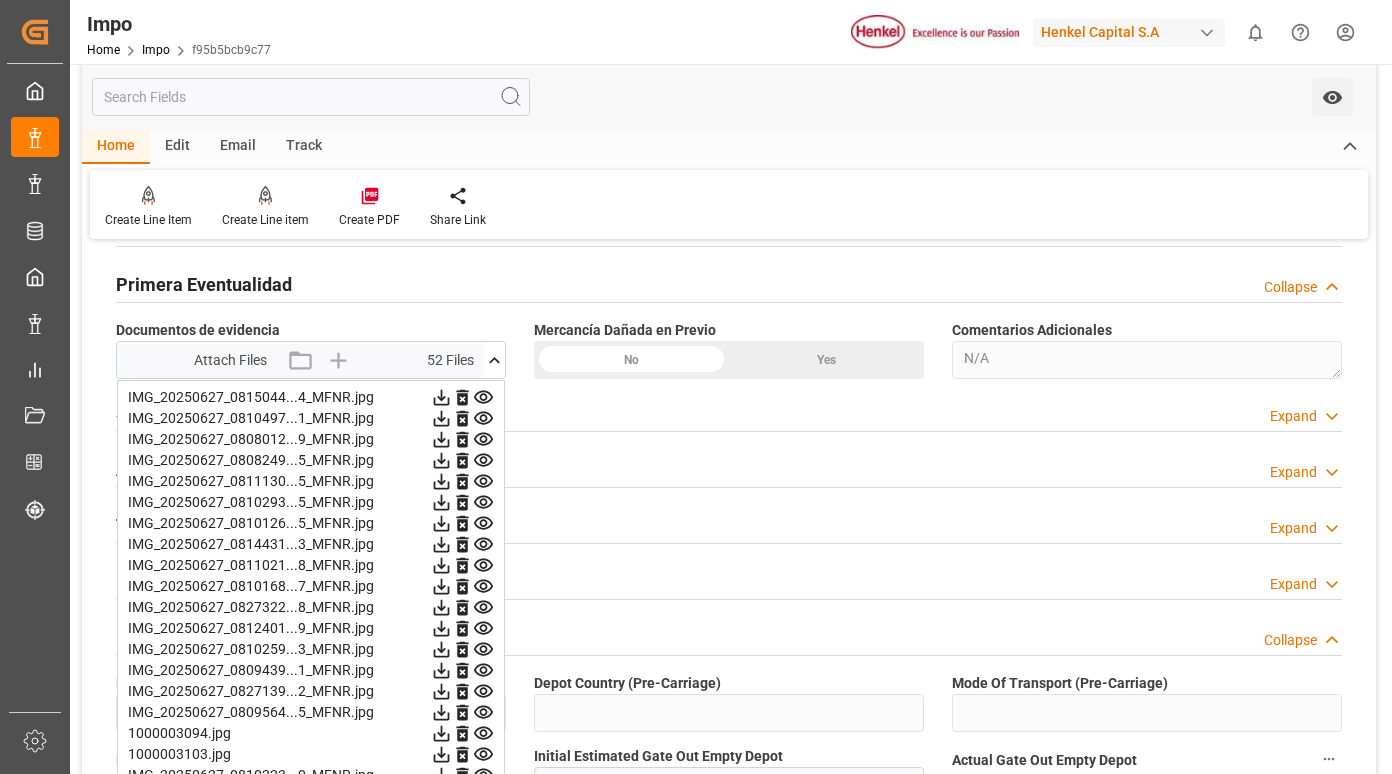 click 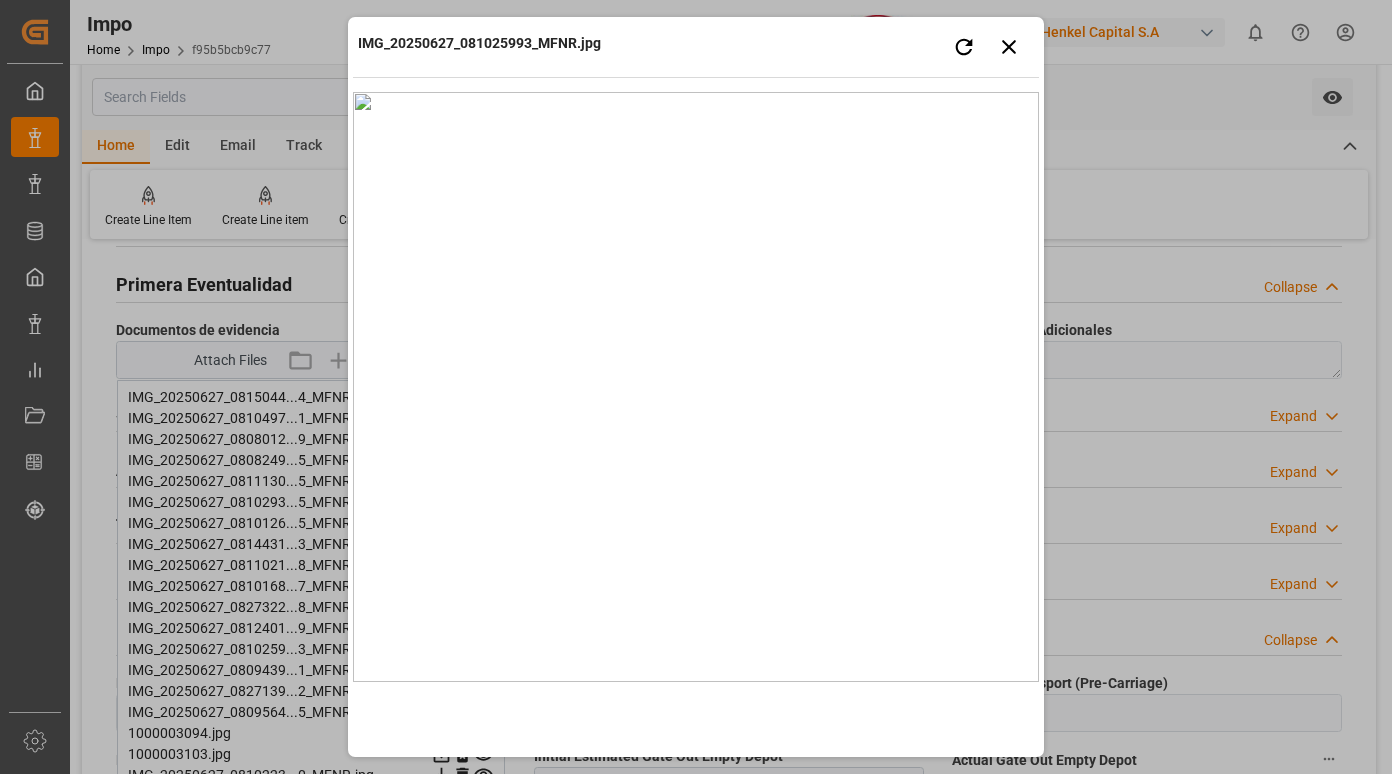 type 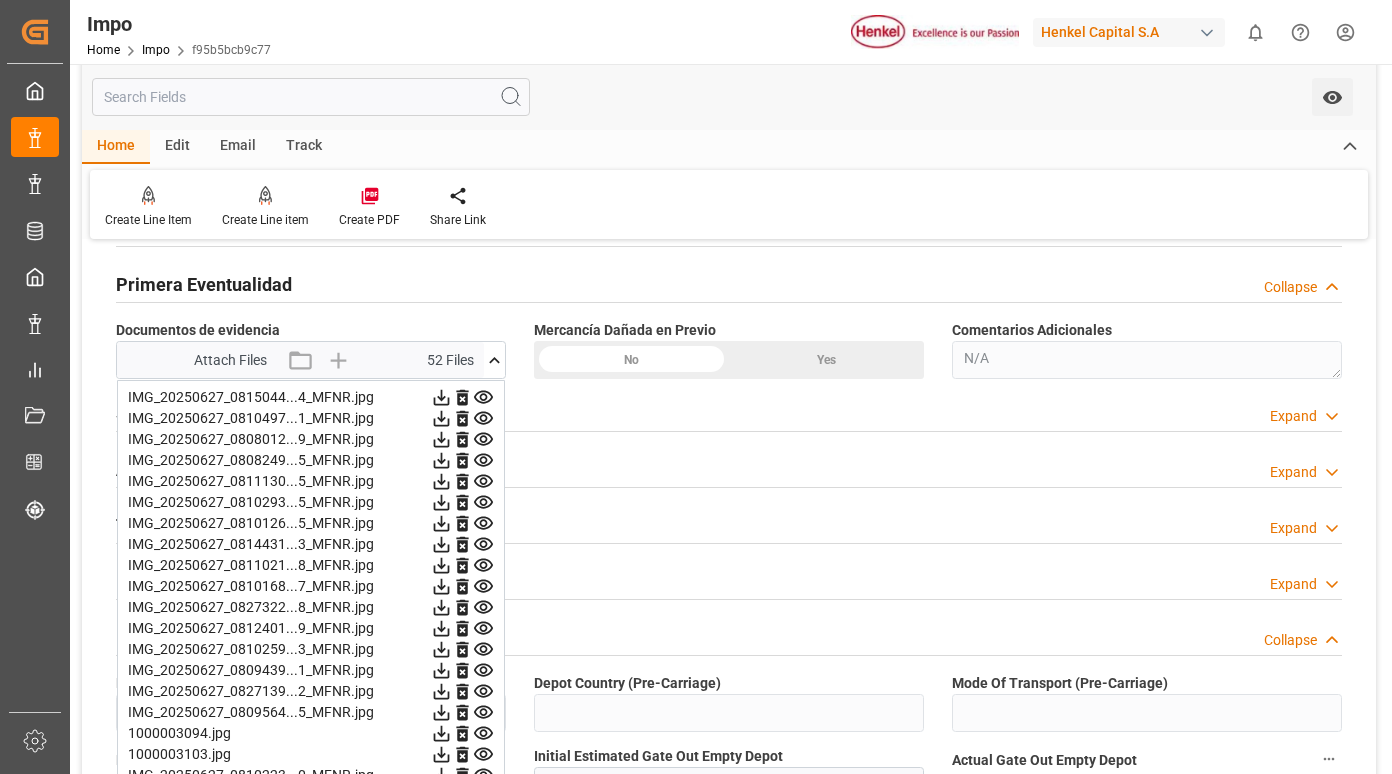 click 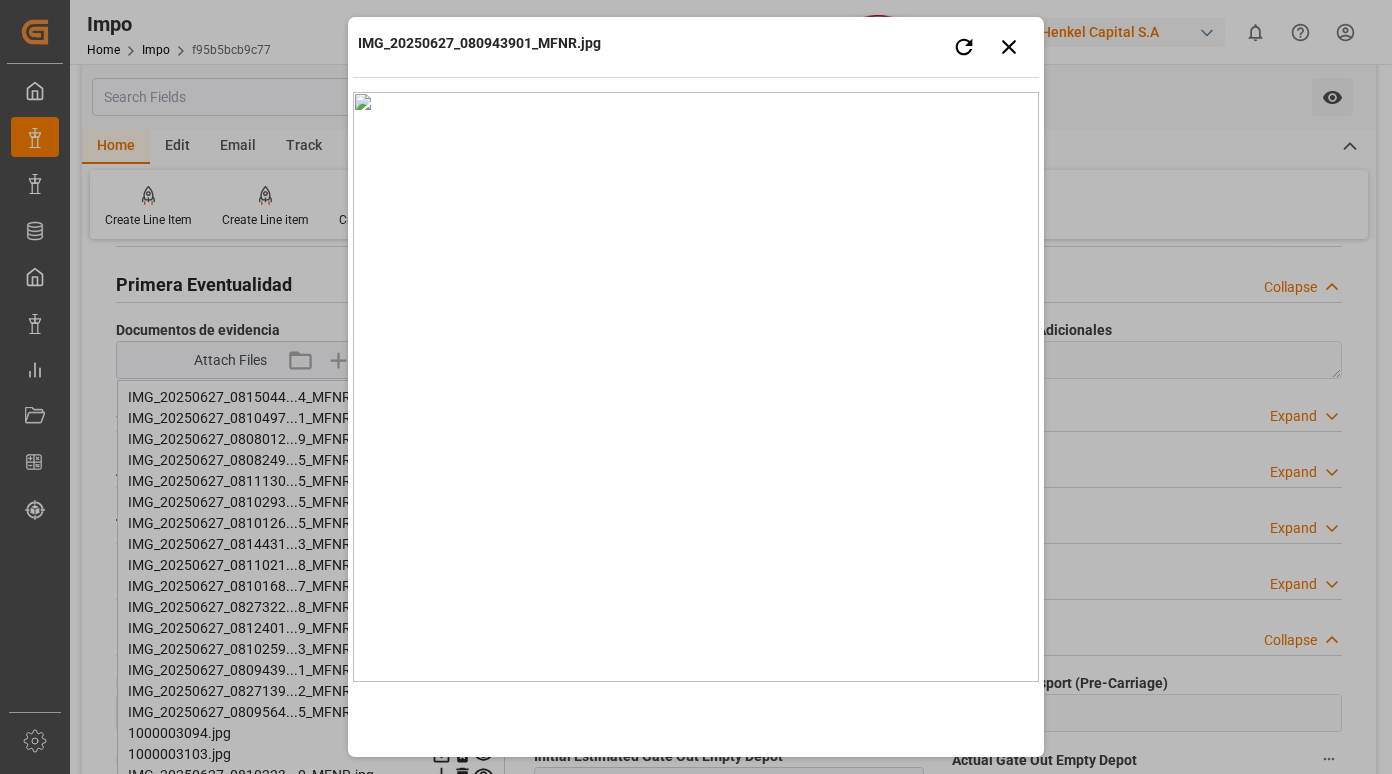type 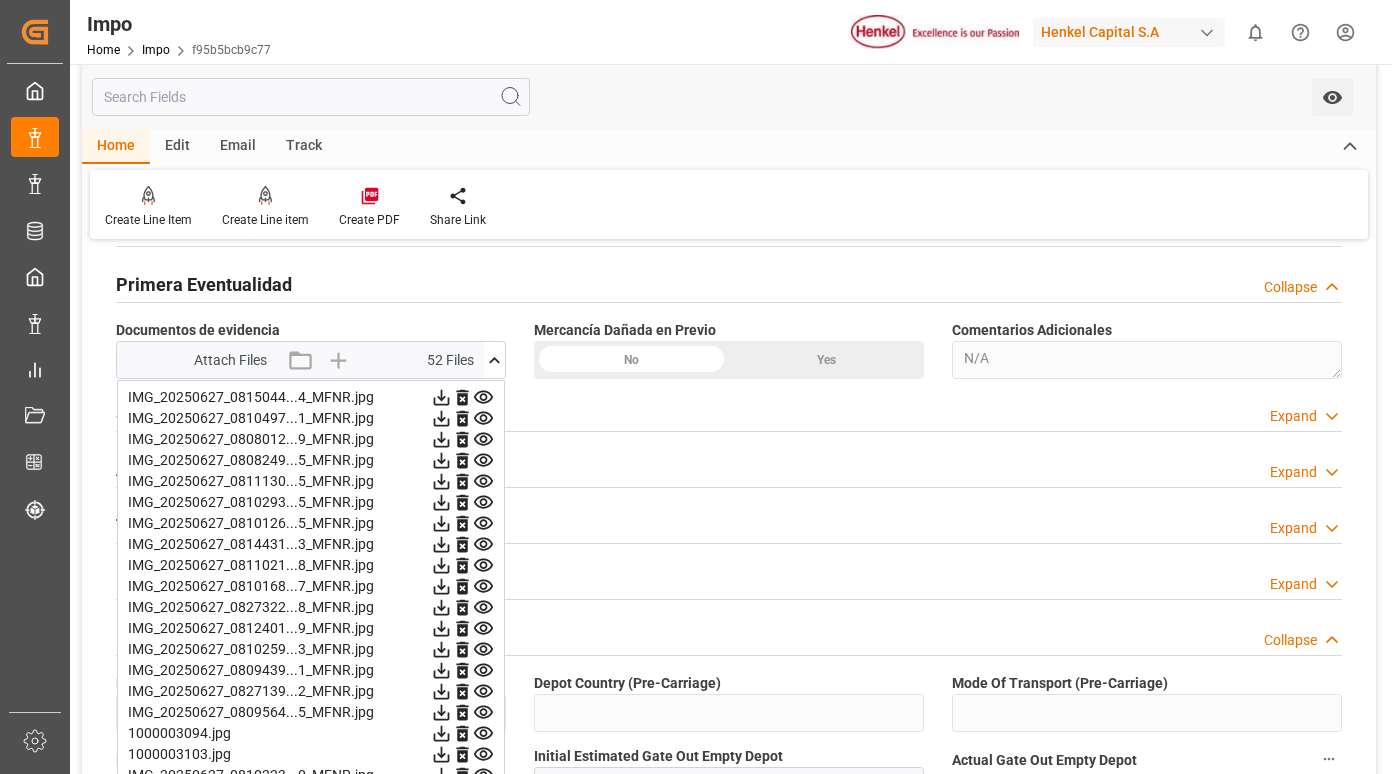 click 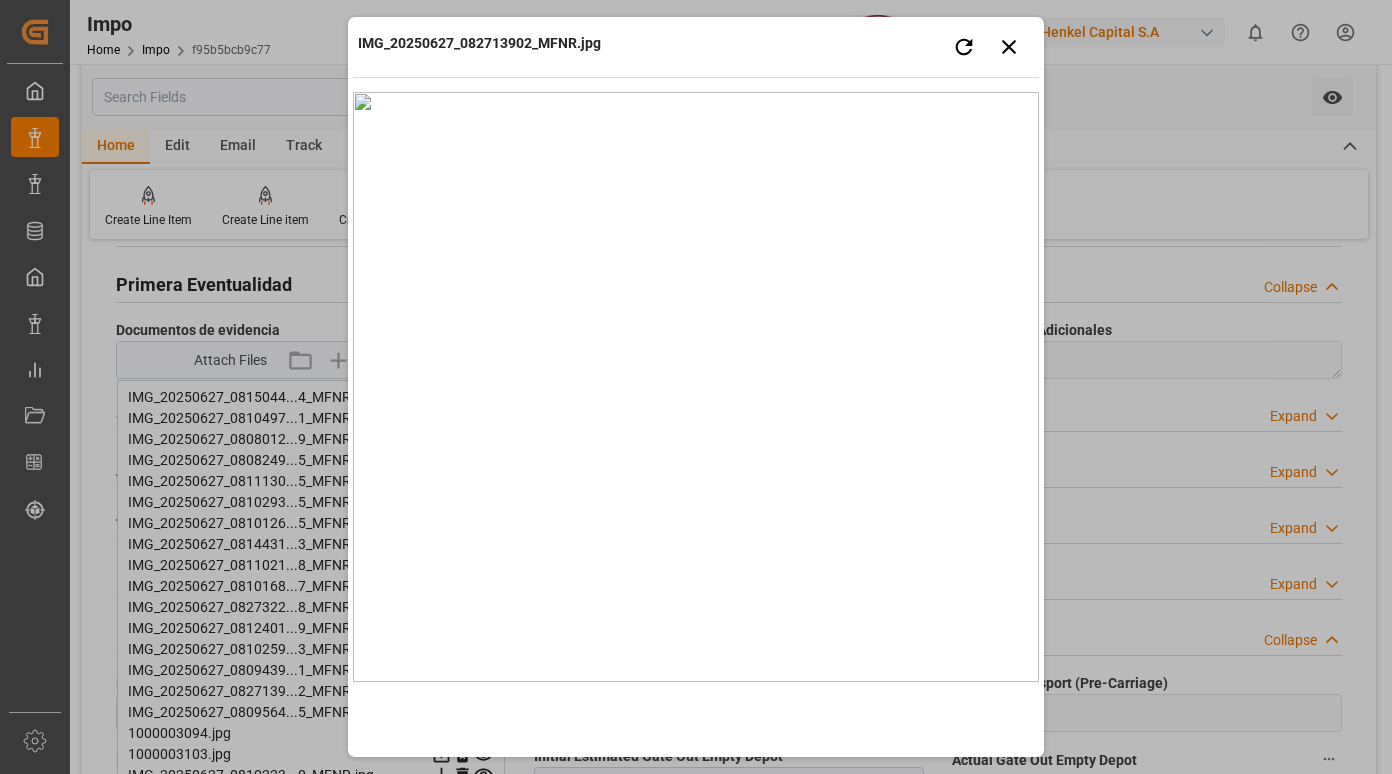 type 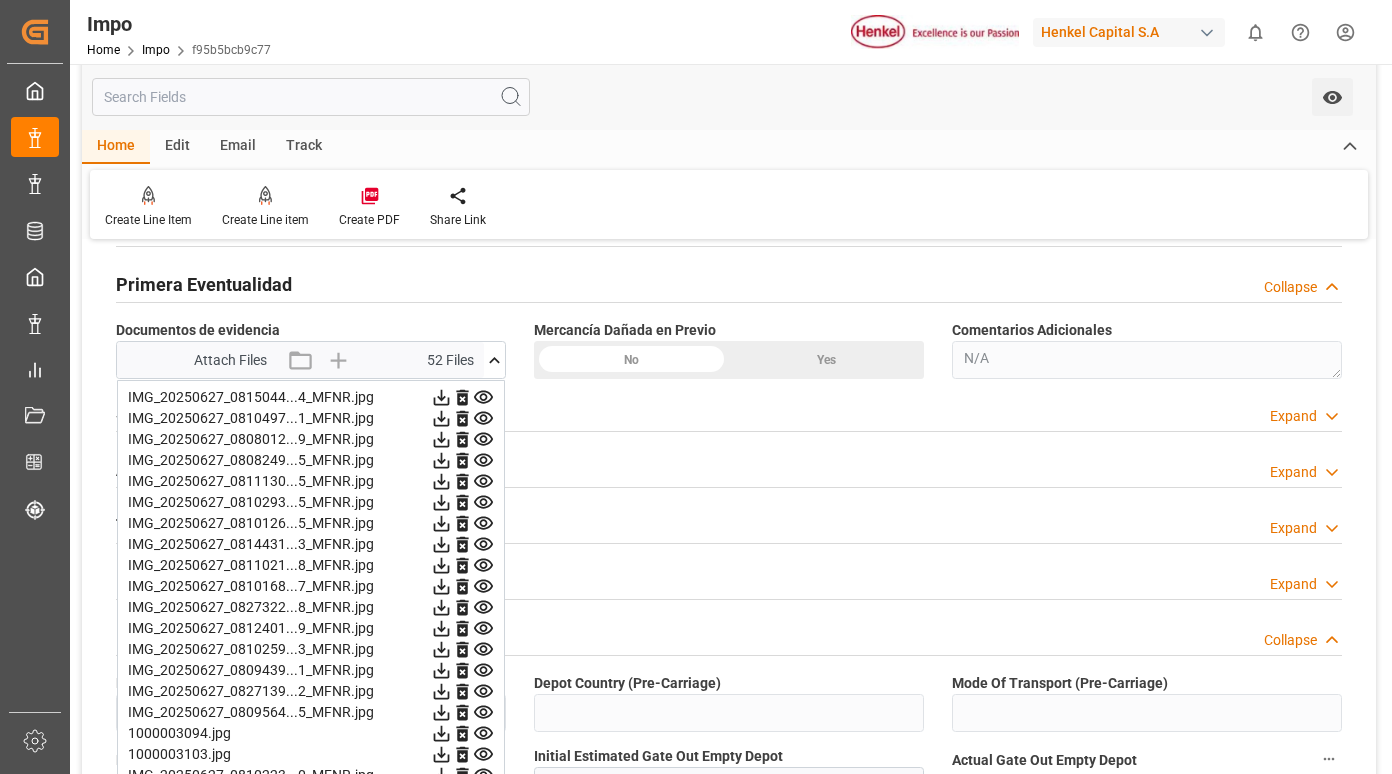 click 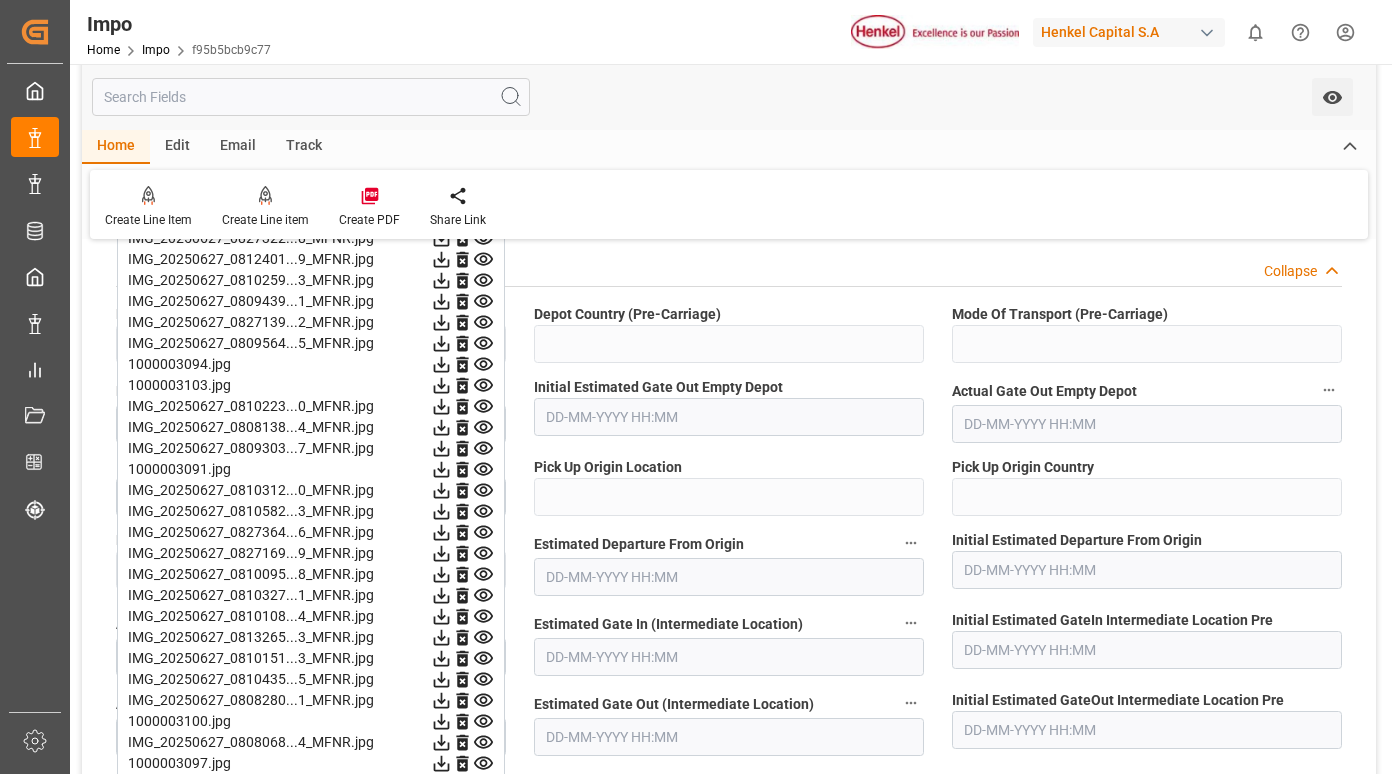 scroll, scrollTop: 2000, scrollLeft: 0, axis: vertical 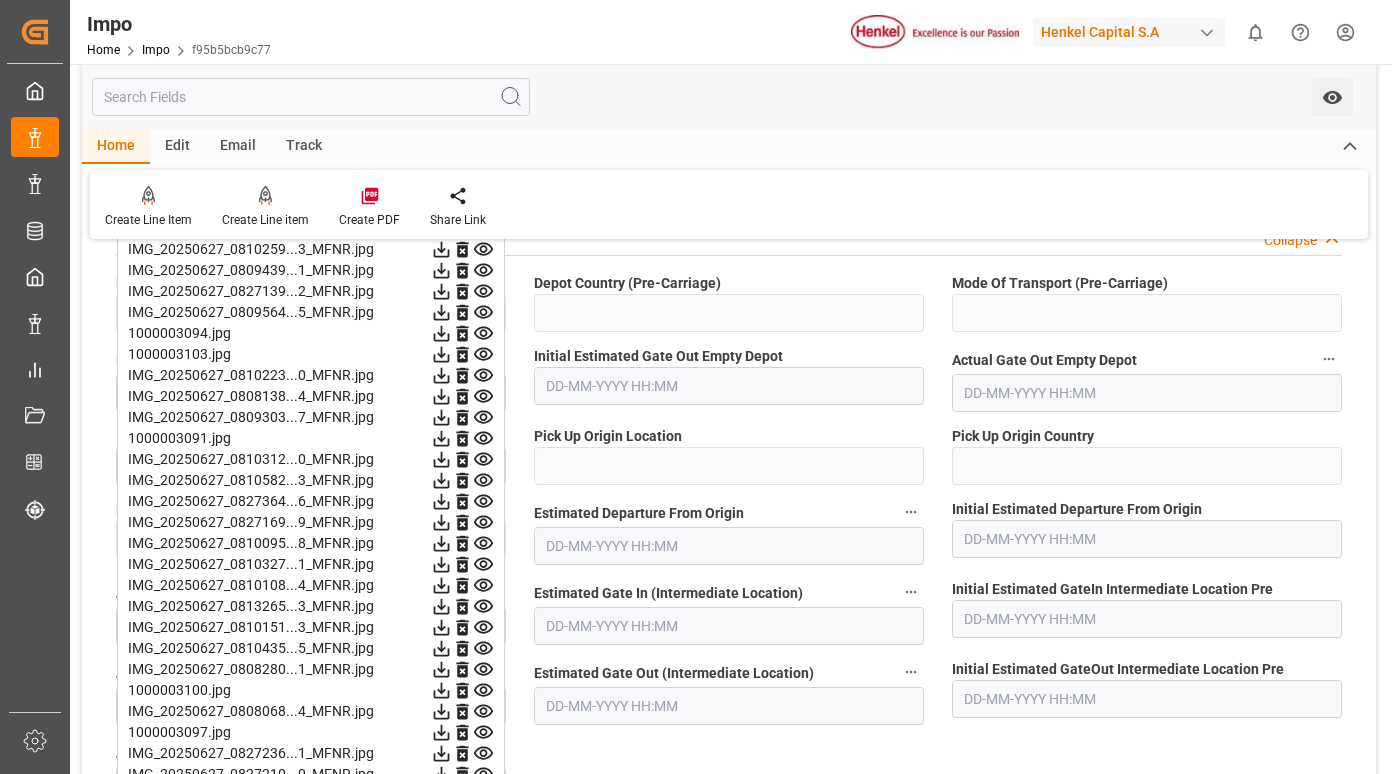 click 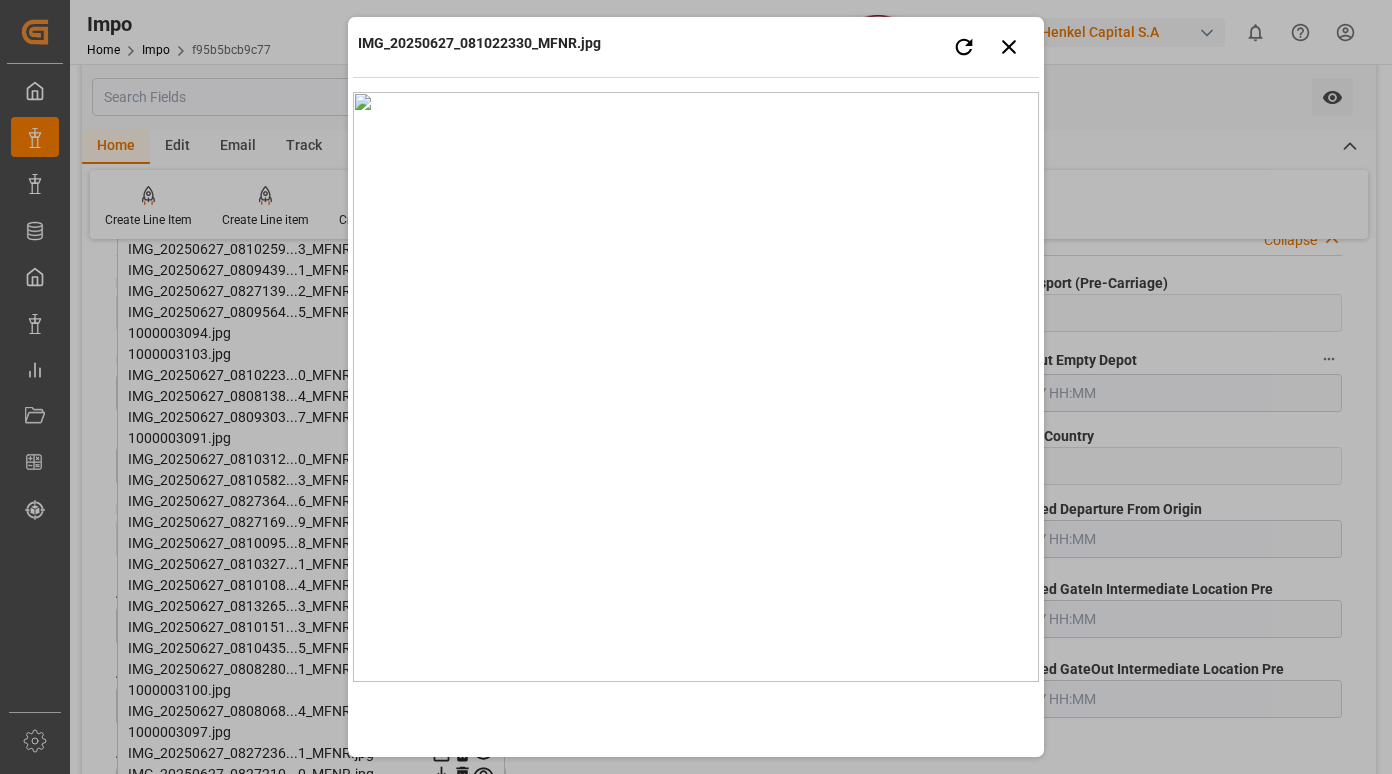 type 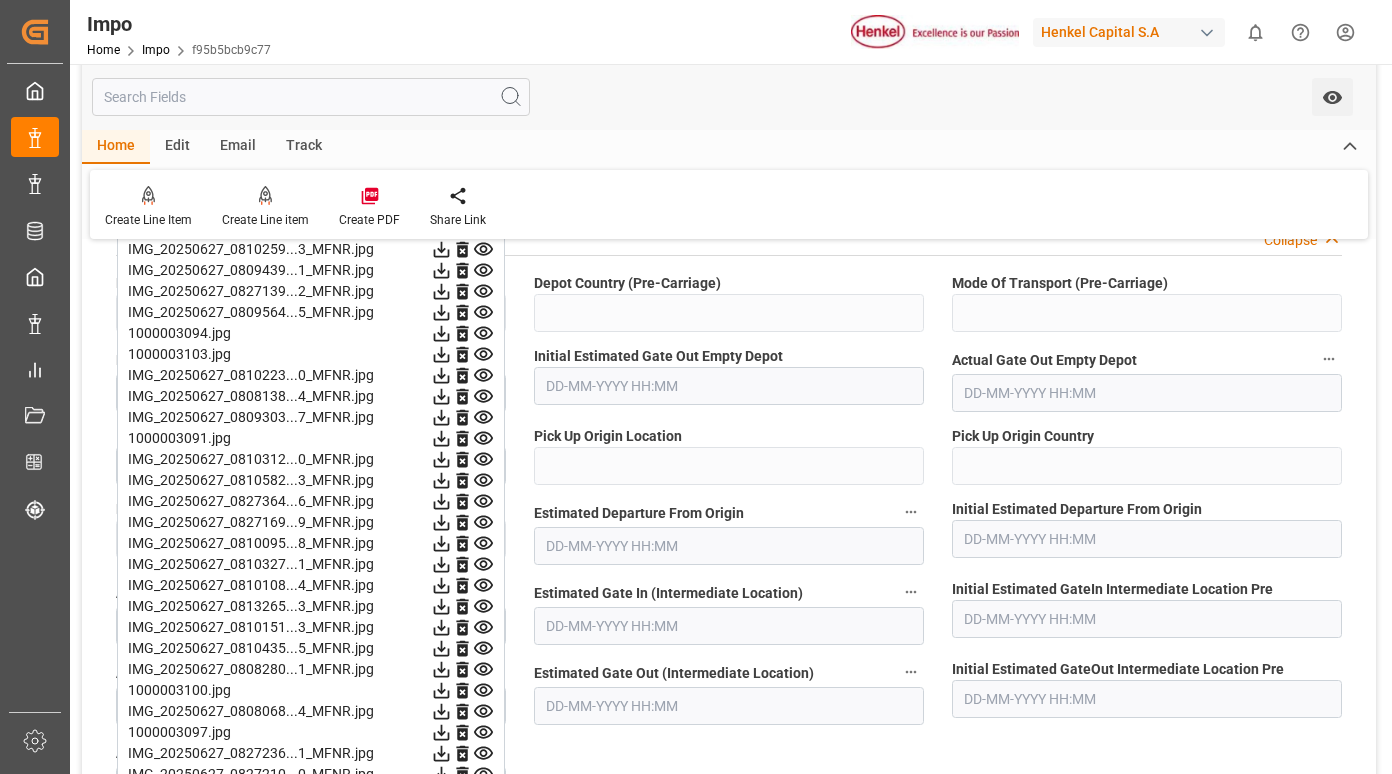 click 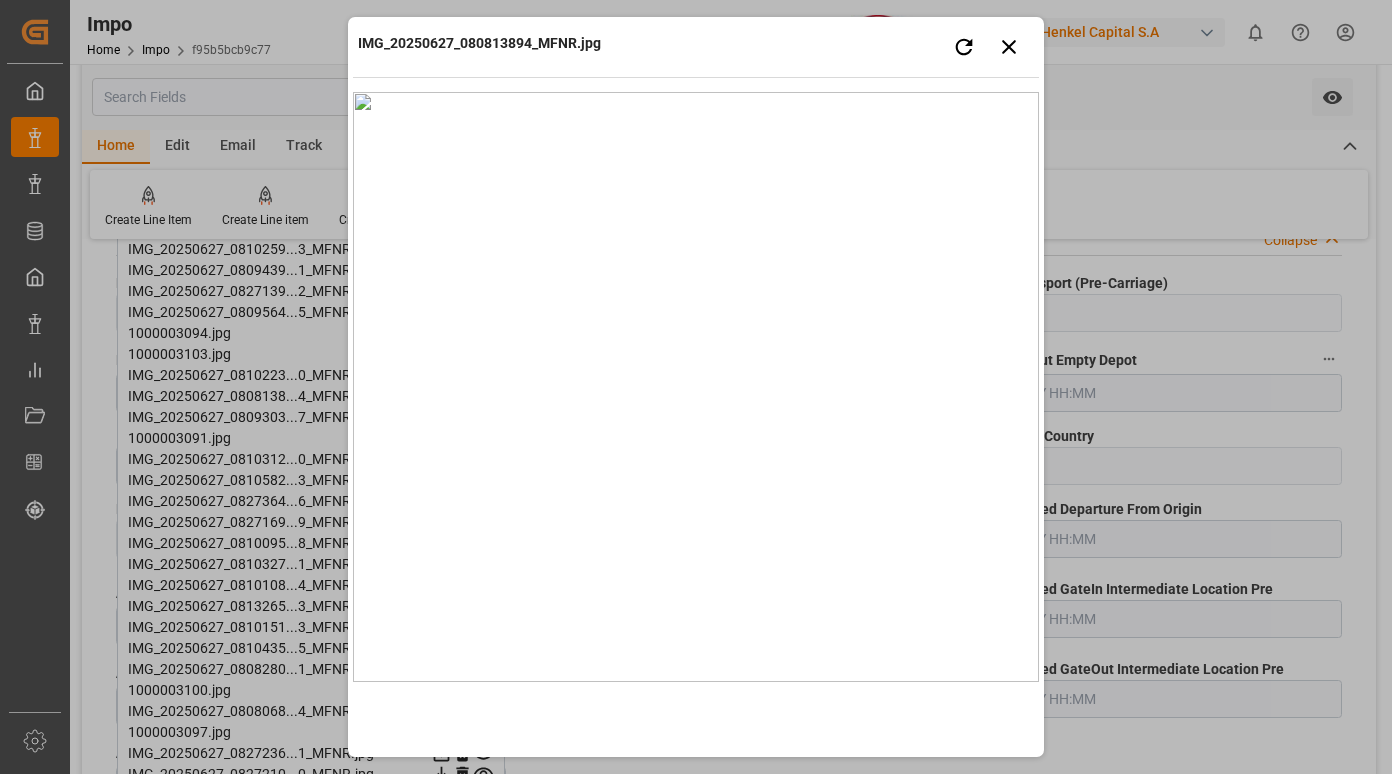 type 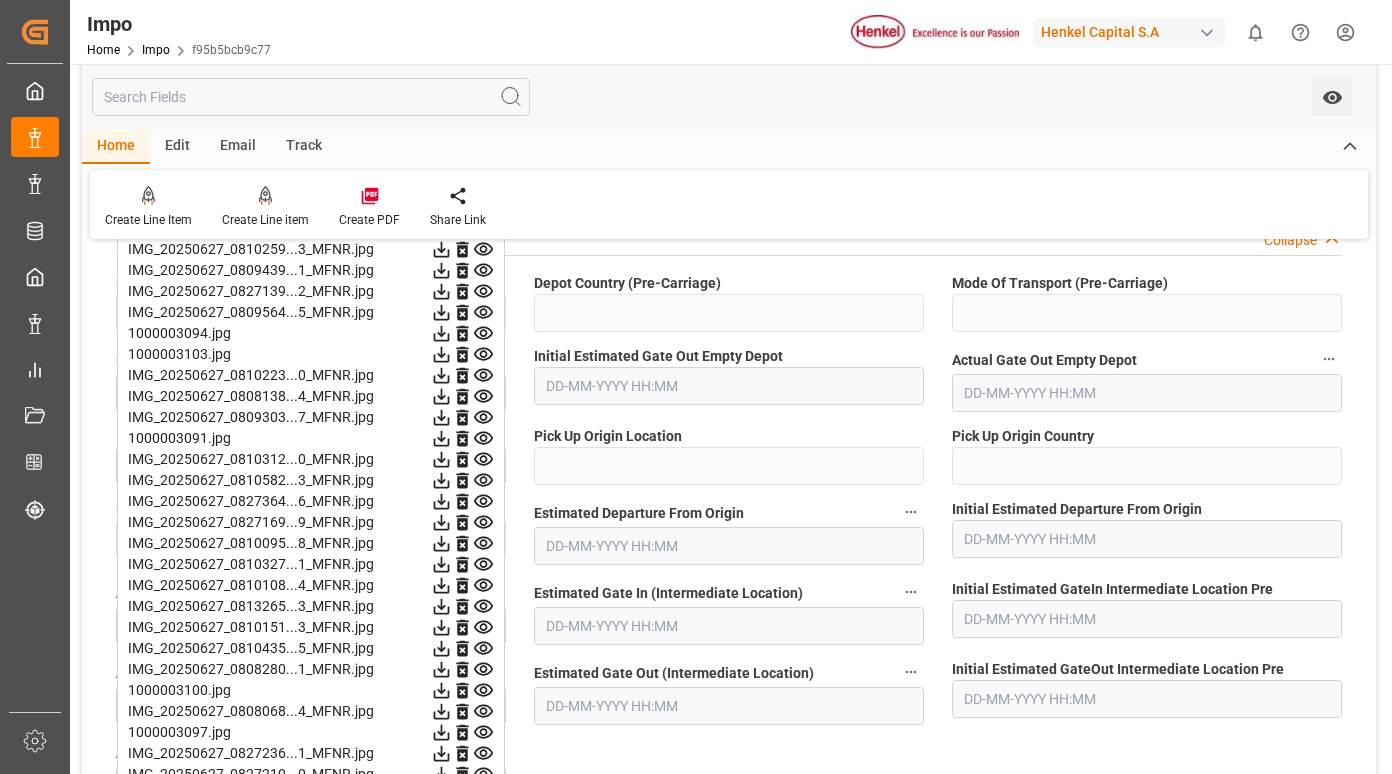 click 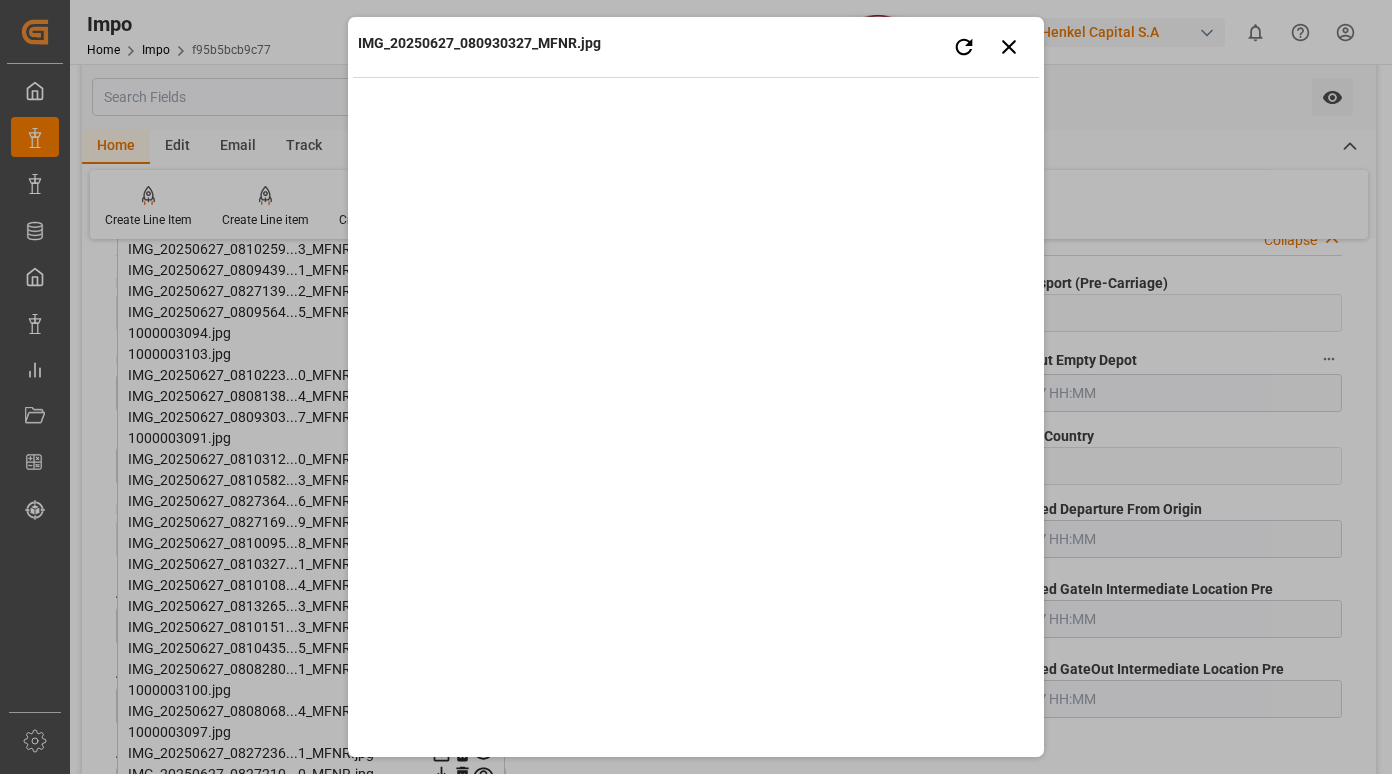 type 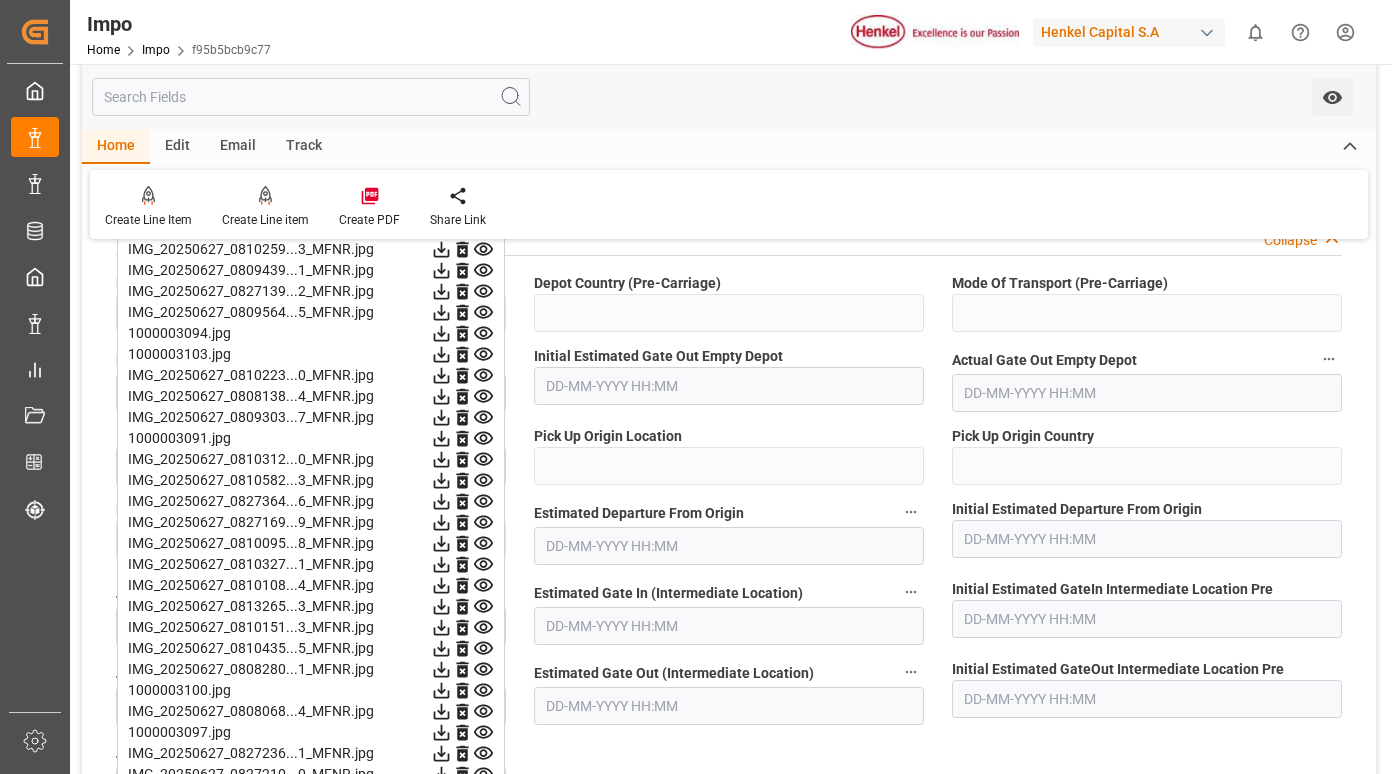 click 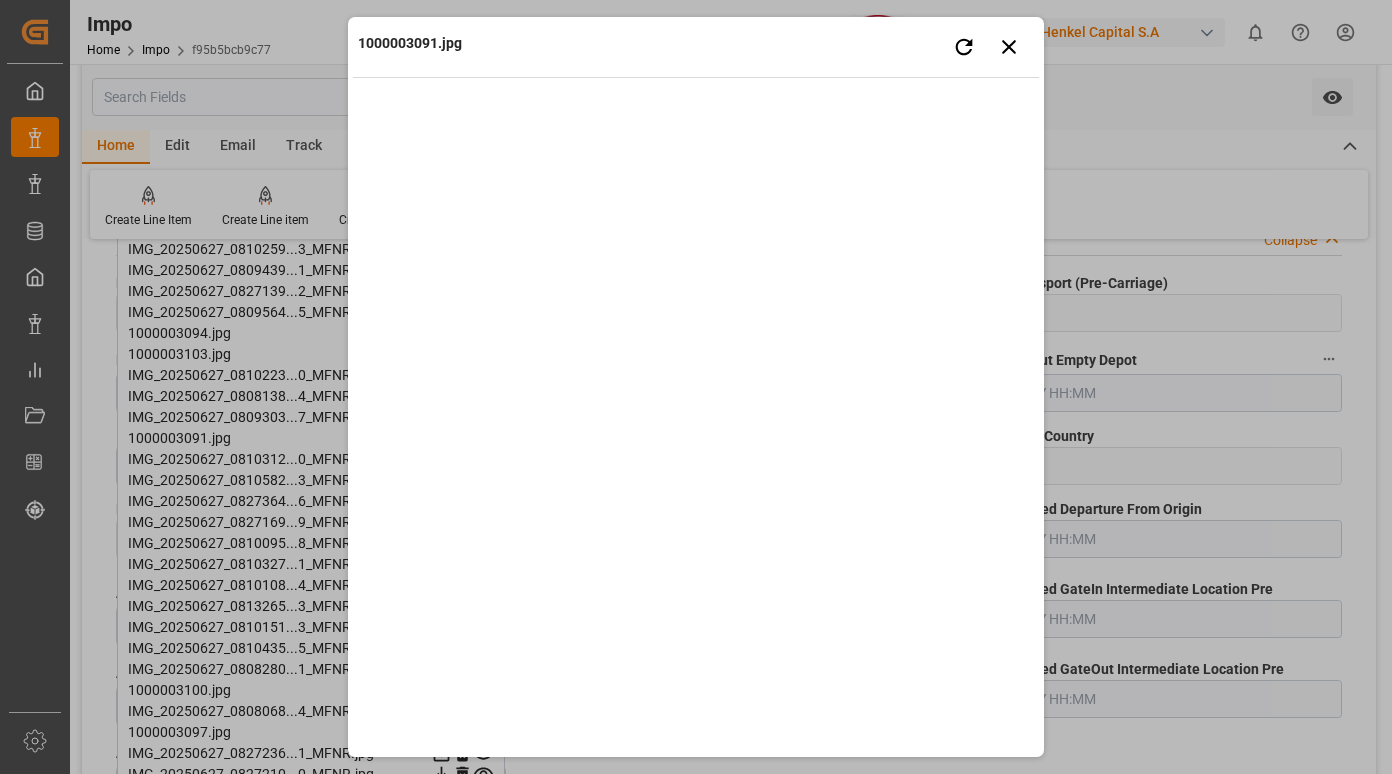 type 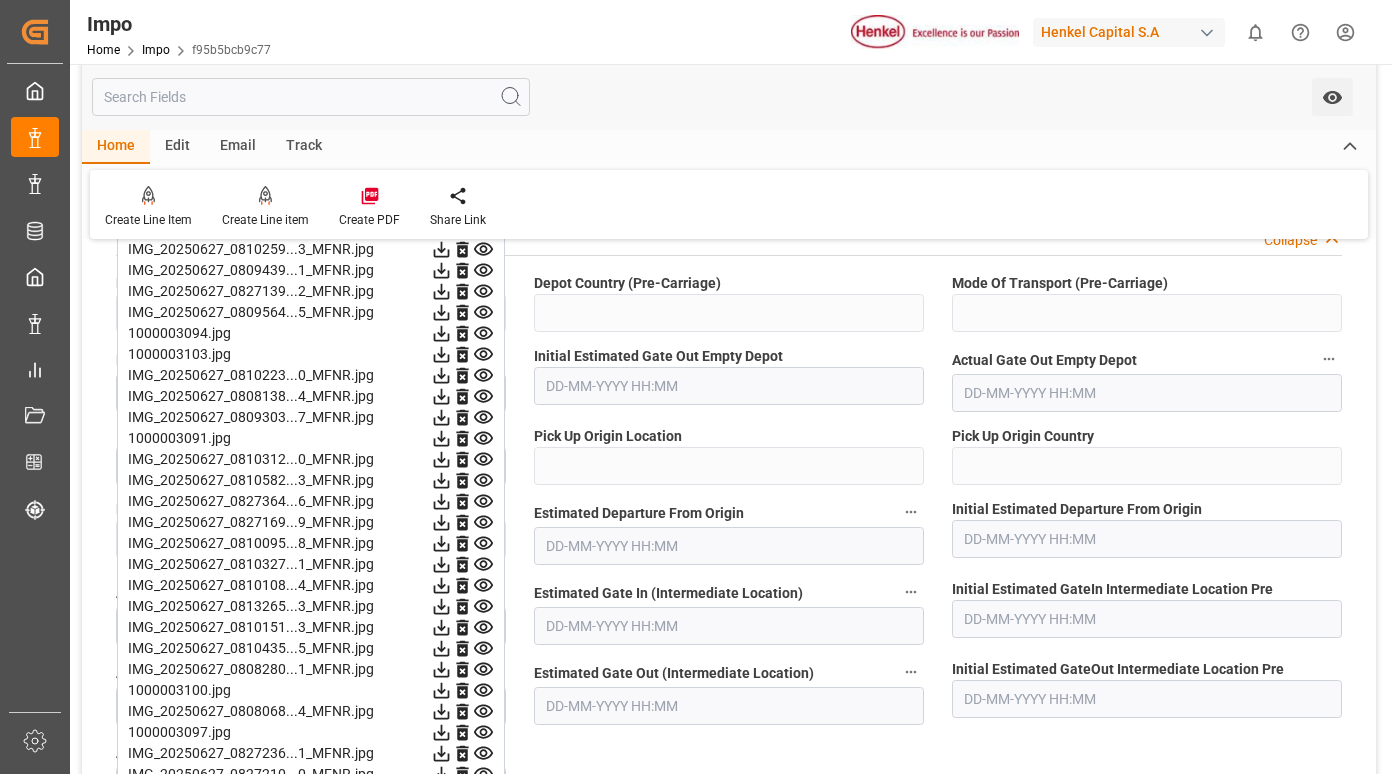 click 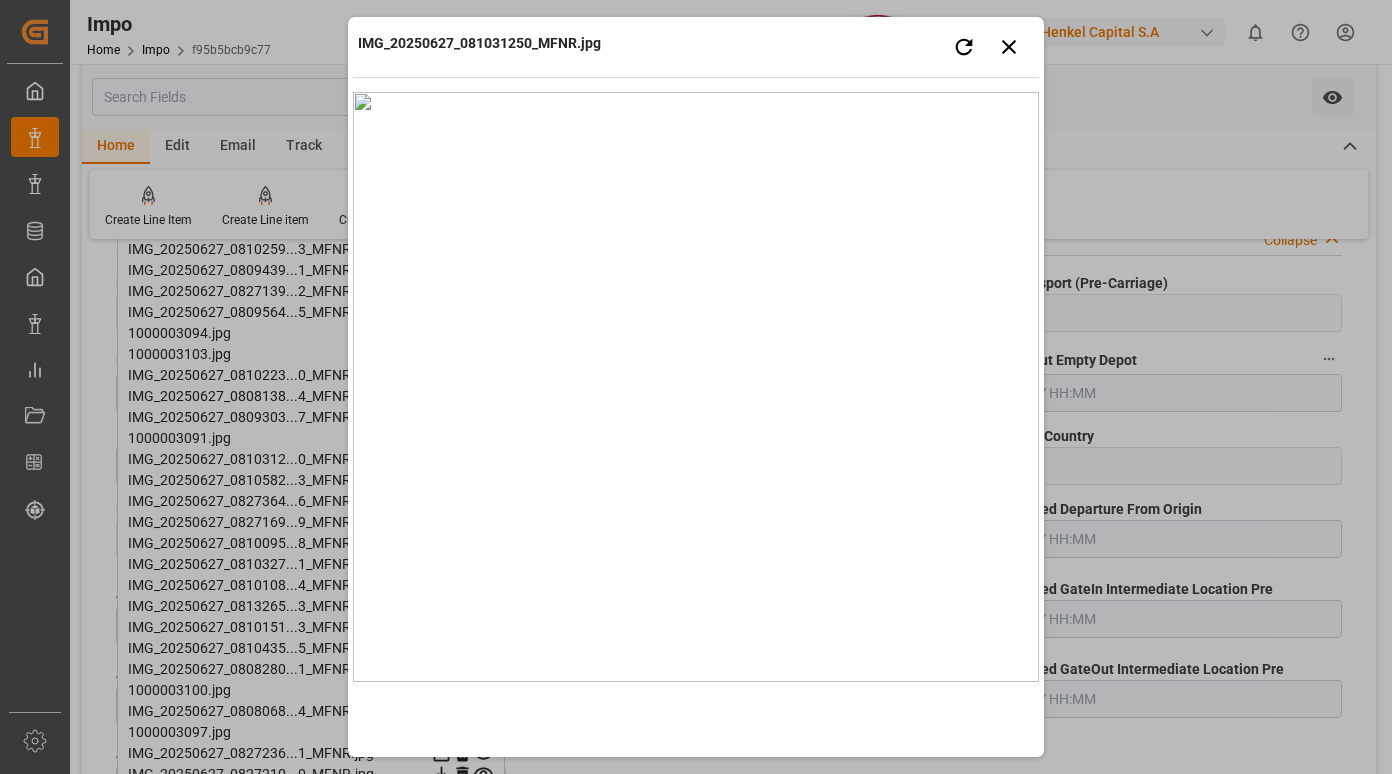 type 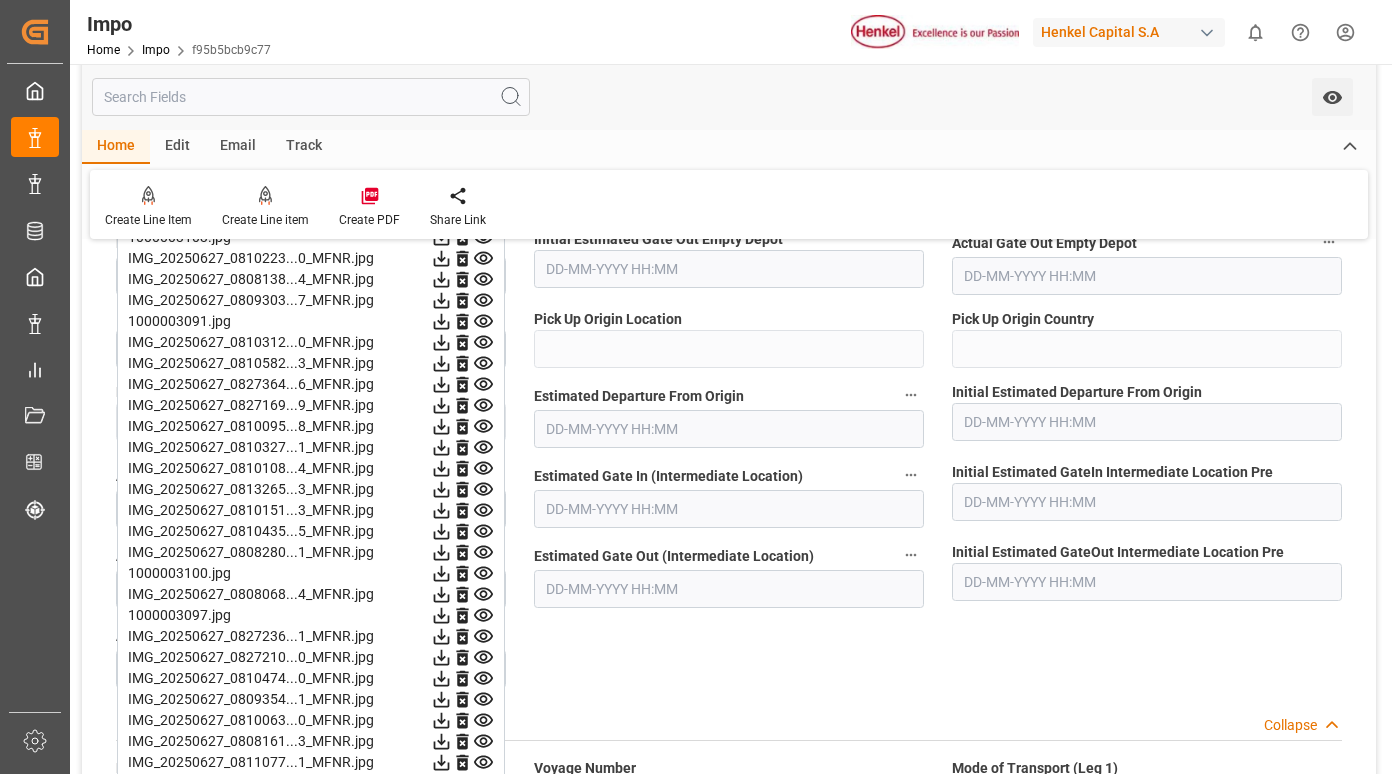 scroll, scrollTop: 2200, scrollLeft: 0, axis: vertical 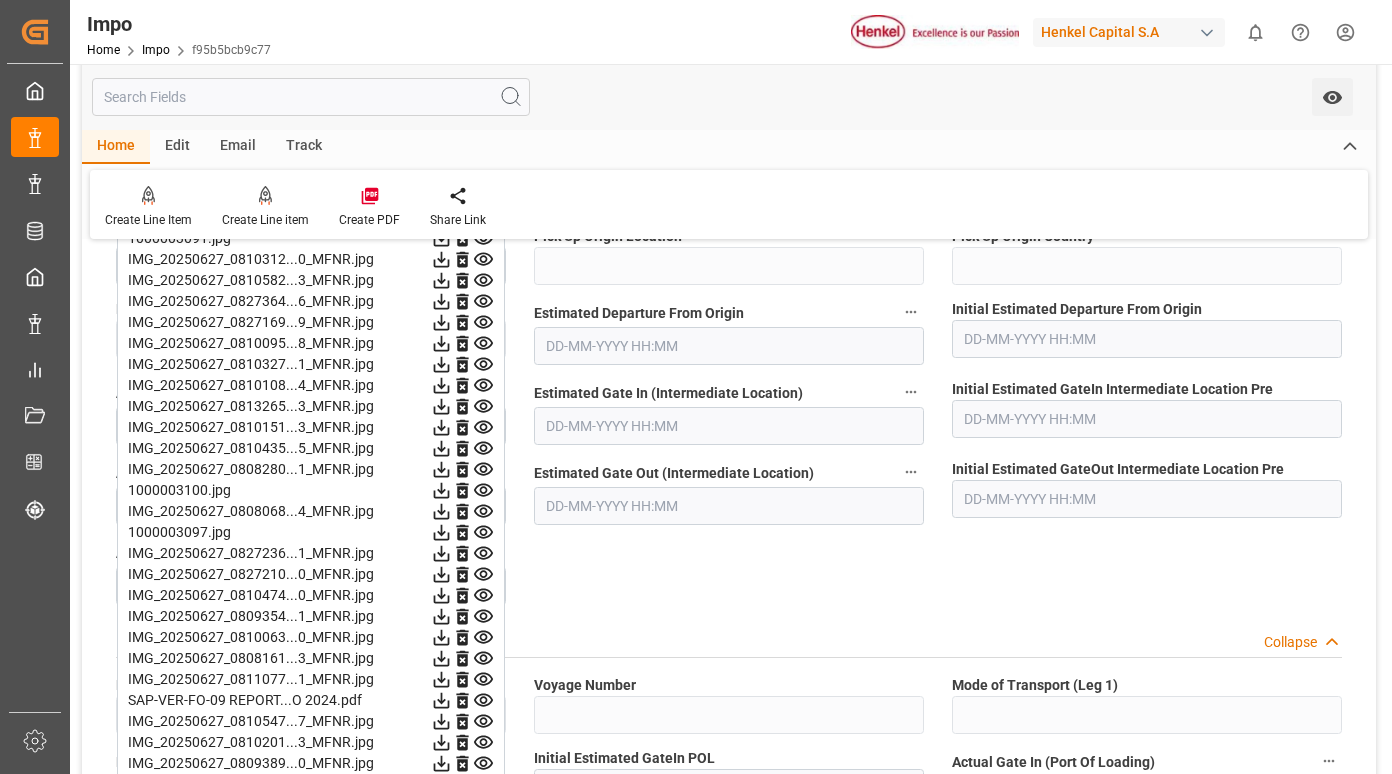 click 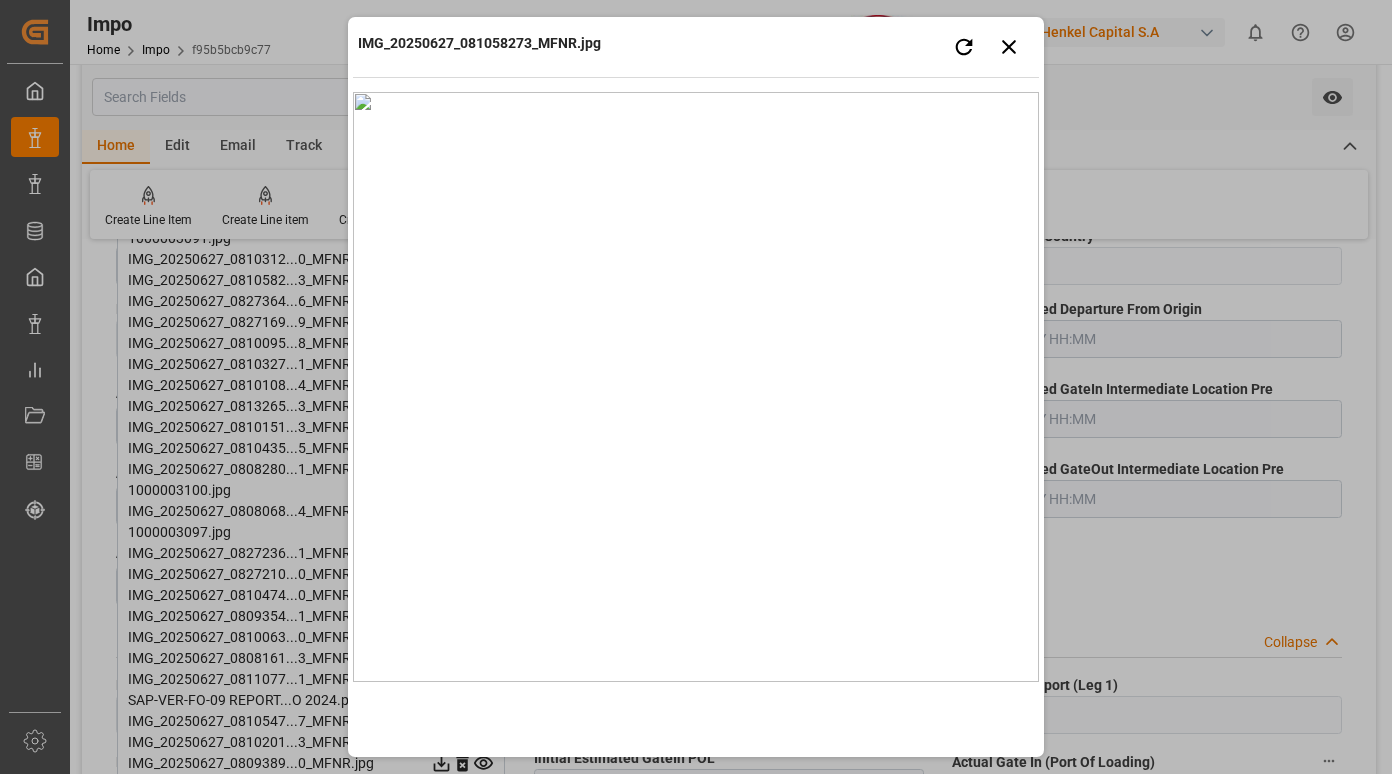type 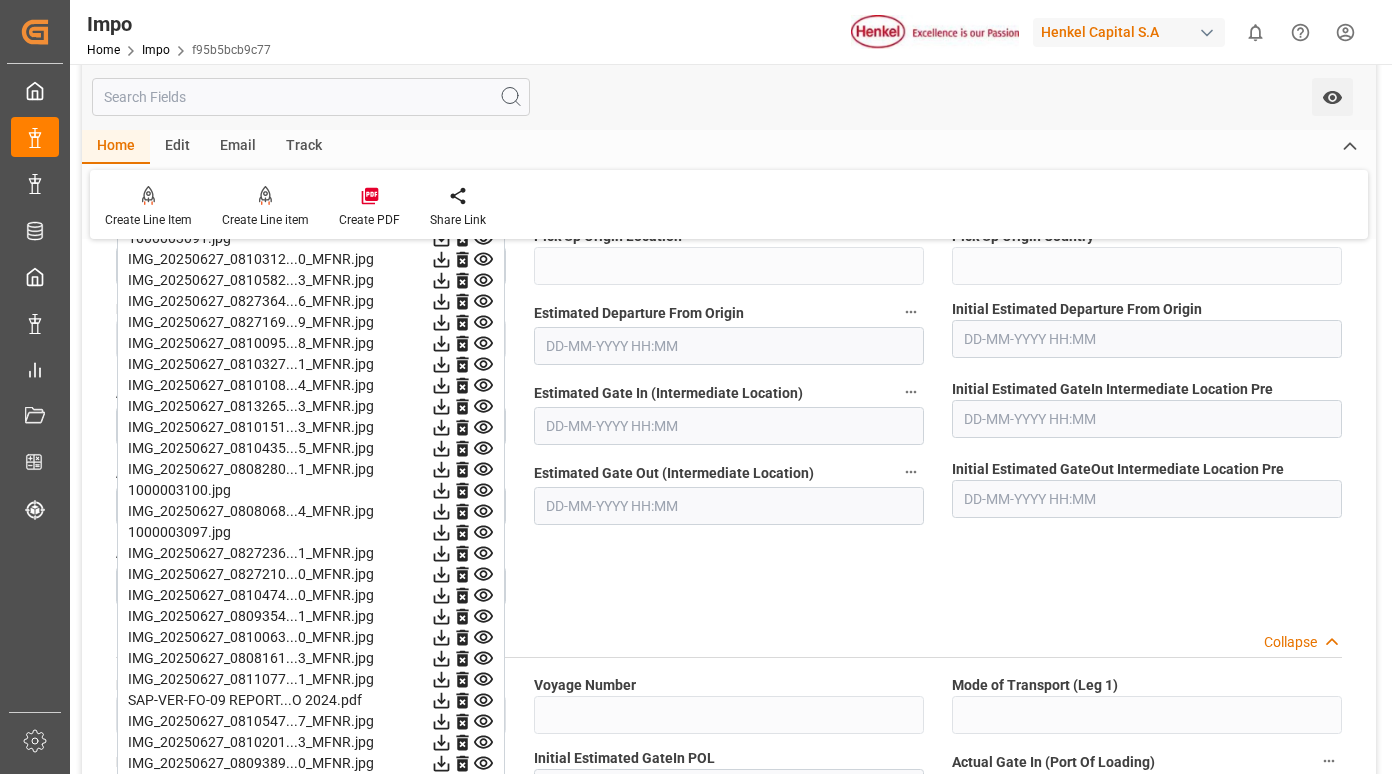 click 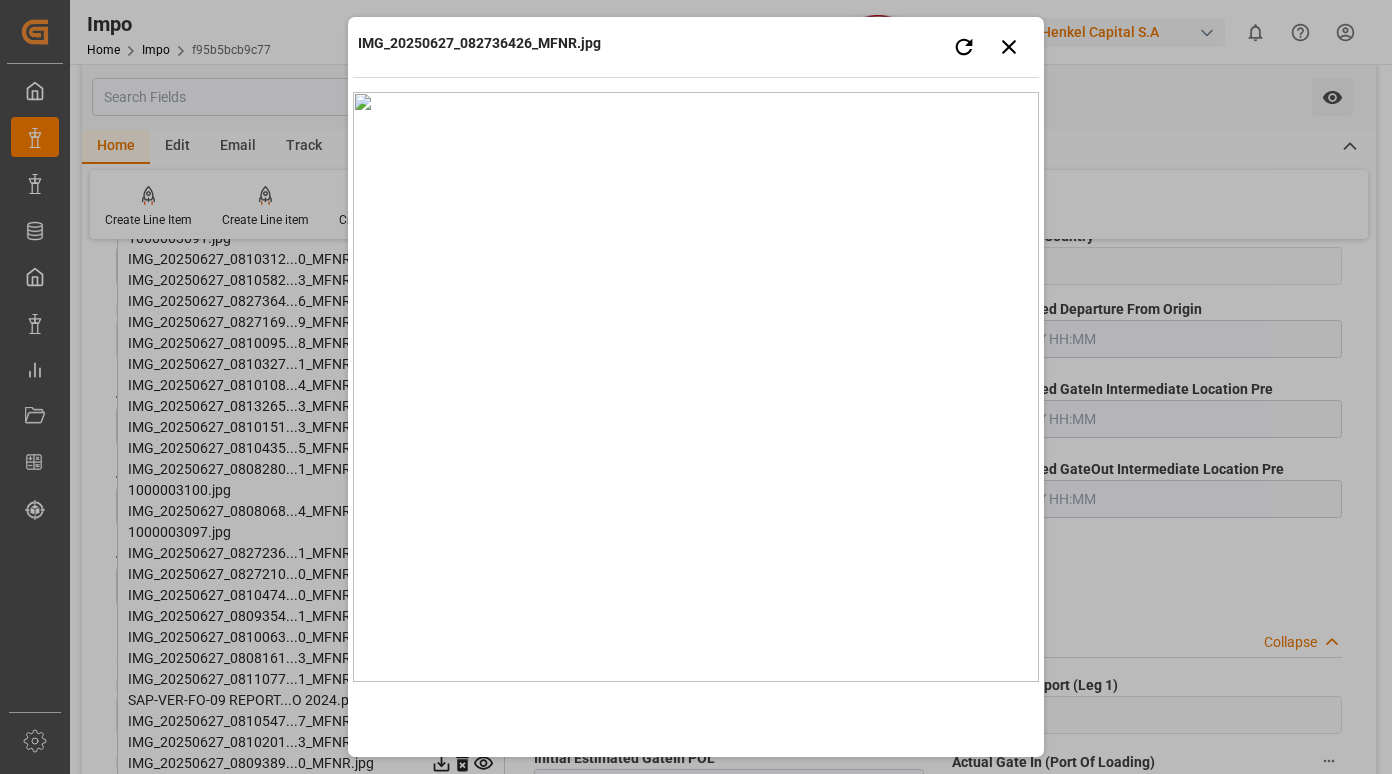 type 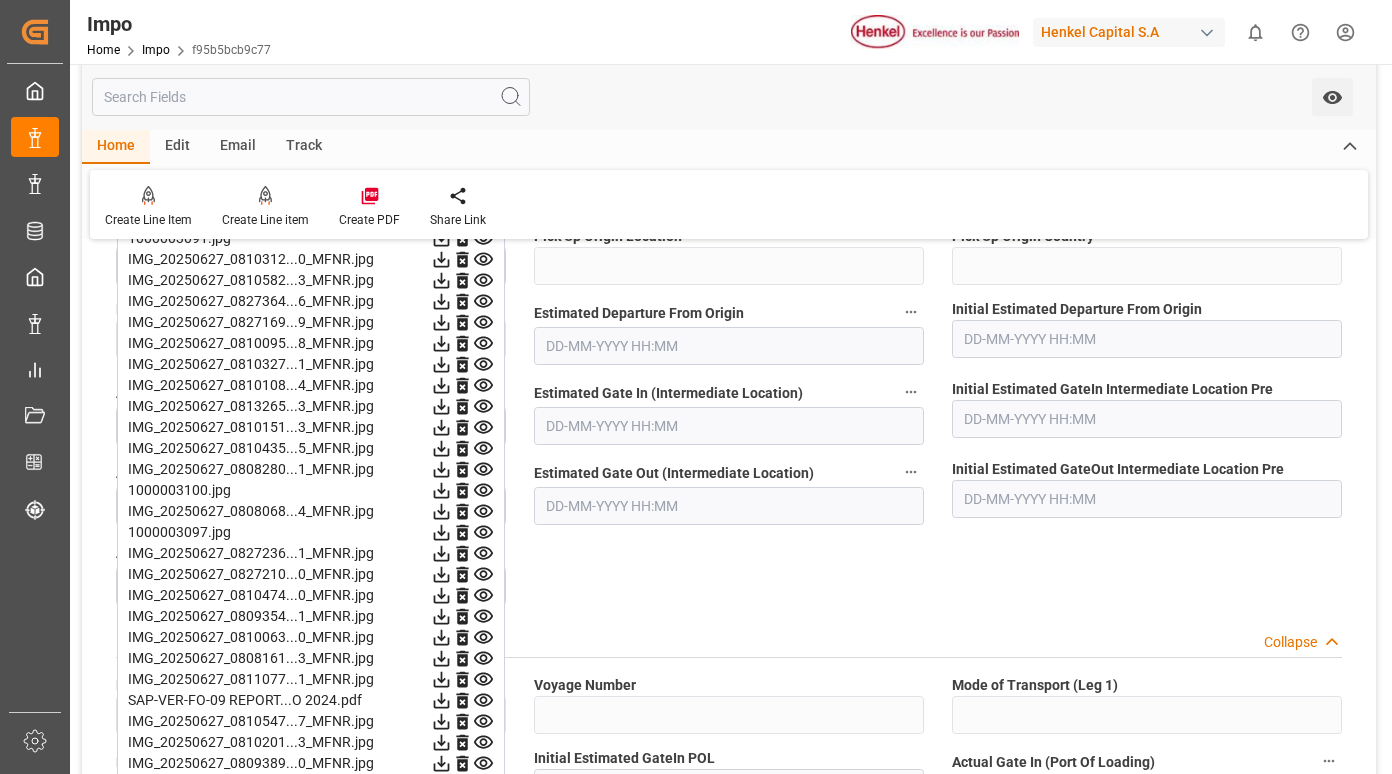 click 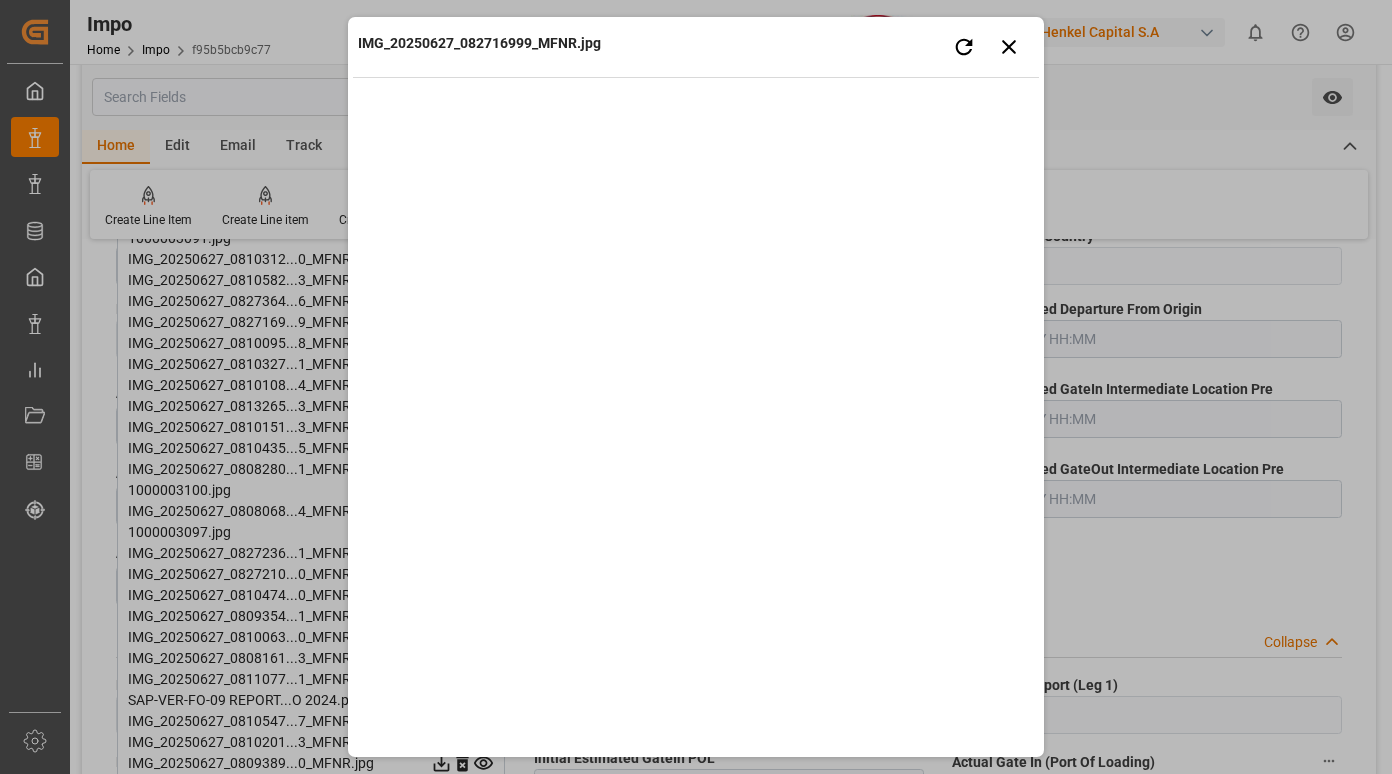 type 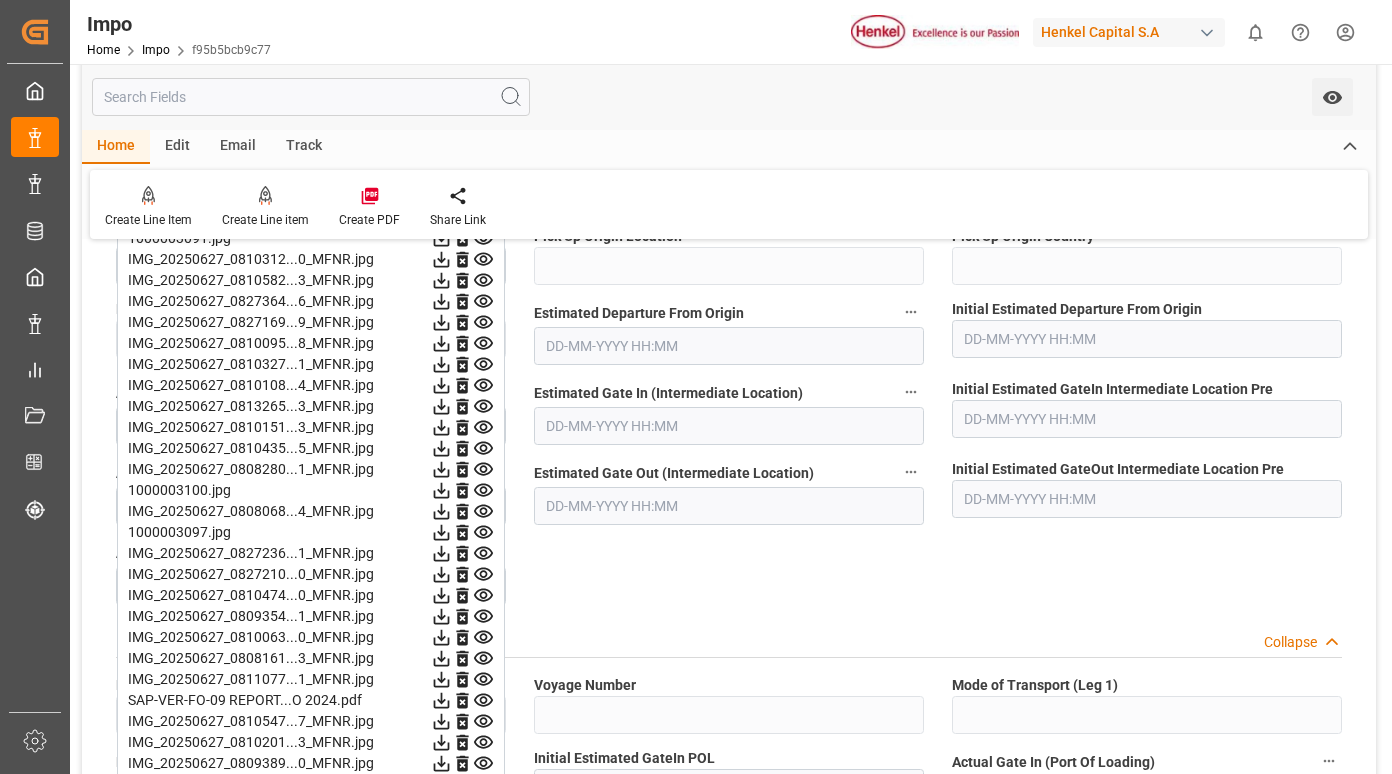 click 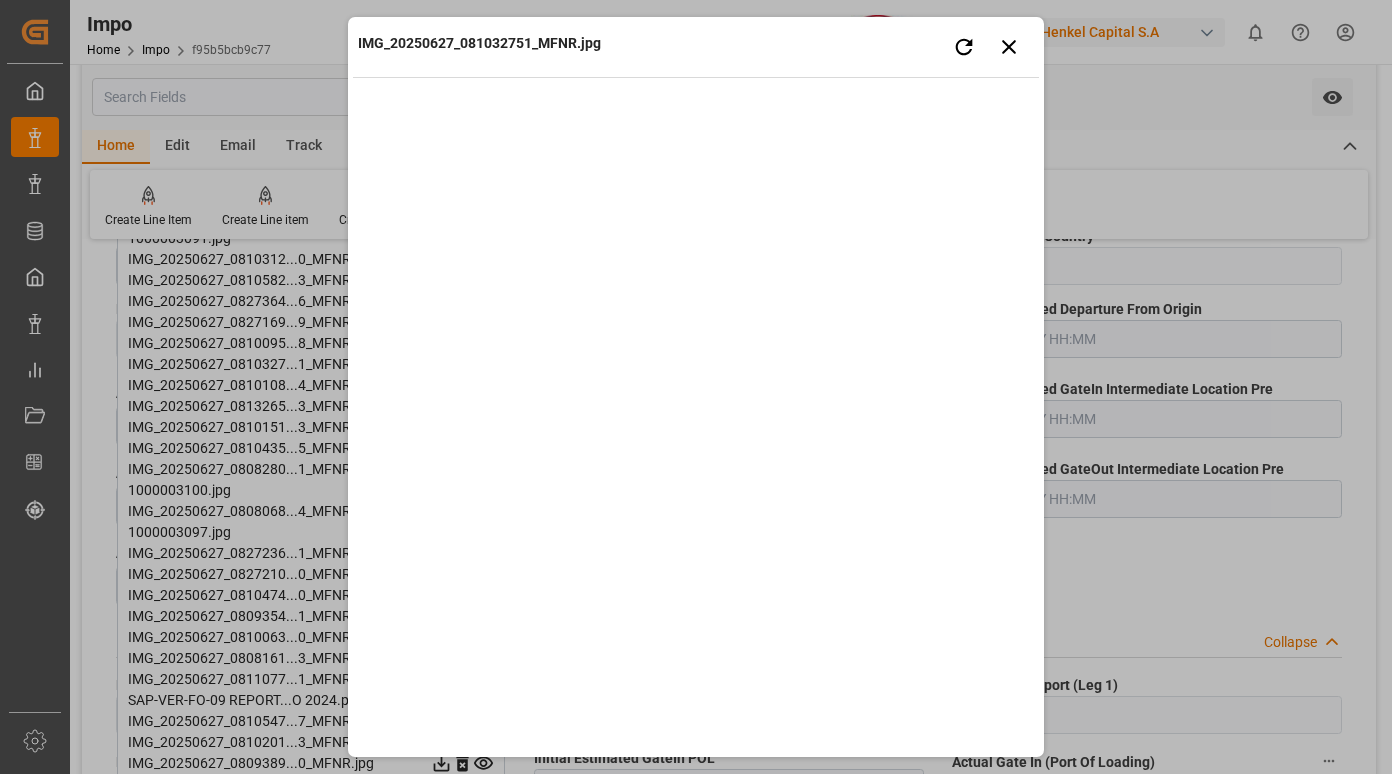 type 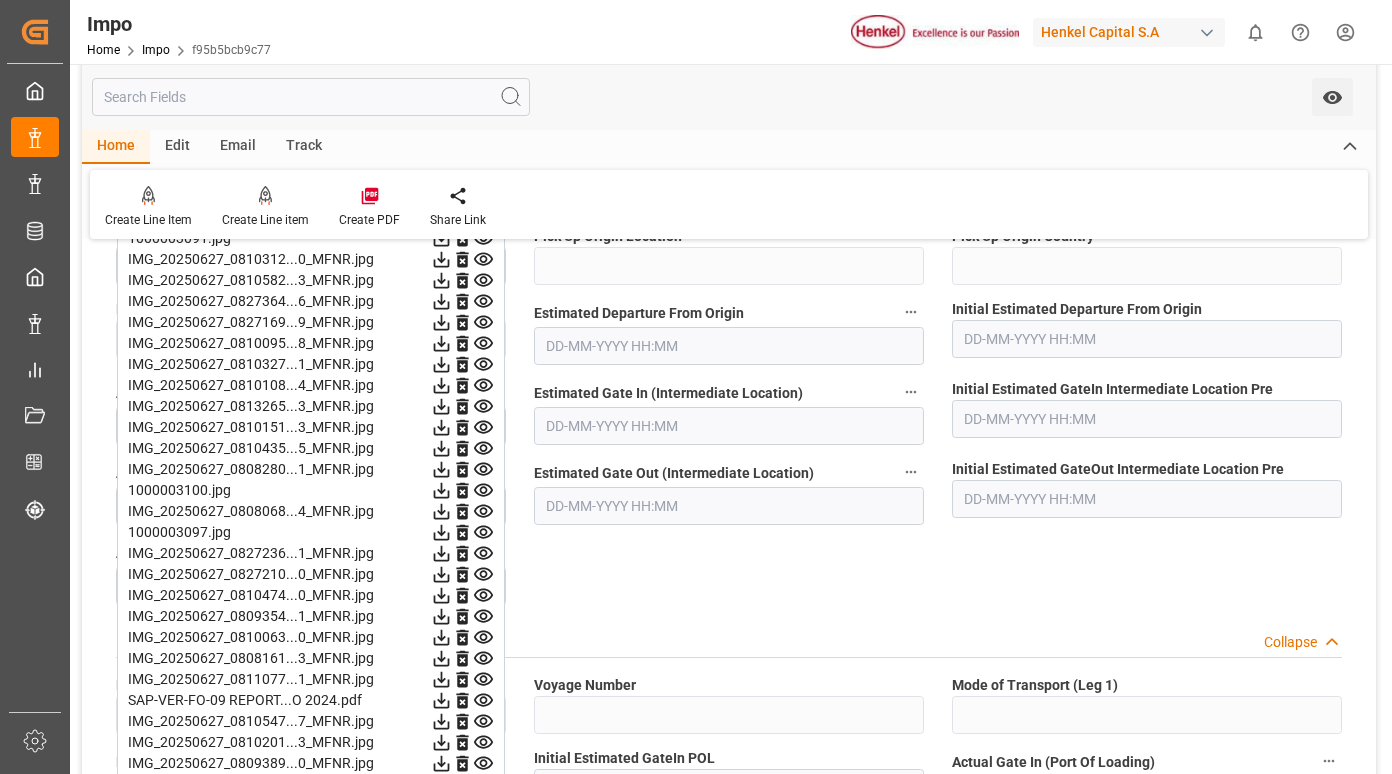 click 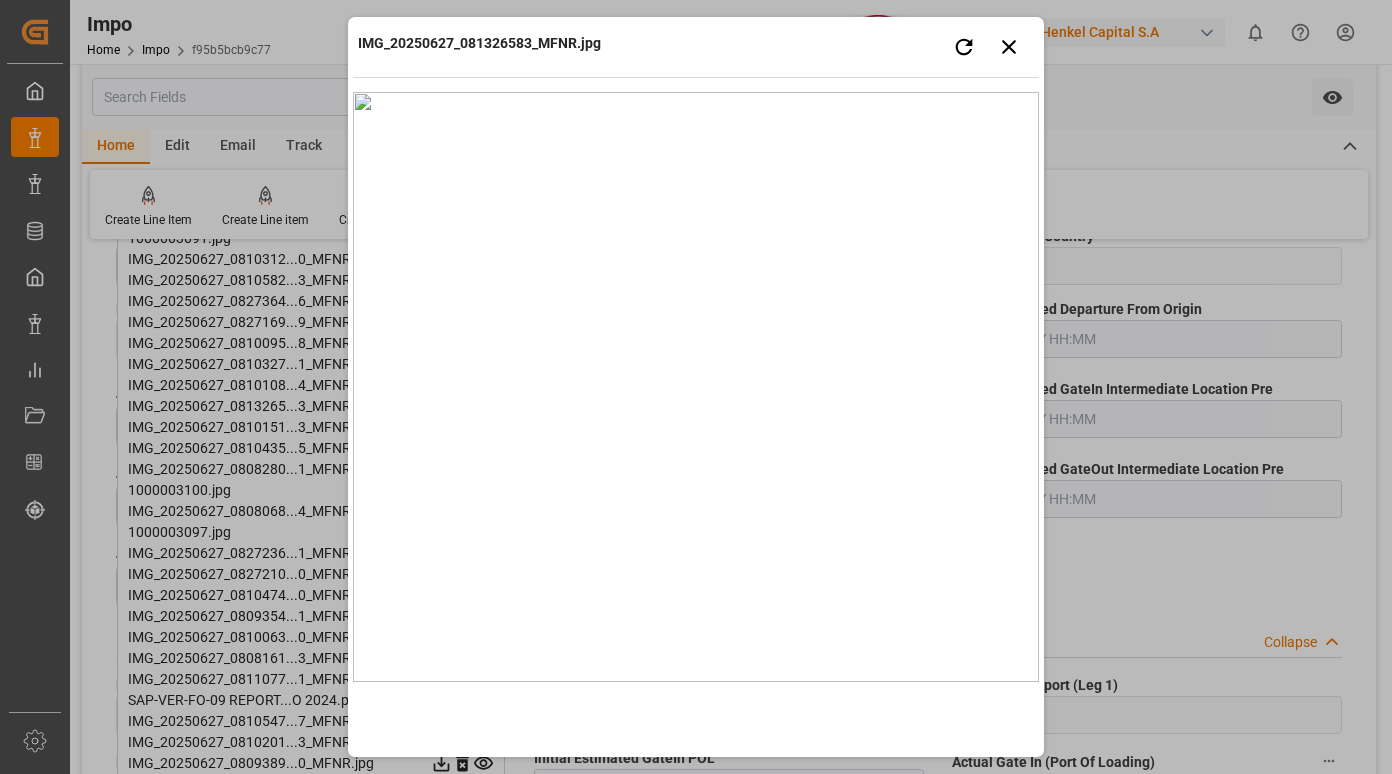 type 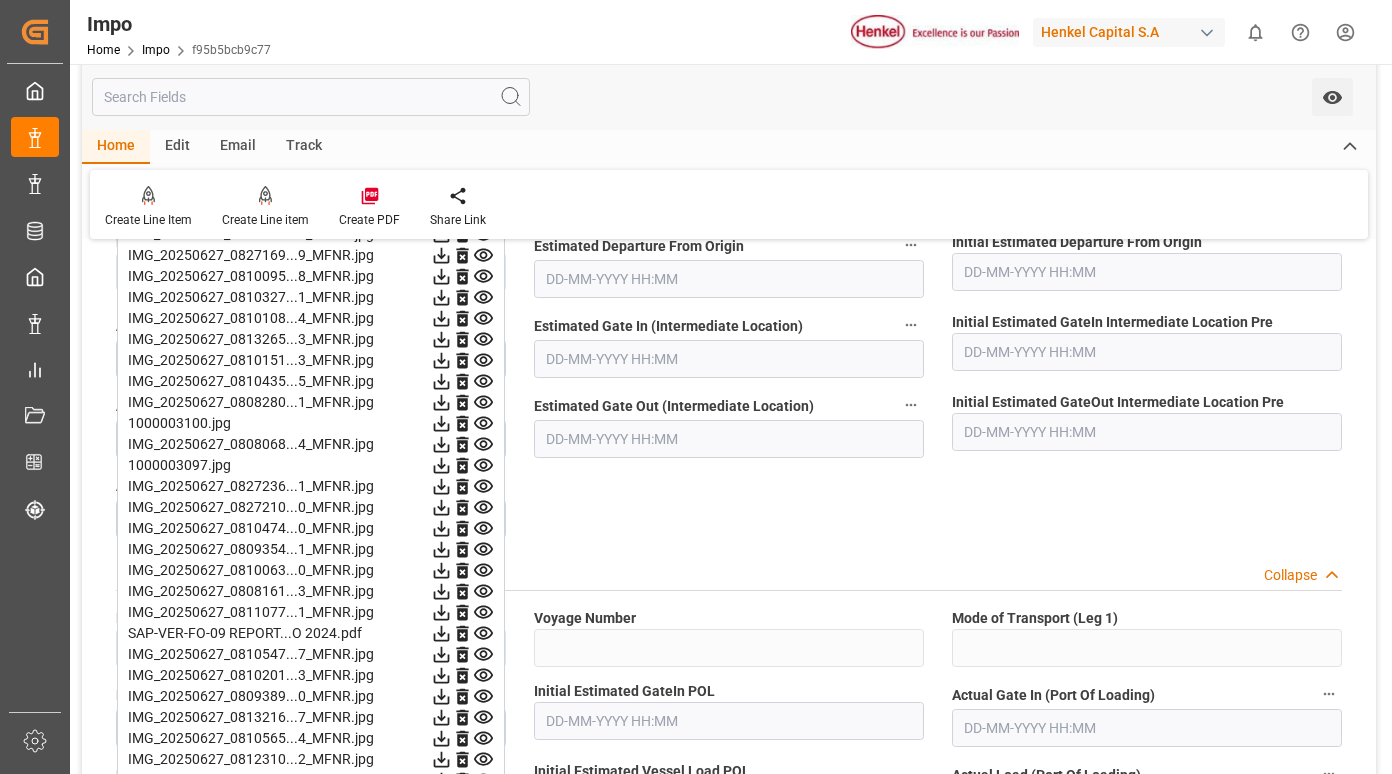 scroll, scrollTop: 2300, scrollLeft: 0, axis: vertical 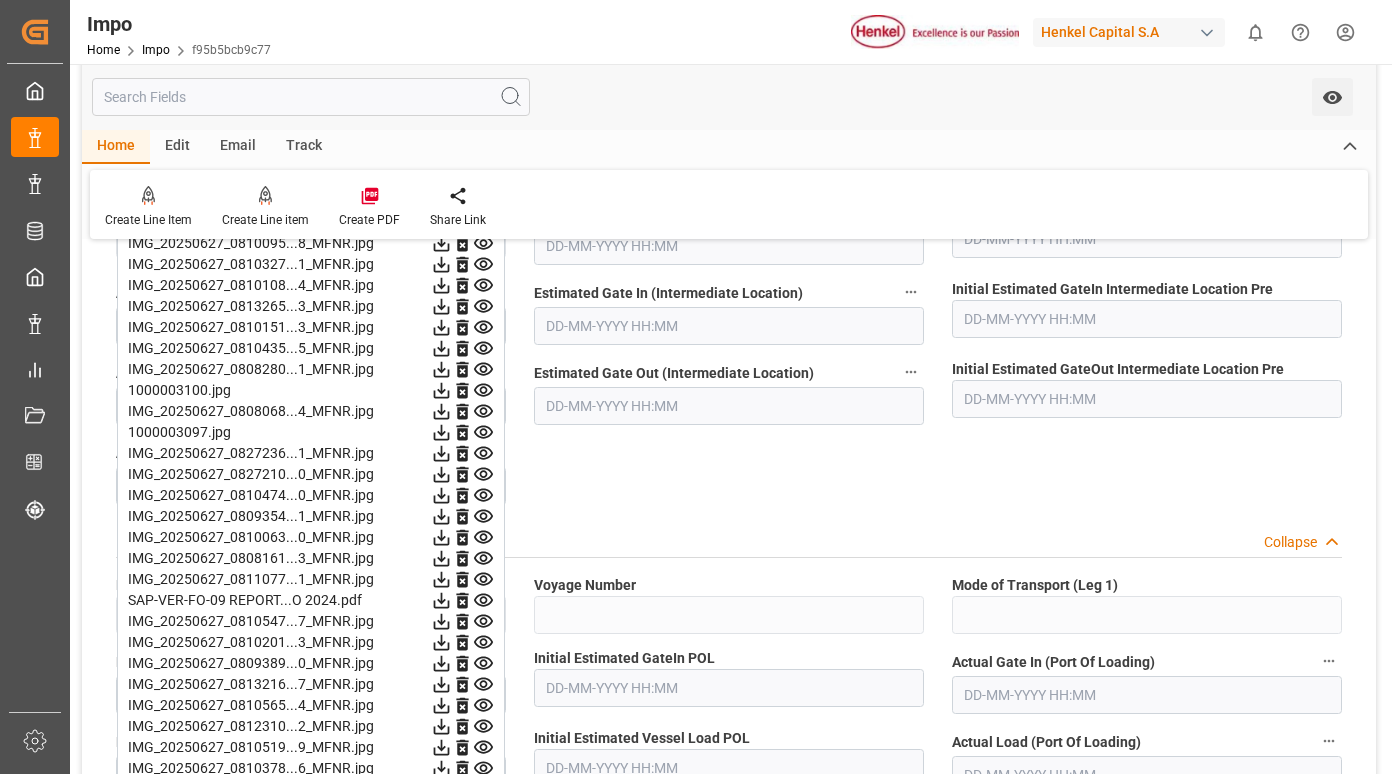 click 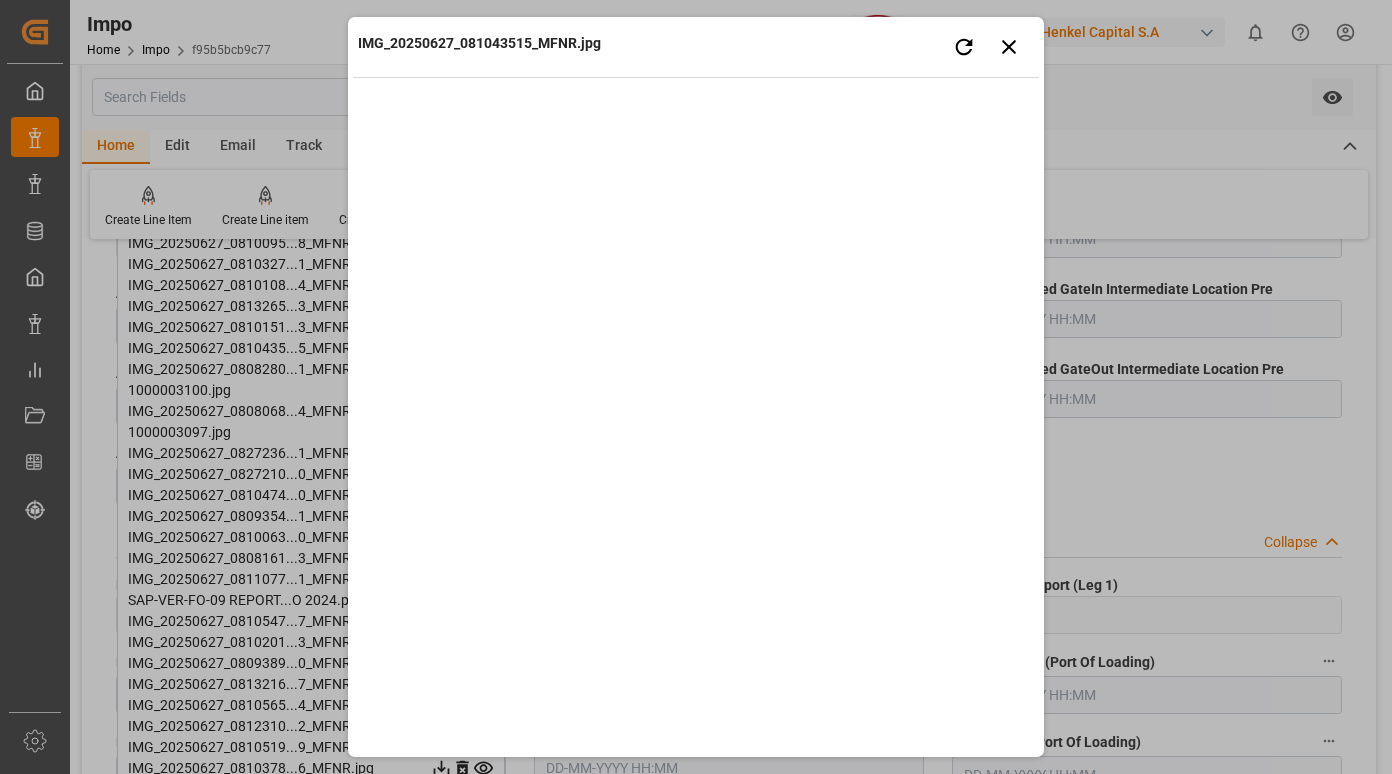 type 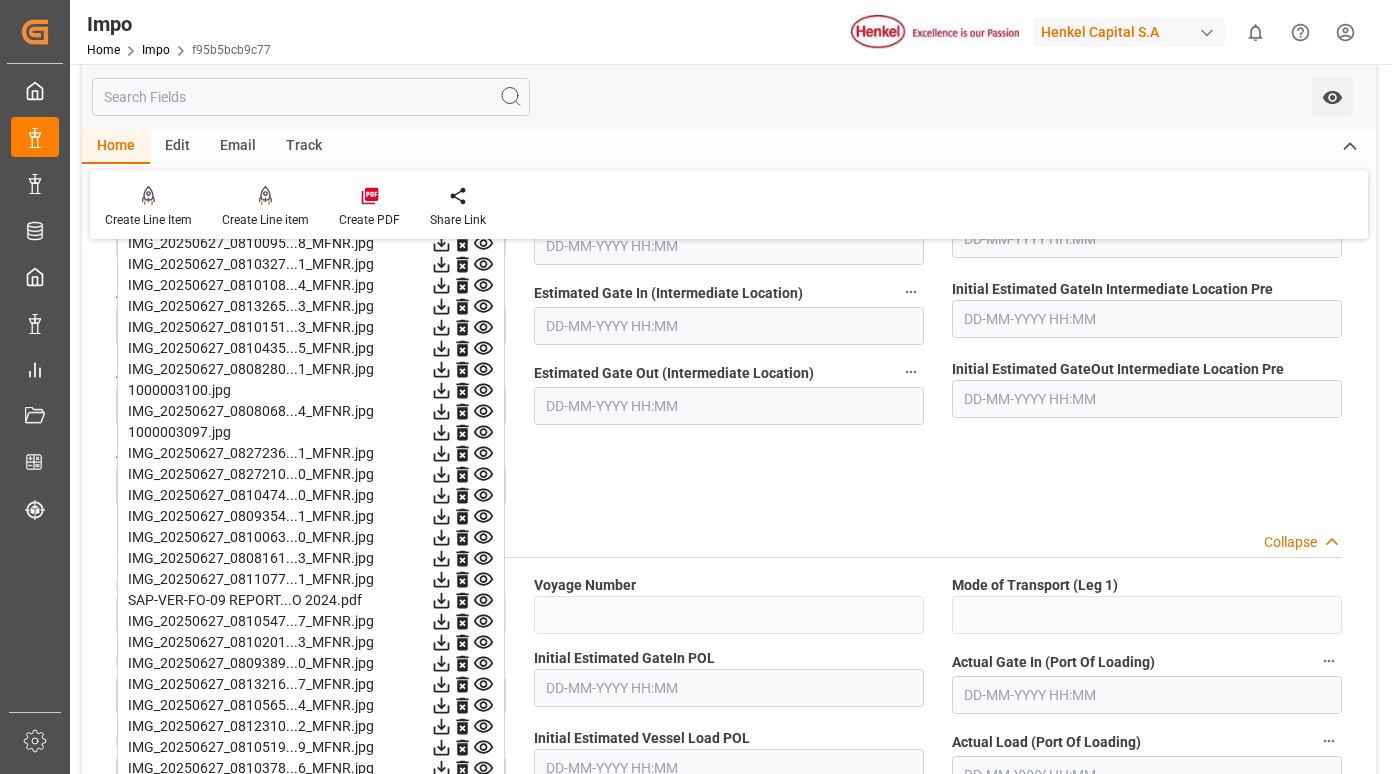 click 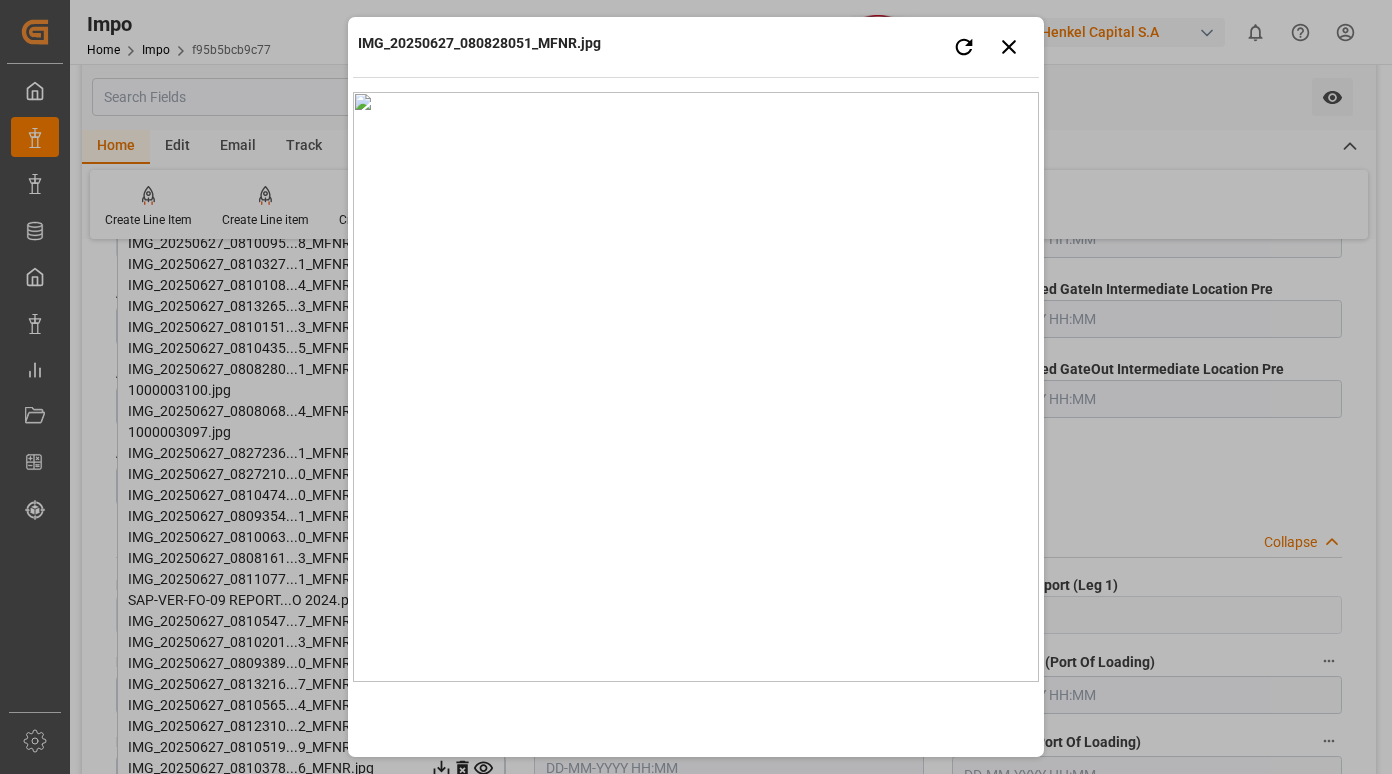 type 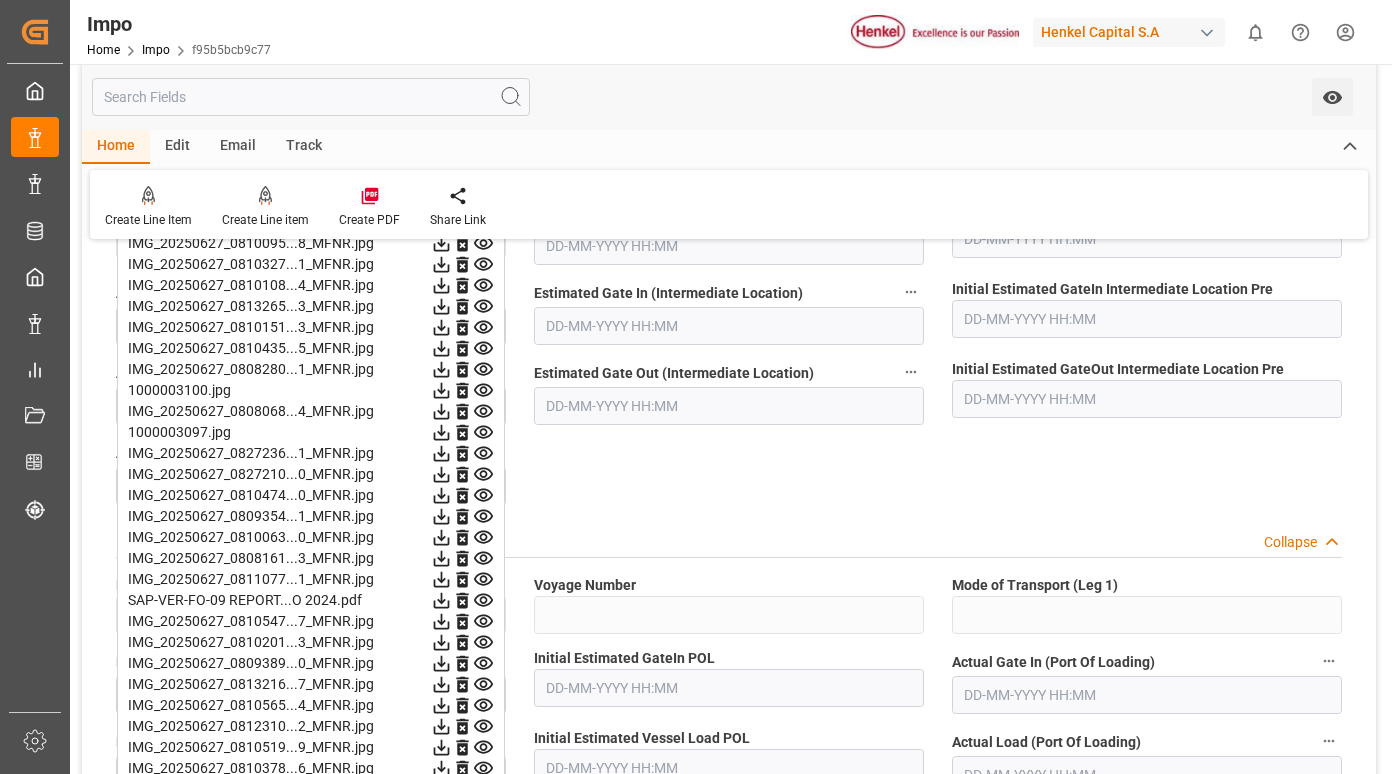 click 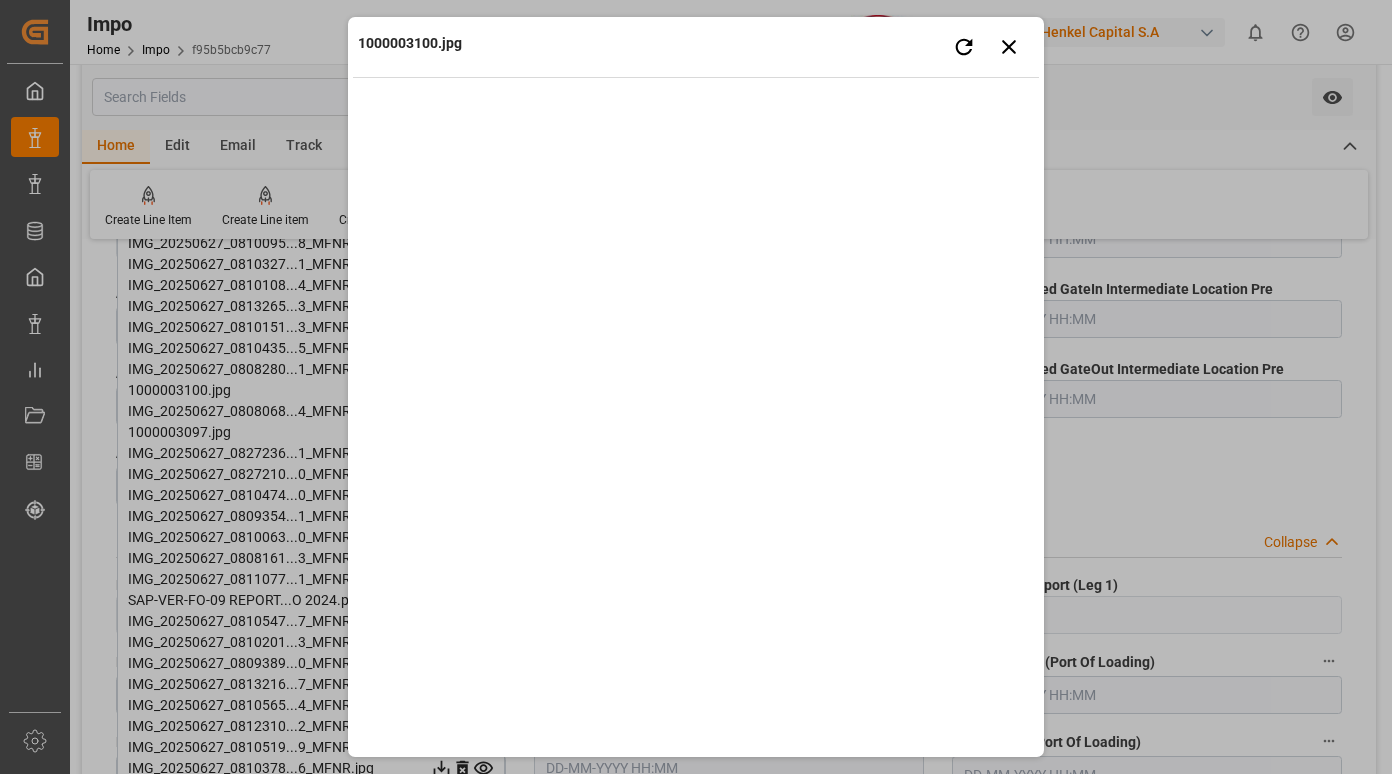 type 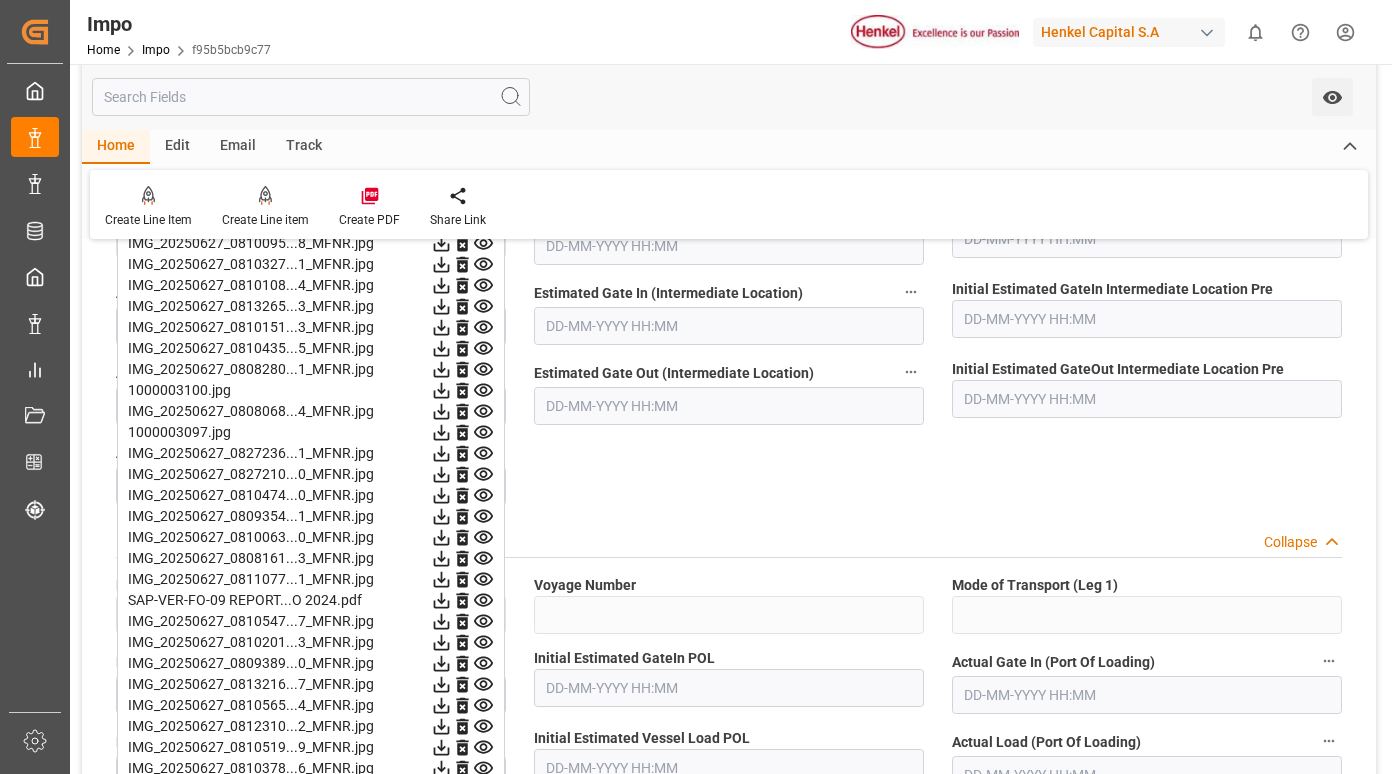 scroll, scrollTop: 2400, scrollLeft: 0, axis: vertical 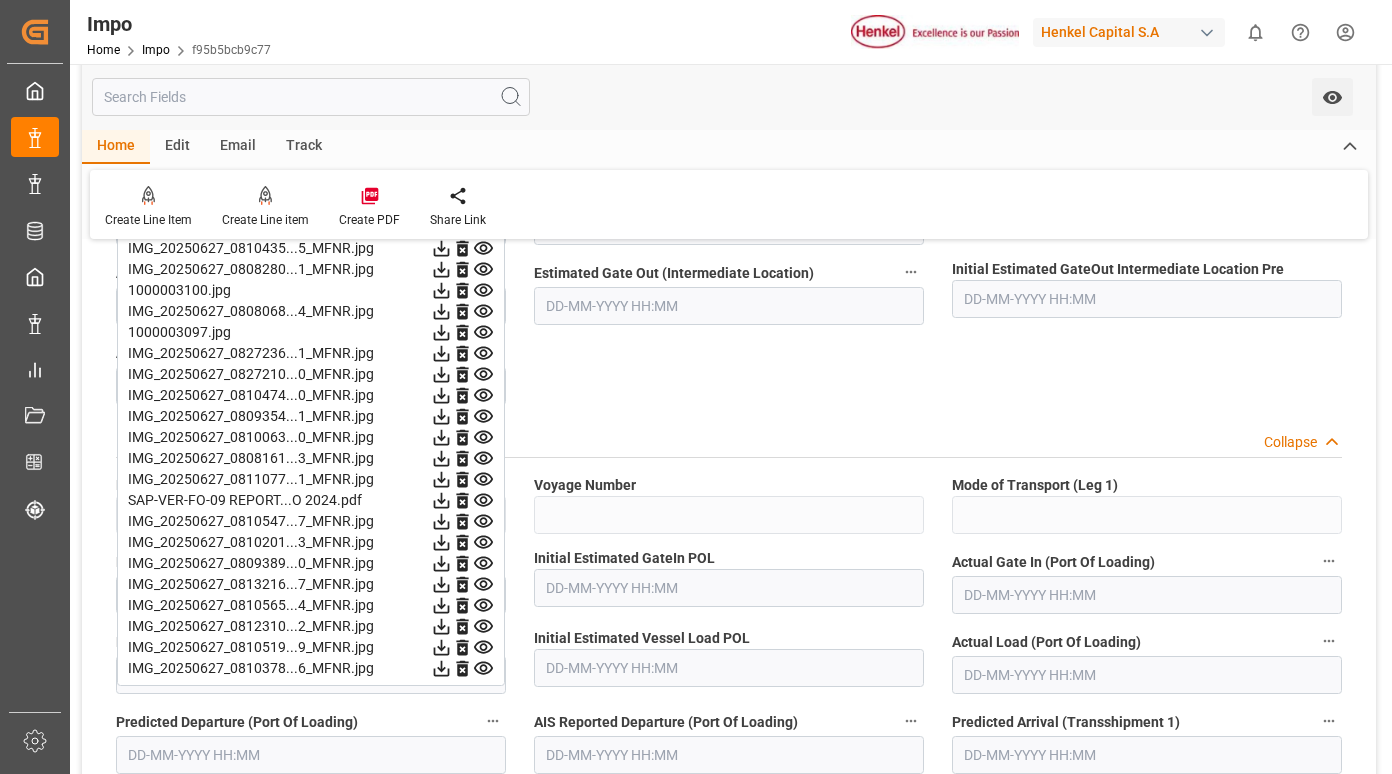 click 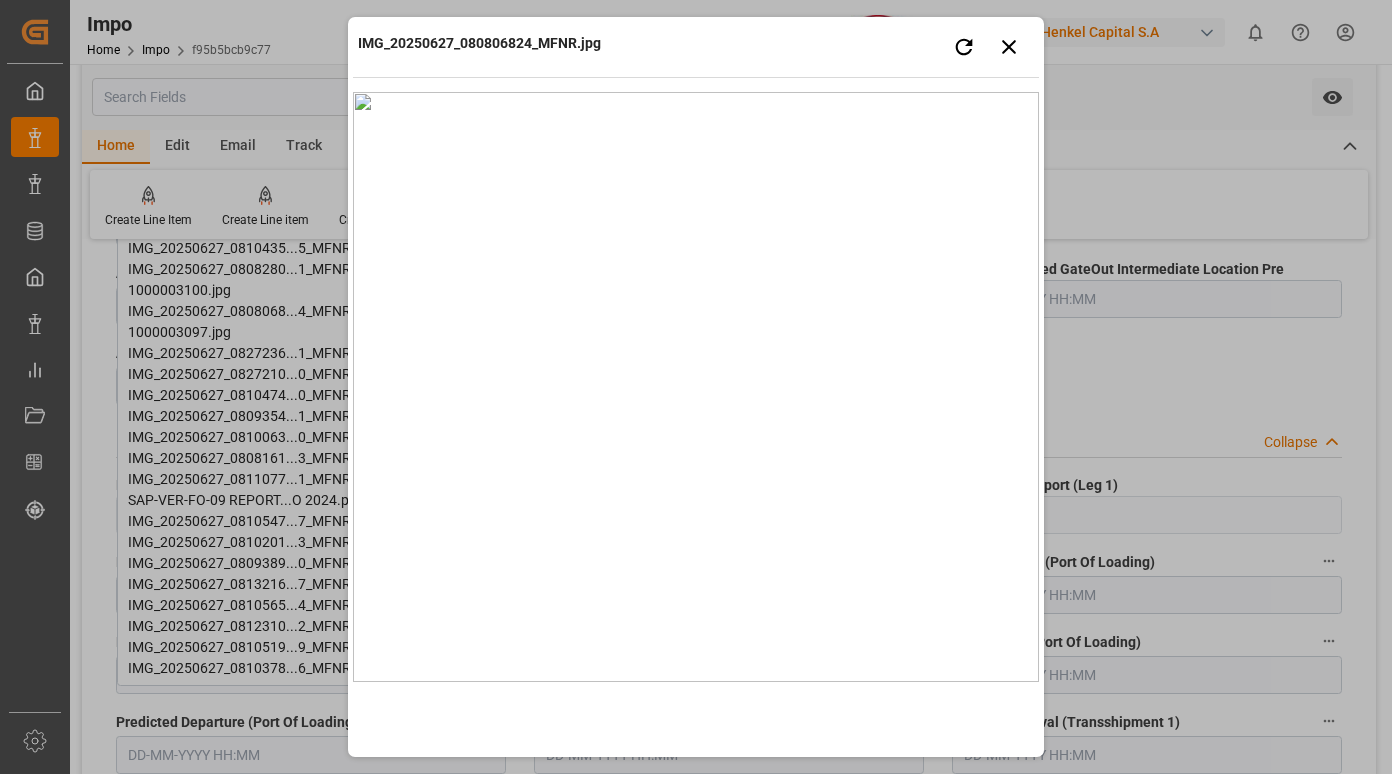 type 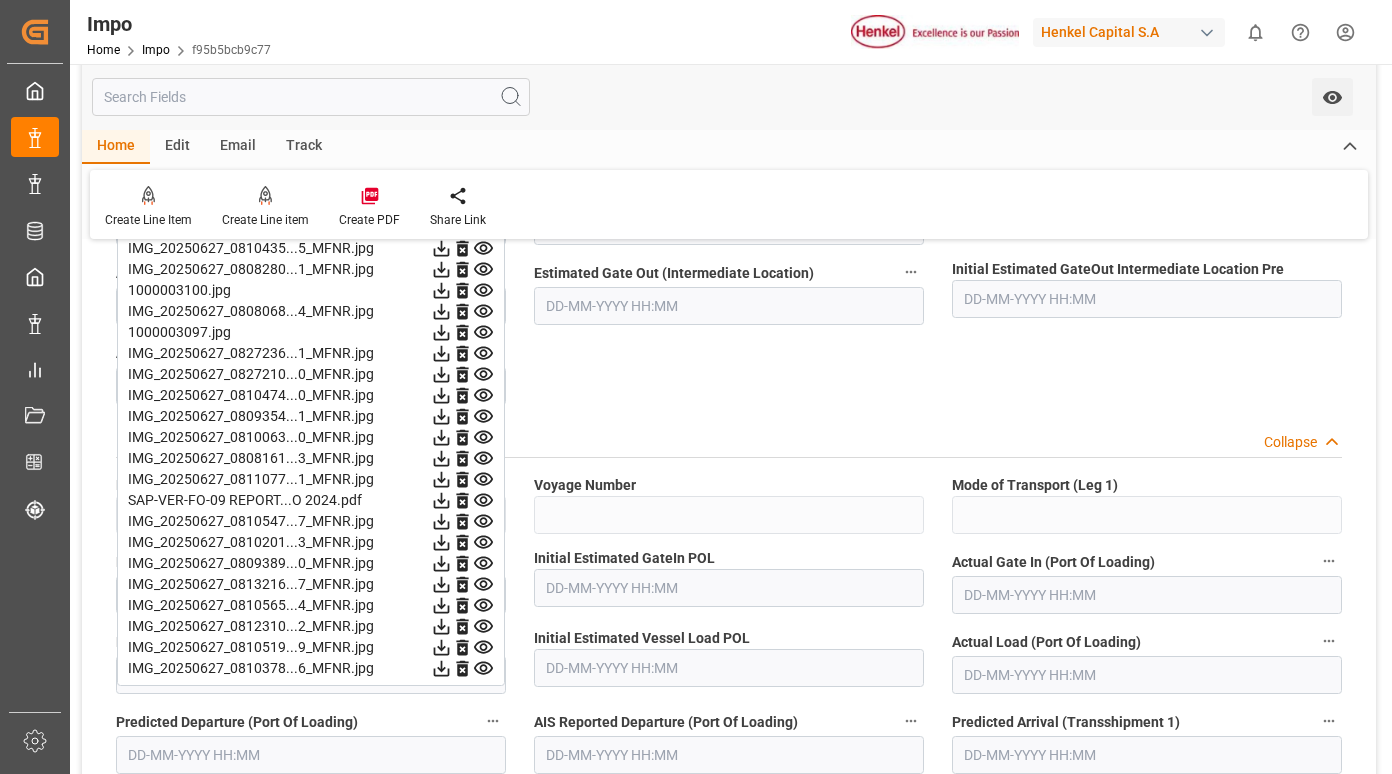 click 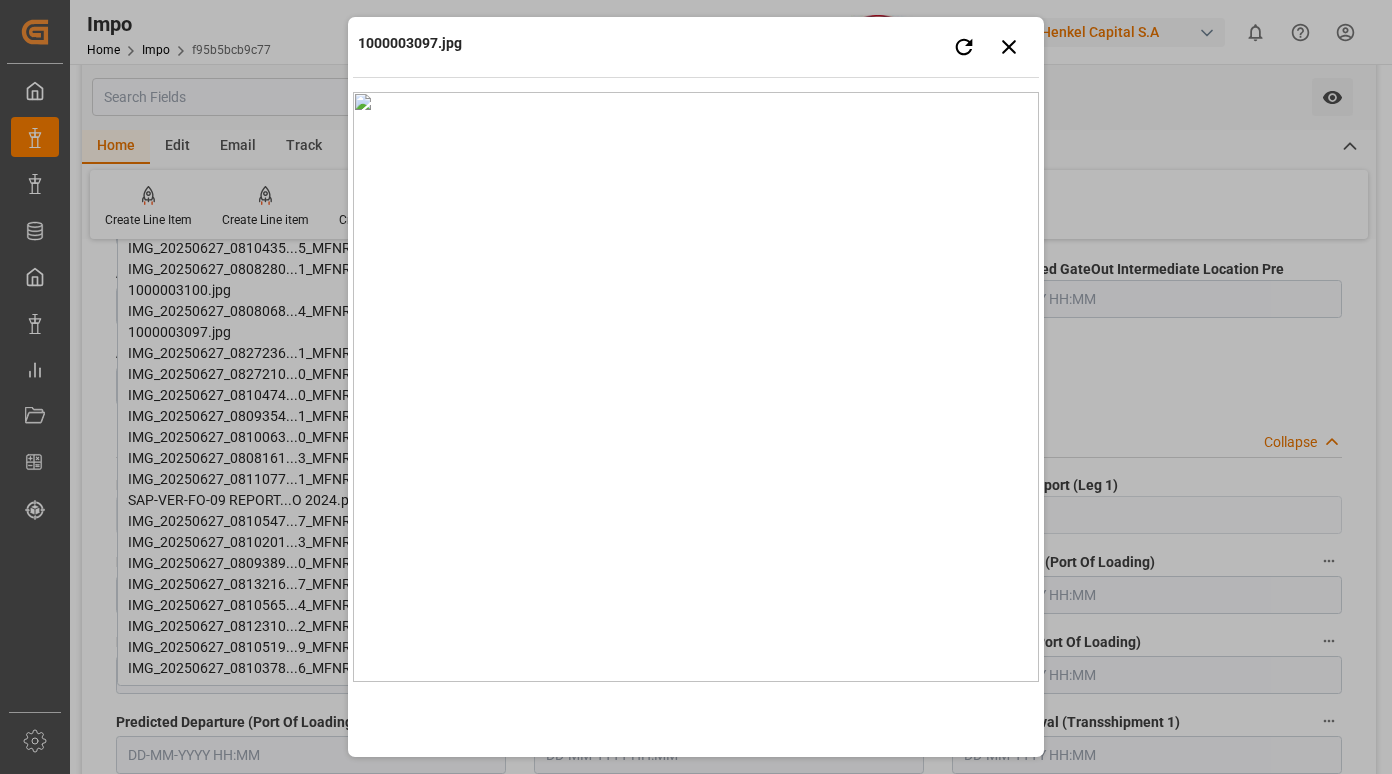 type 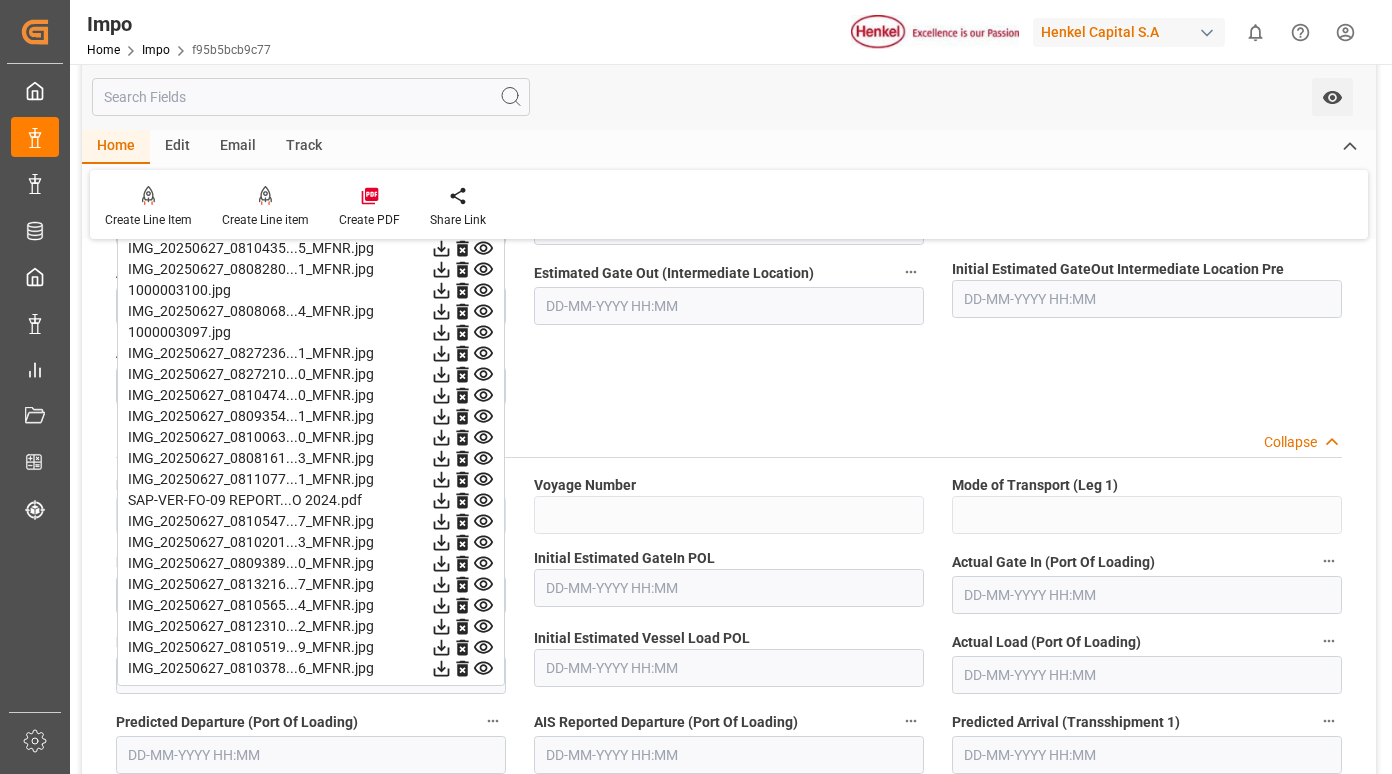 click 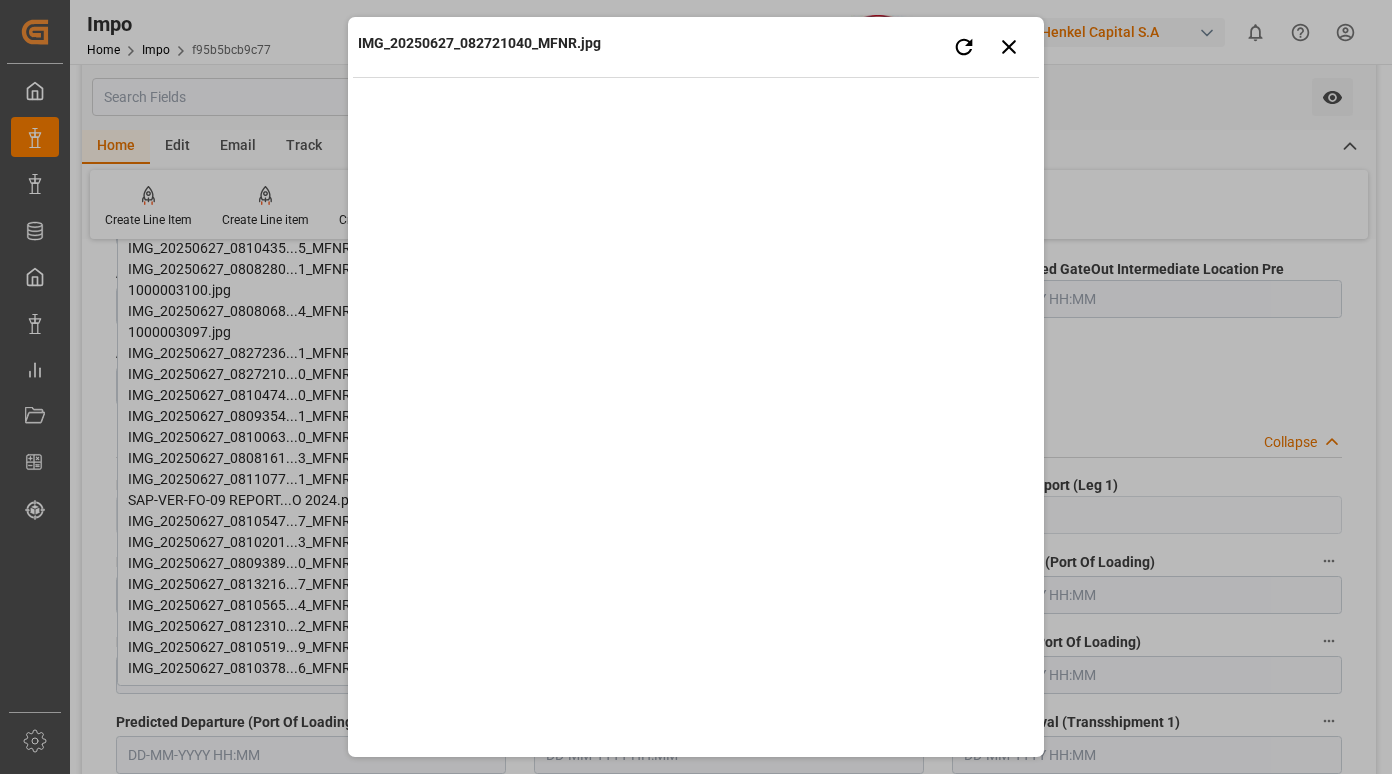 type 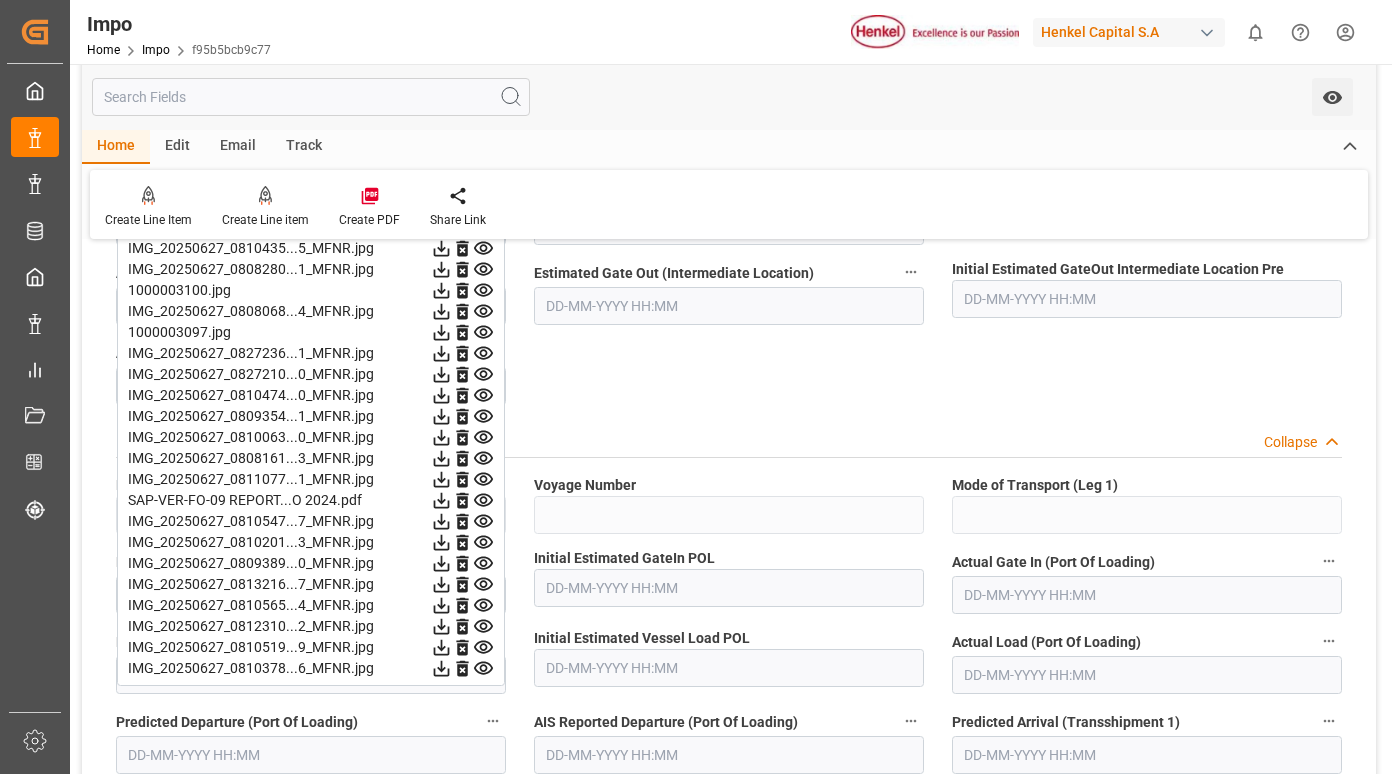 click 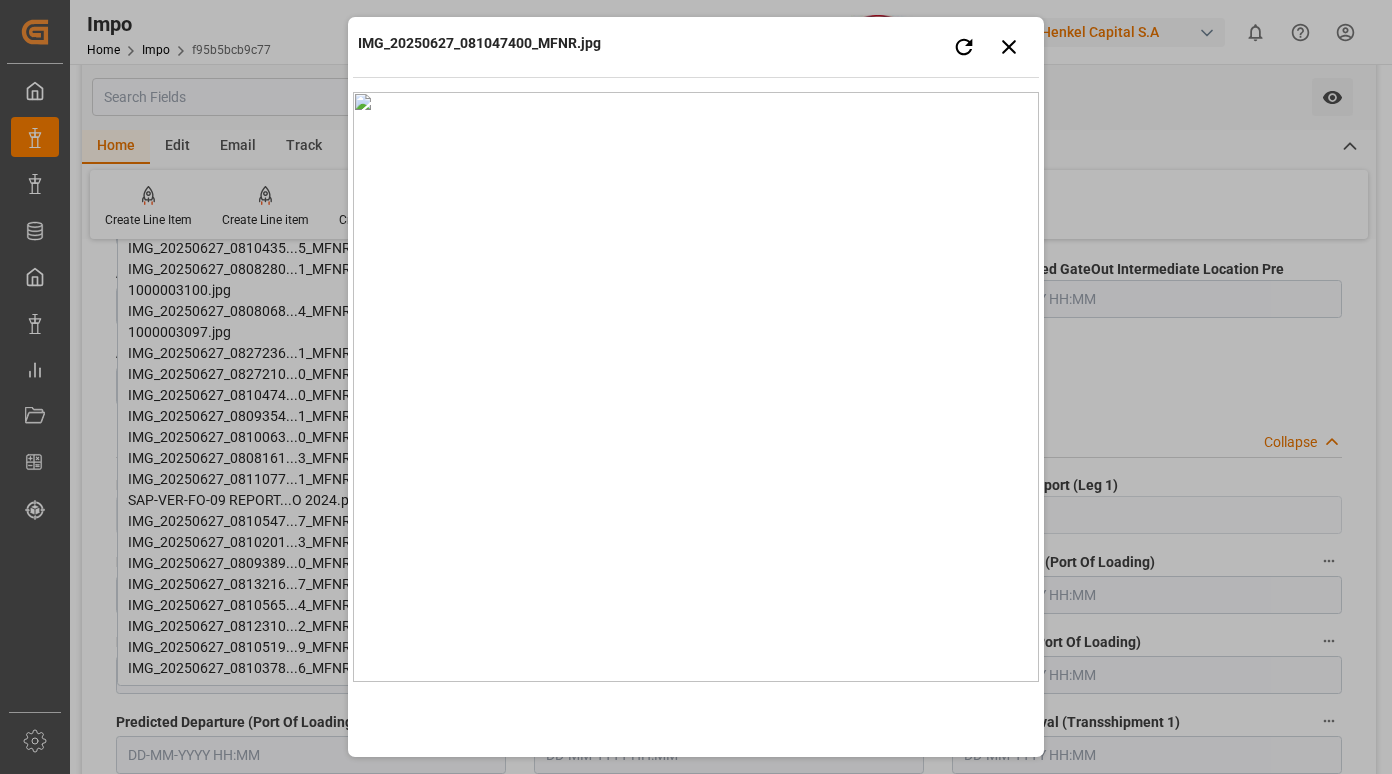 type 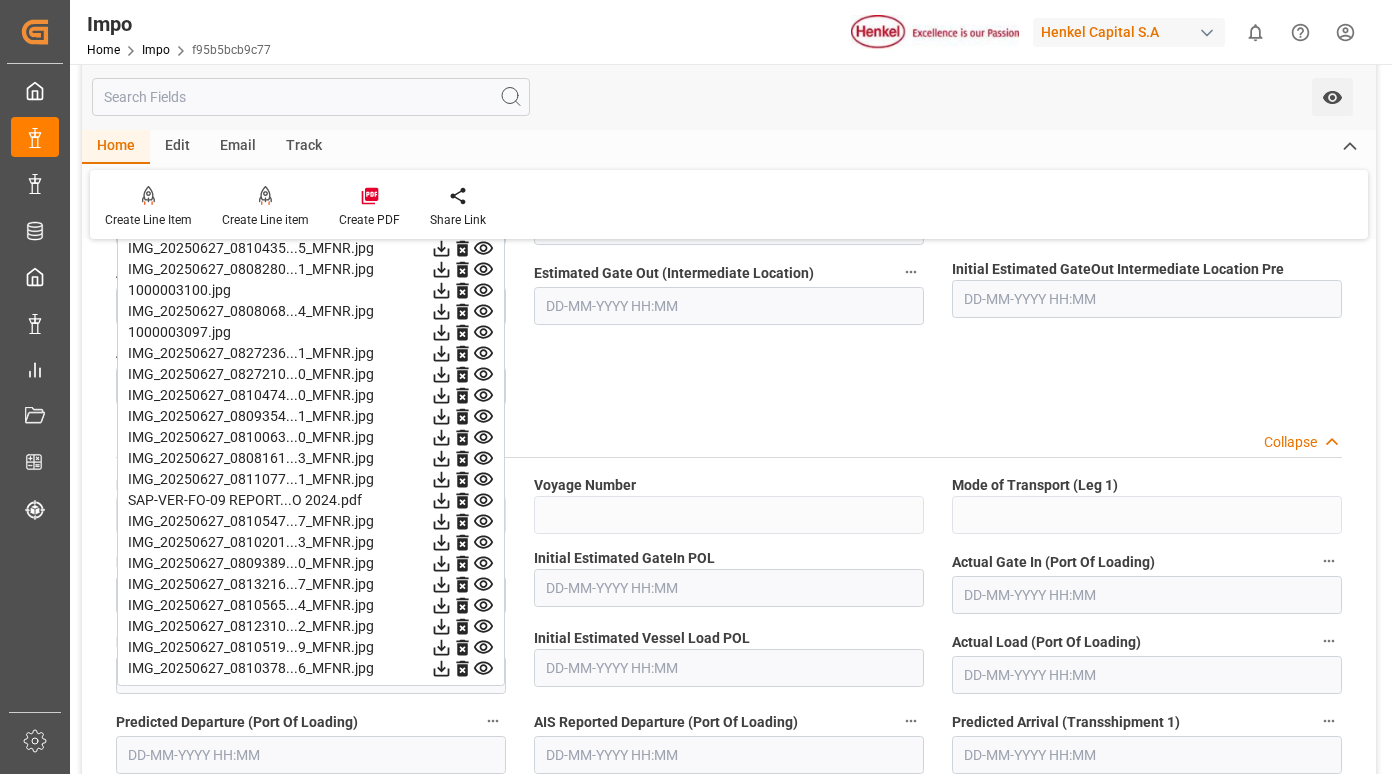 click 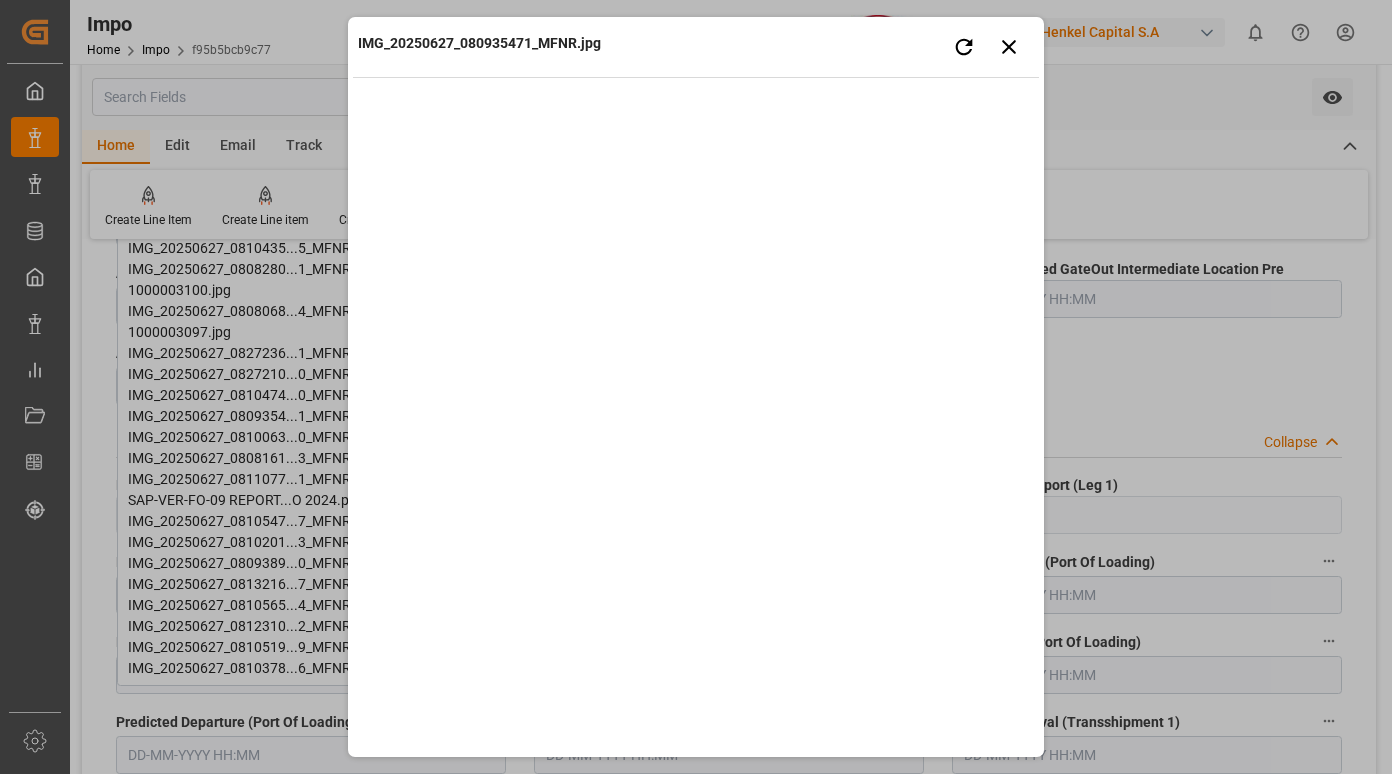 type 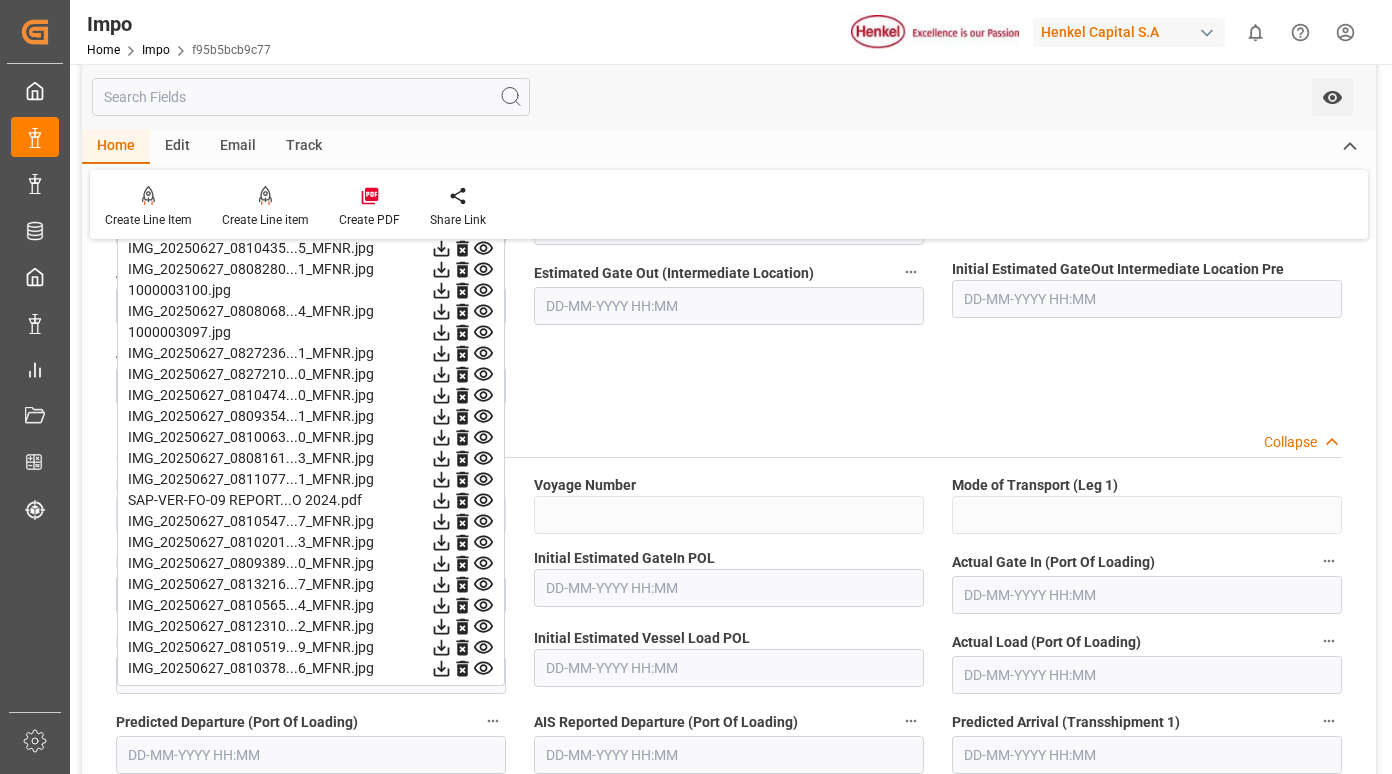click 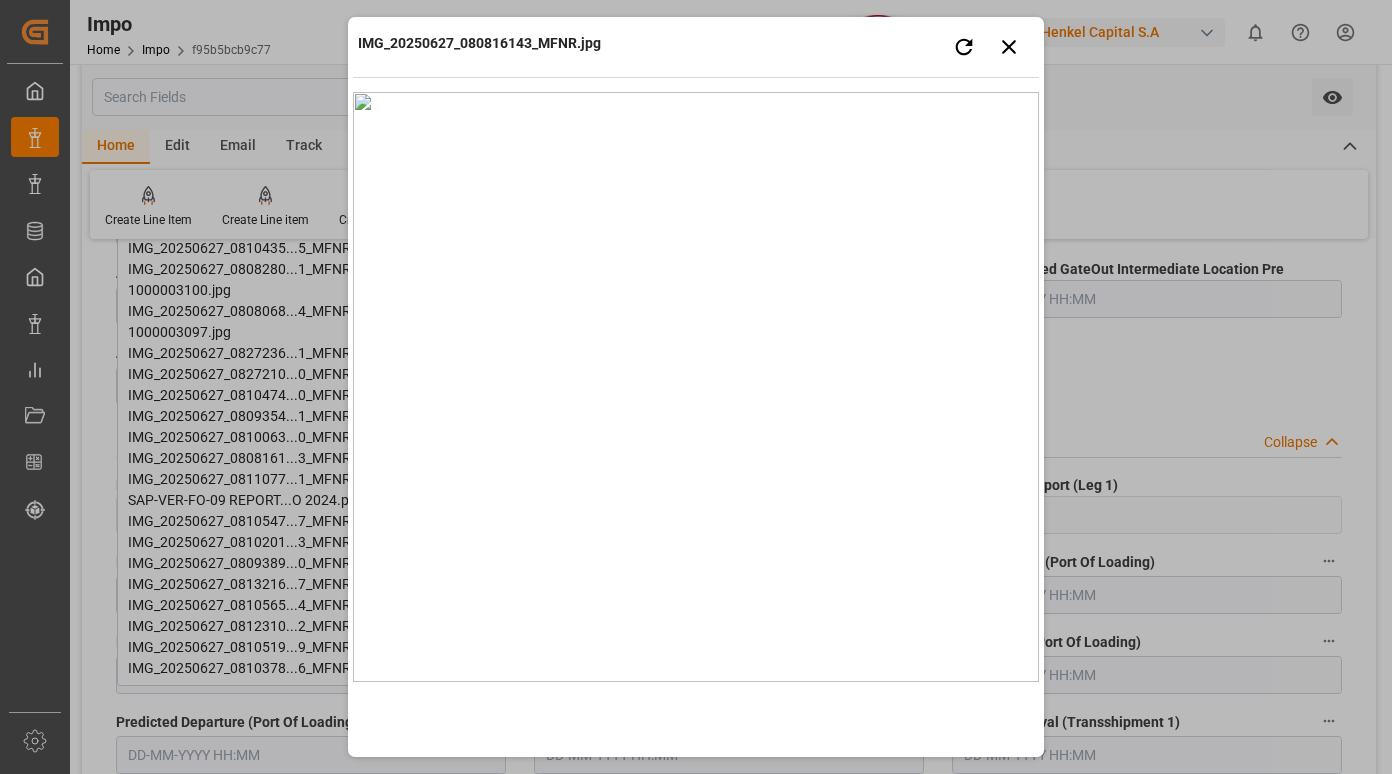 type 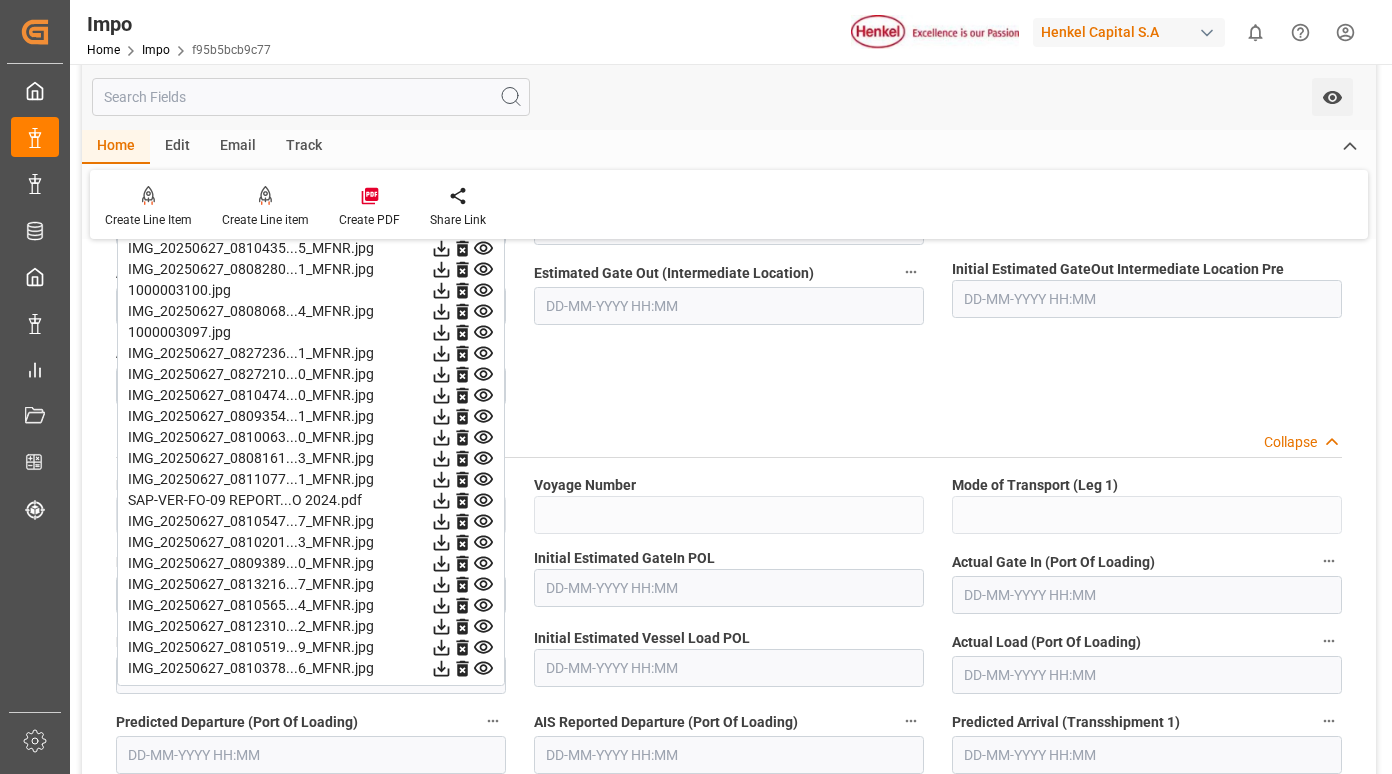 click 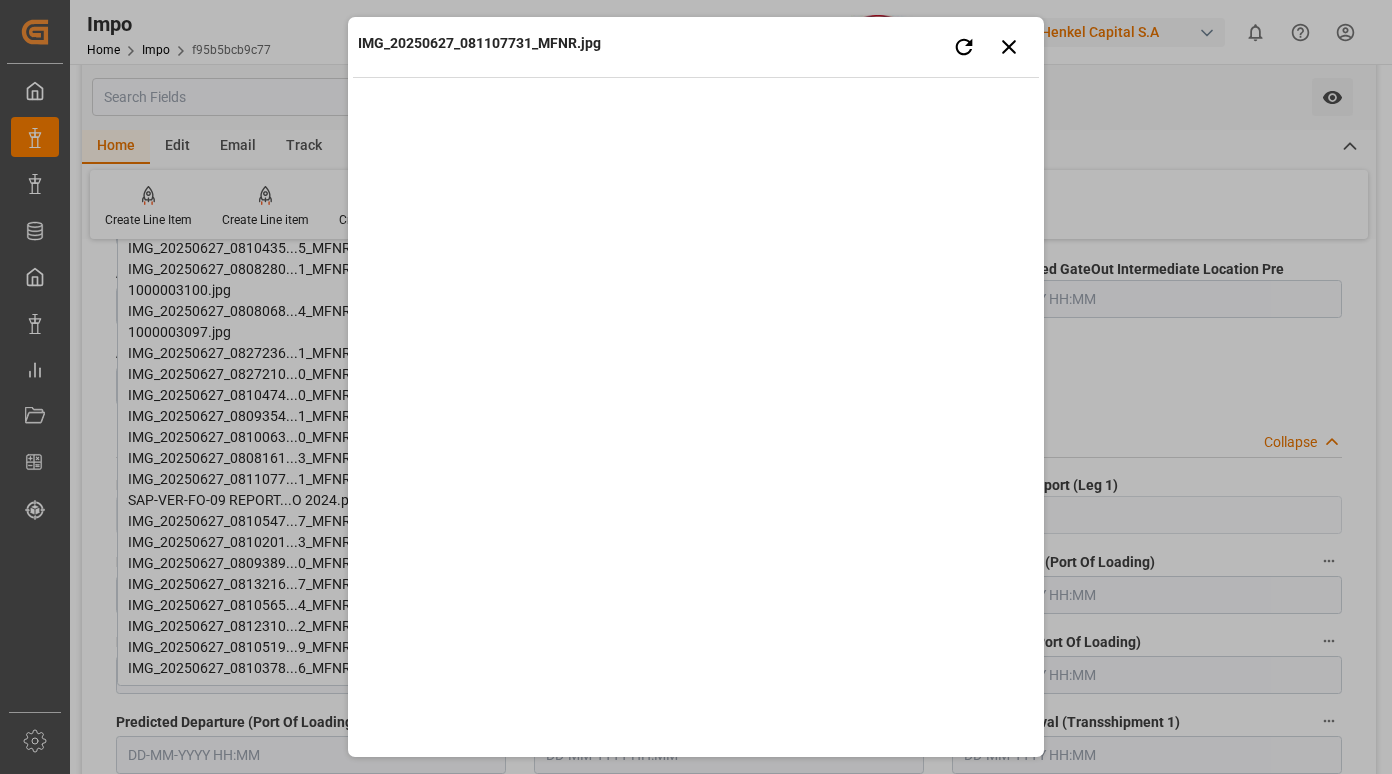 type 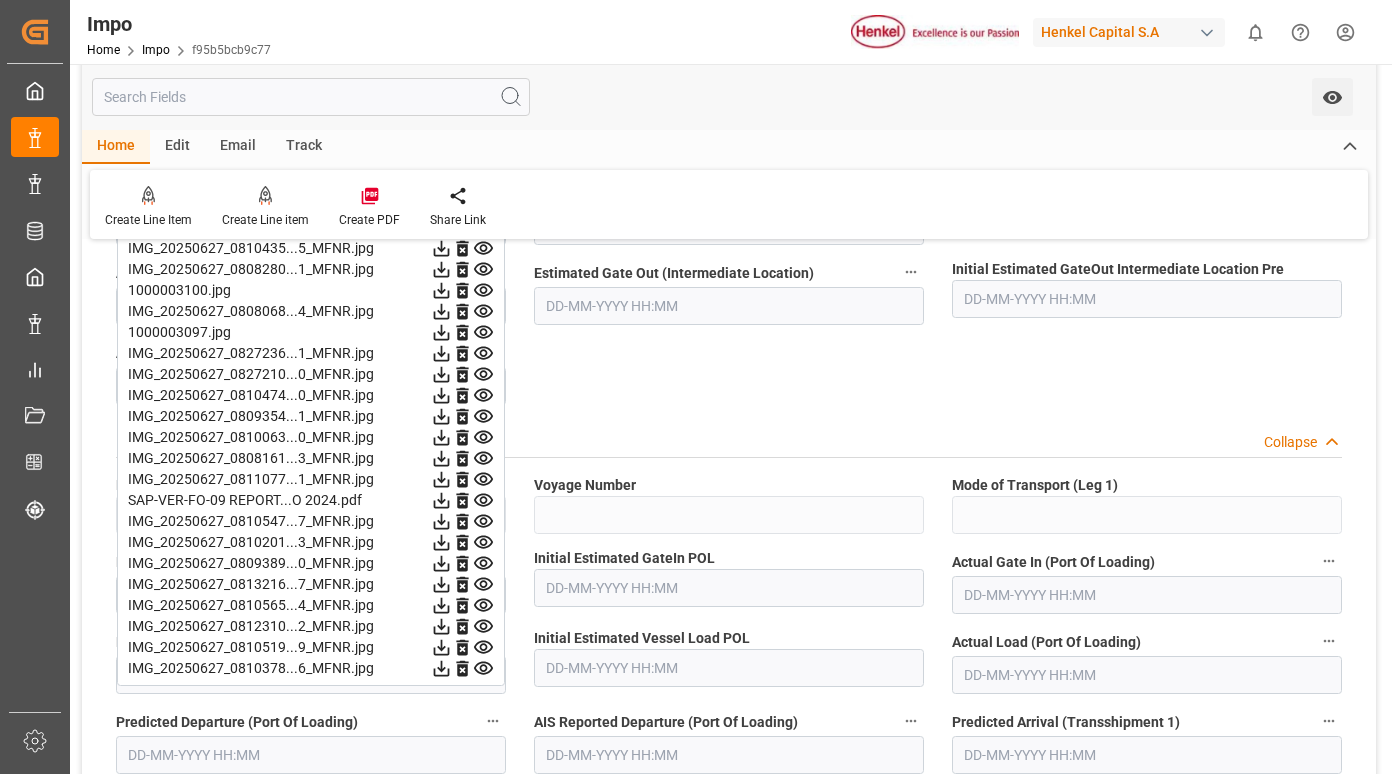 click 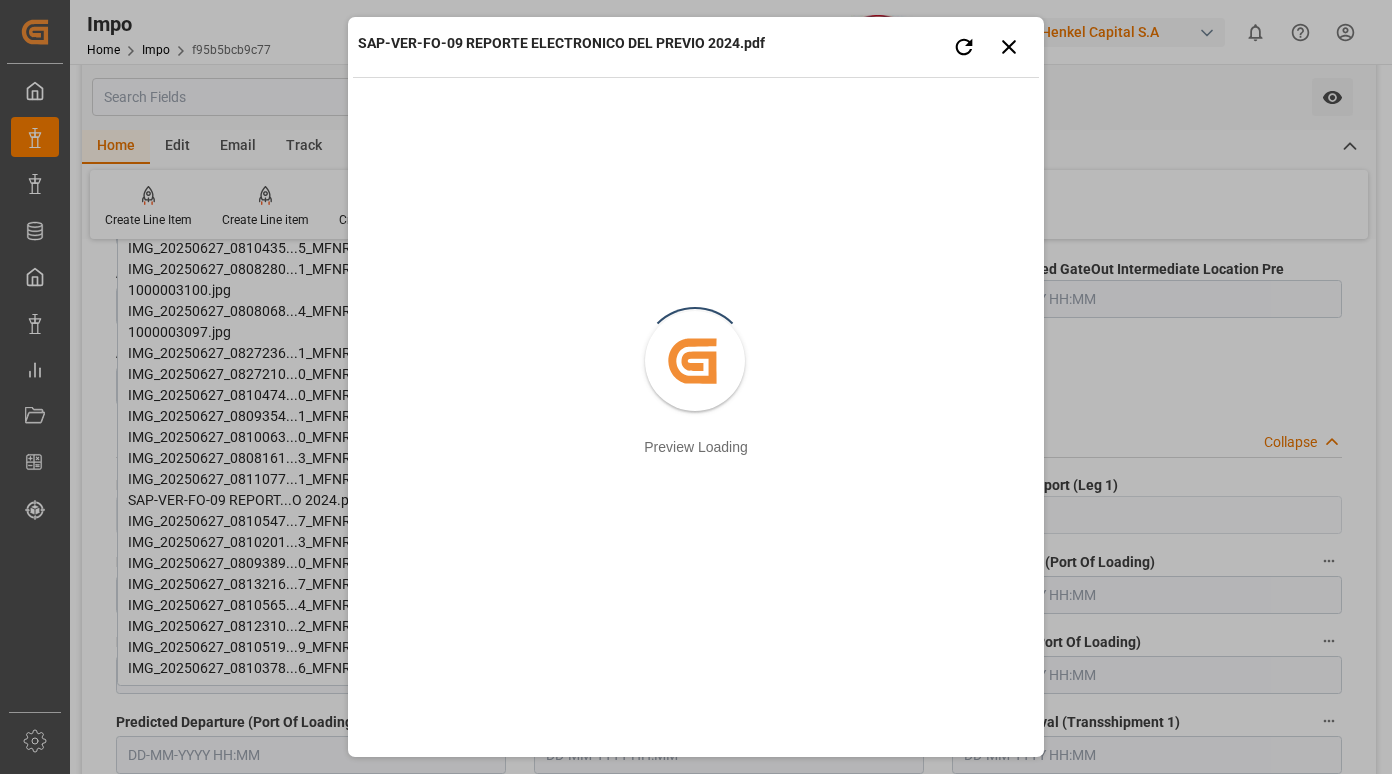click on "SAP-VER-FO-09 REPORTE ELECTRONICO DEL PREVIO 2024.pdf" at bounding box center (561, 43) 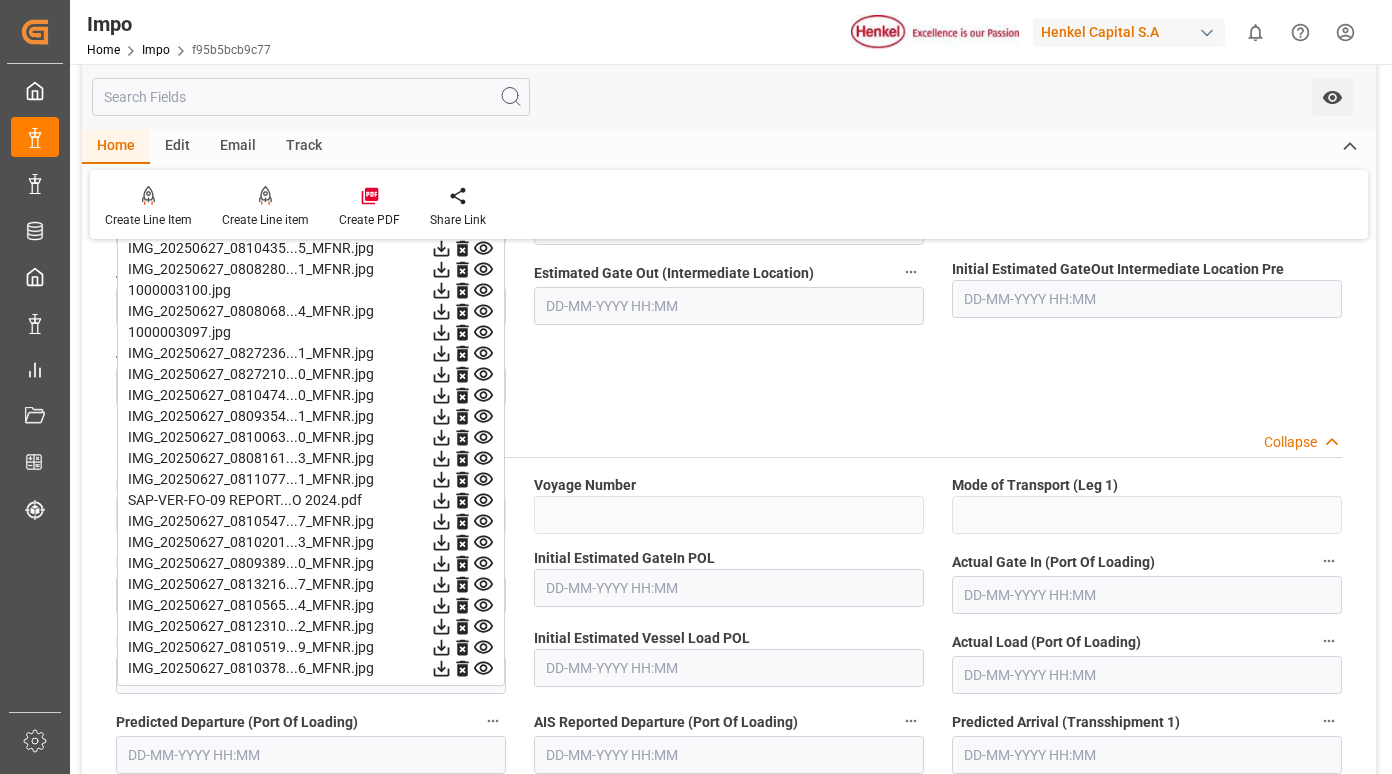 click 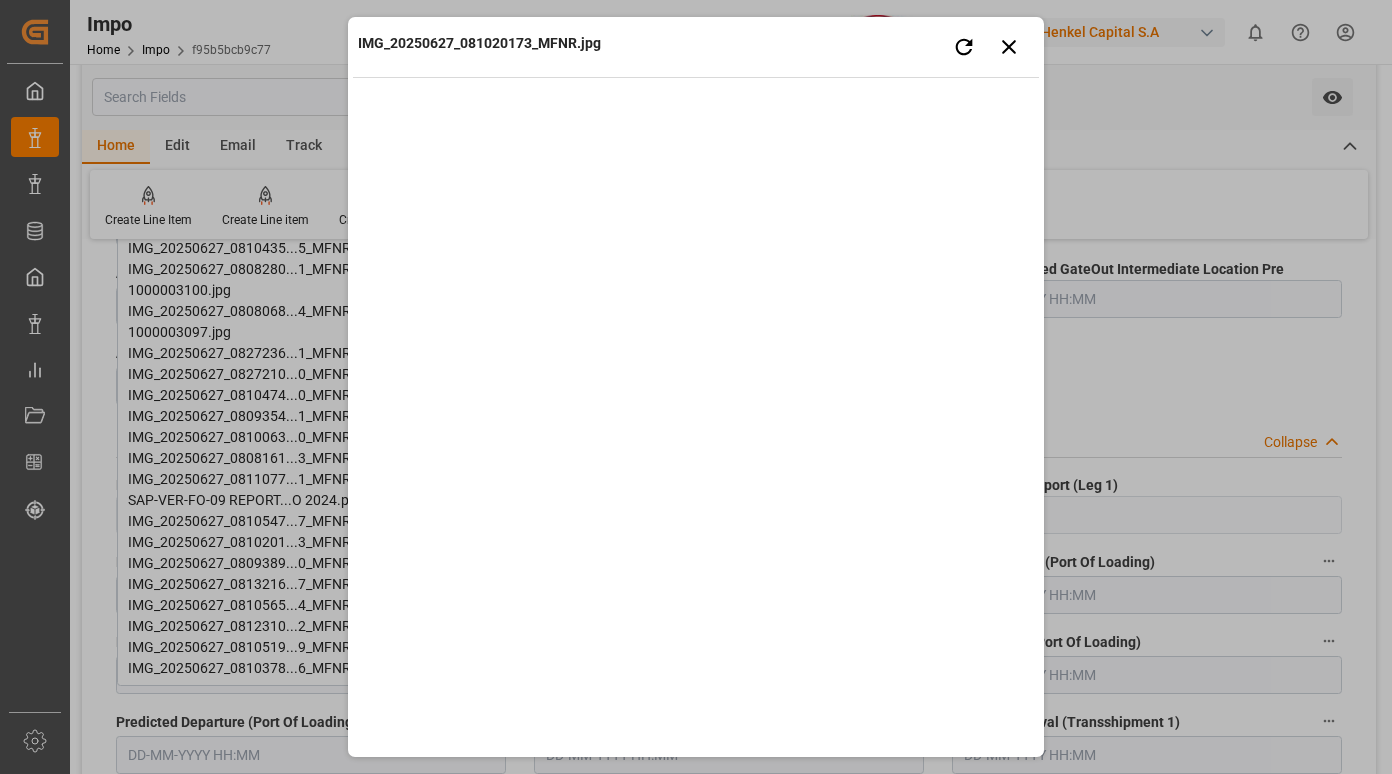 type 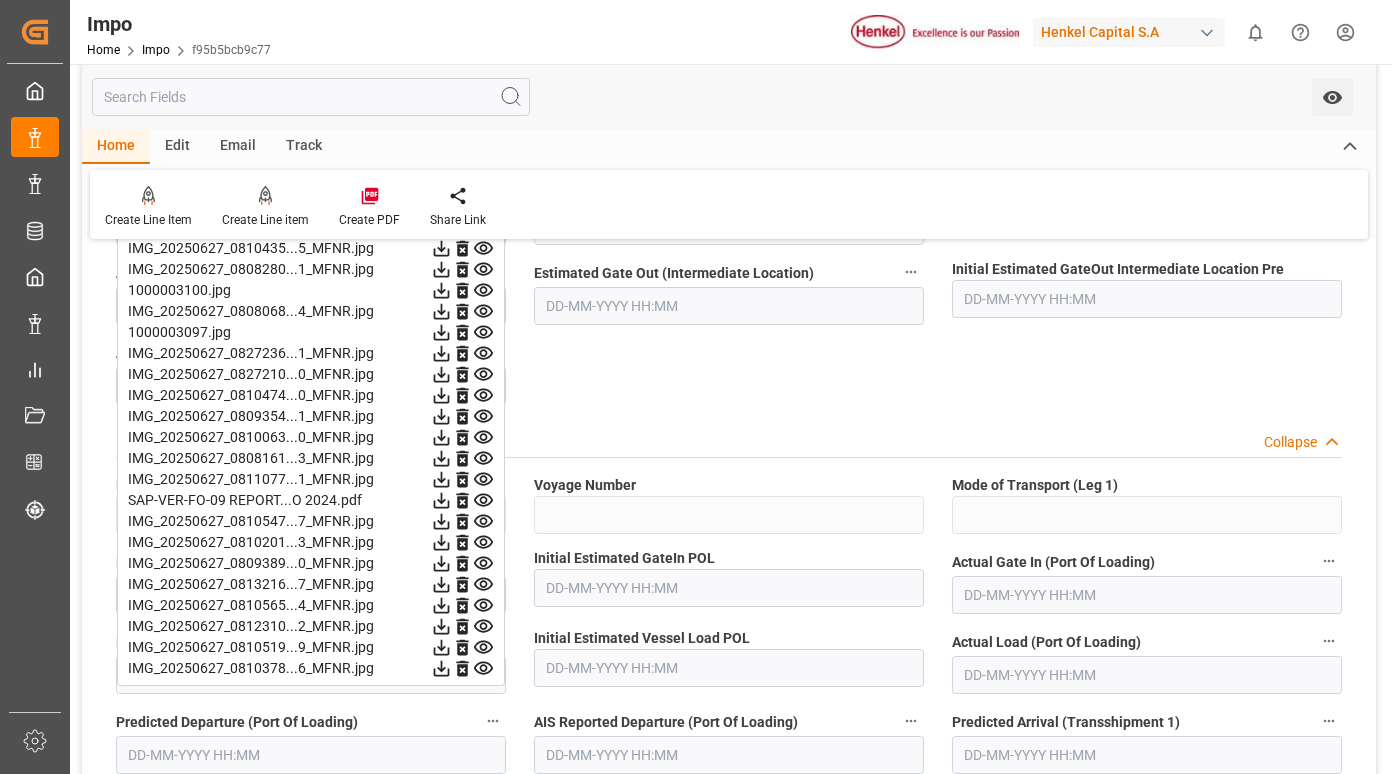 click 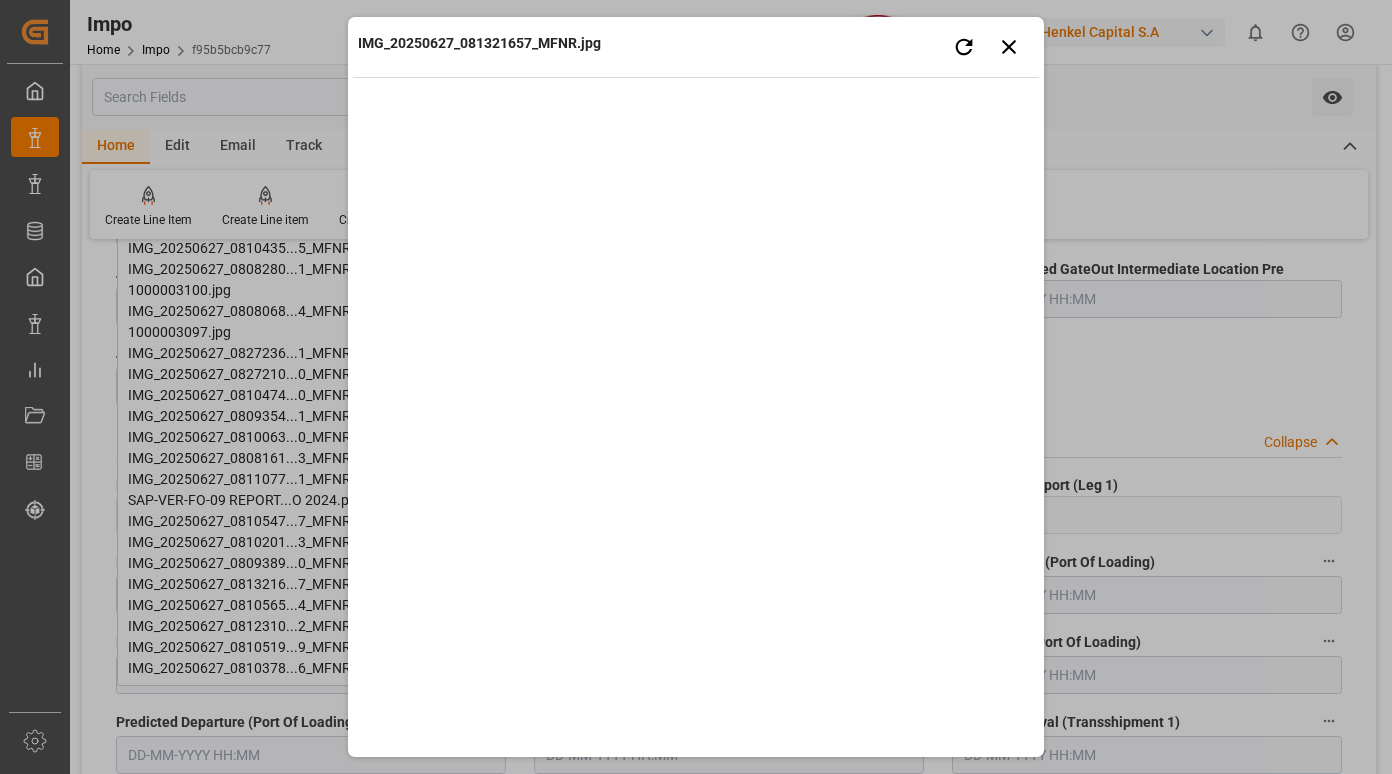 type 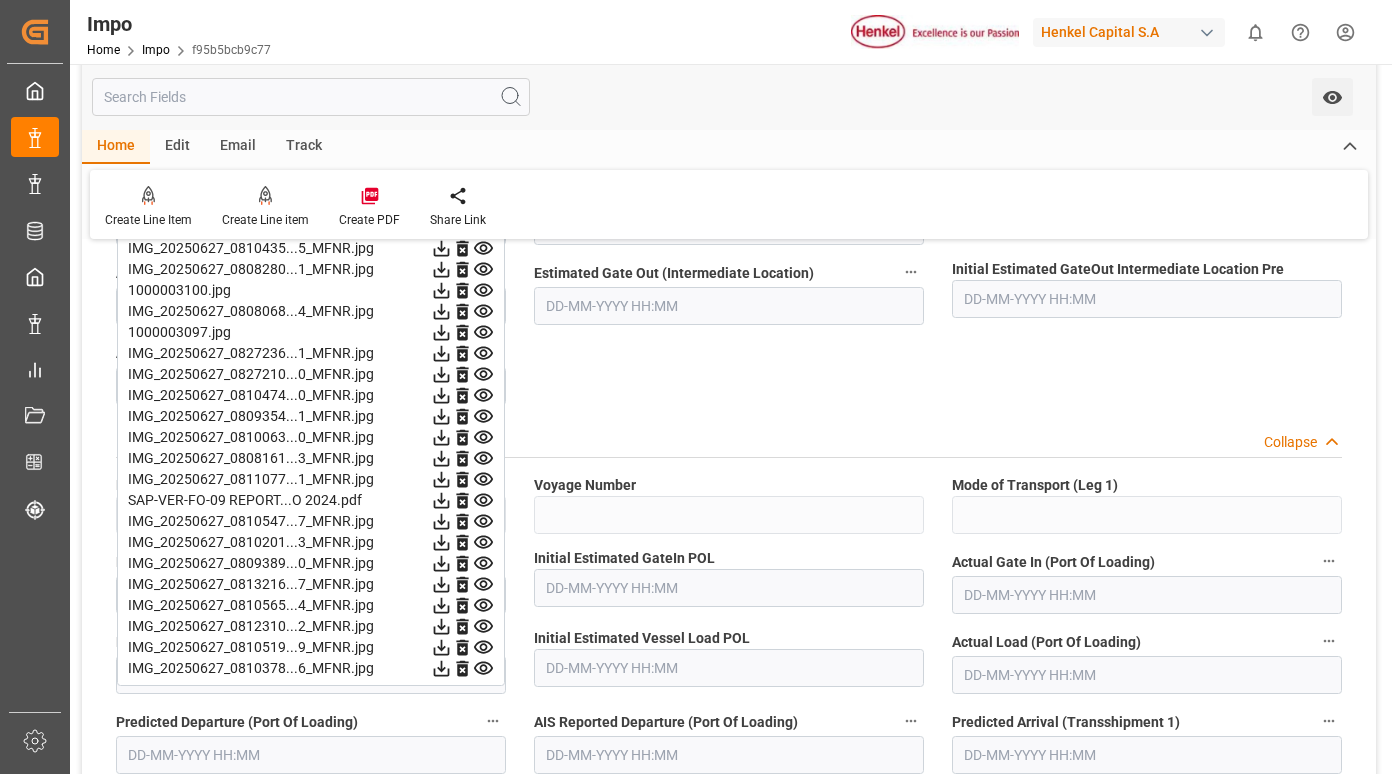click 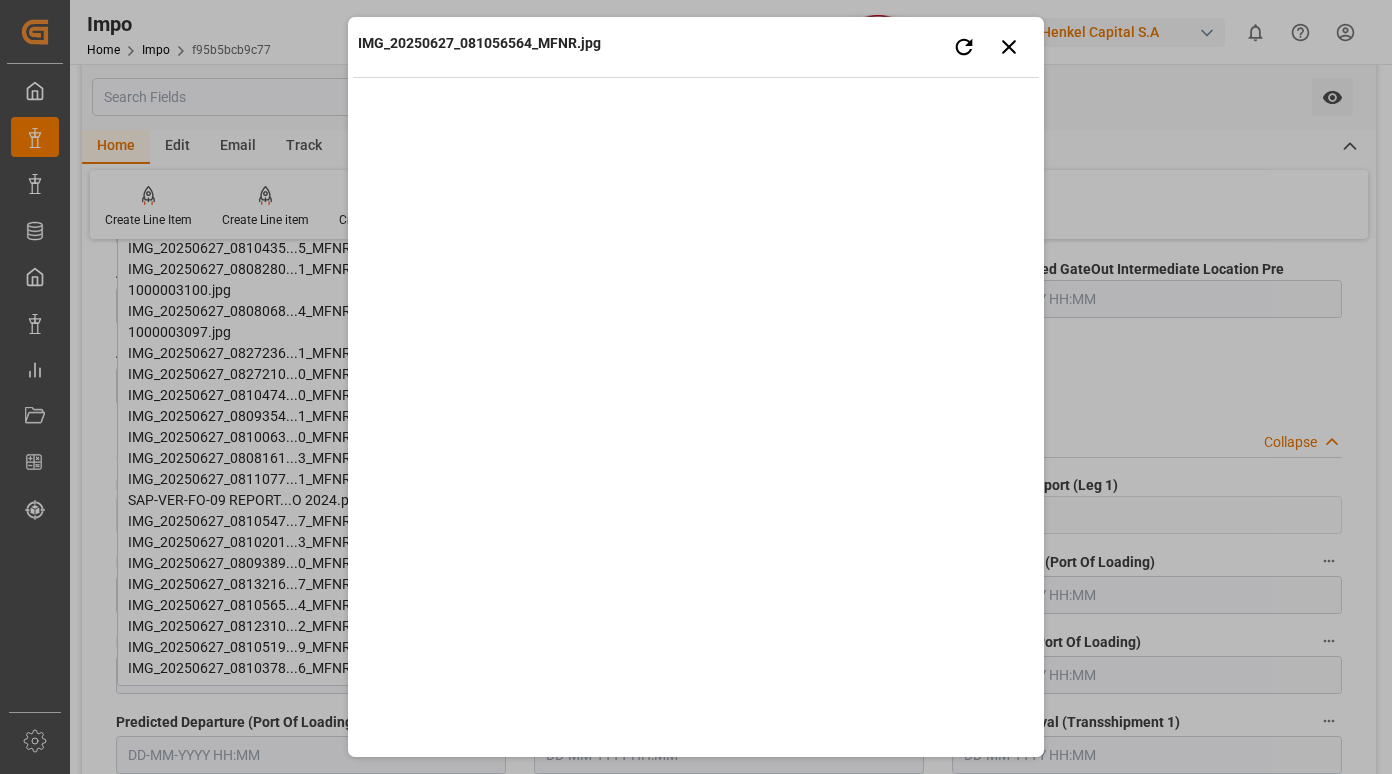 type 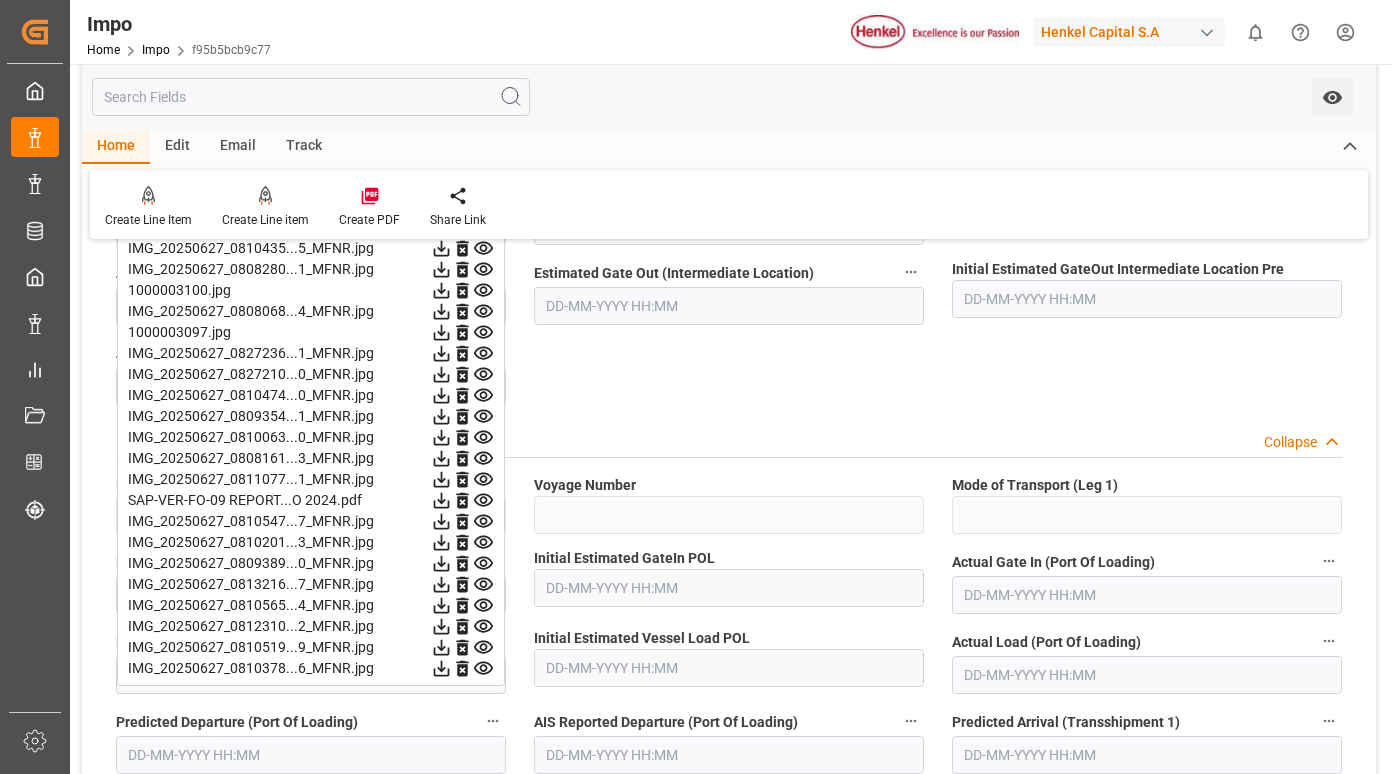 click 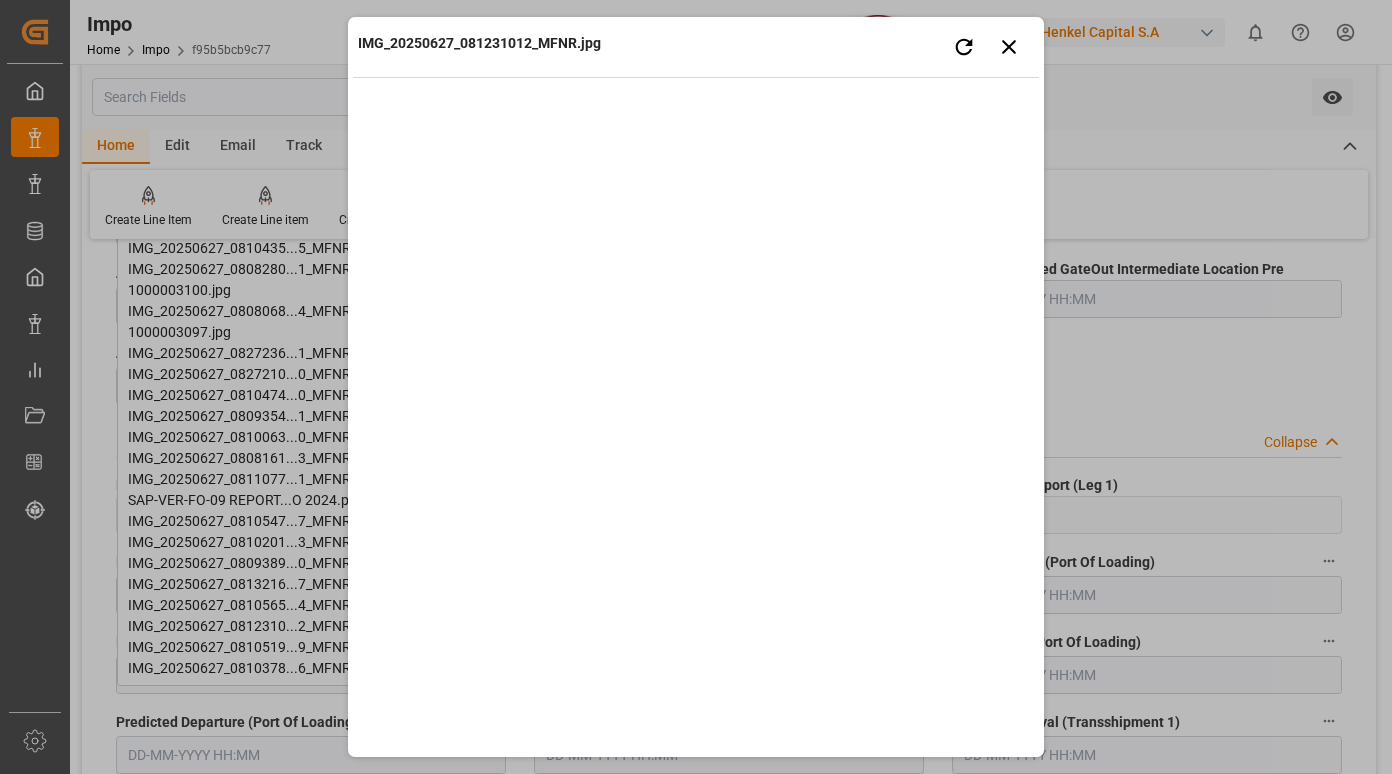 type 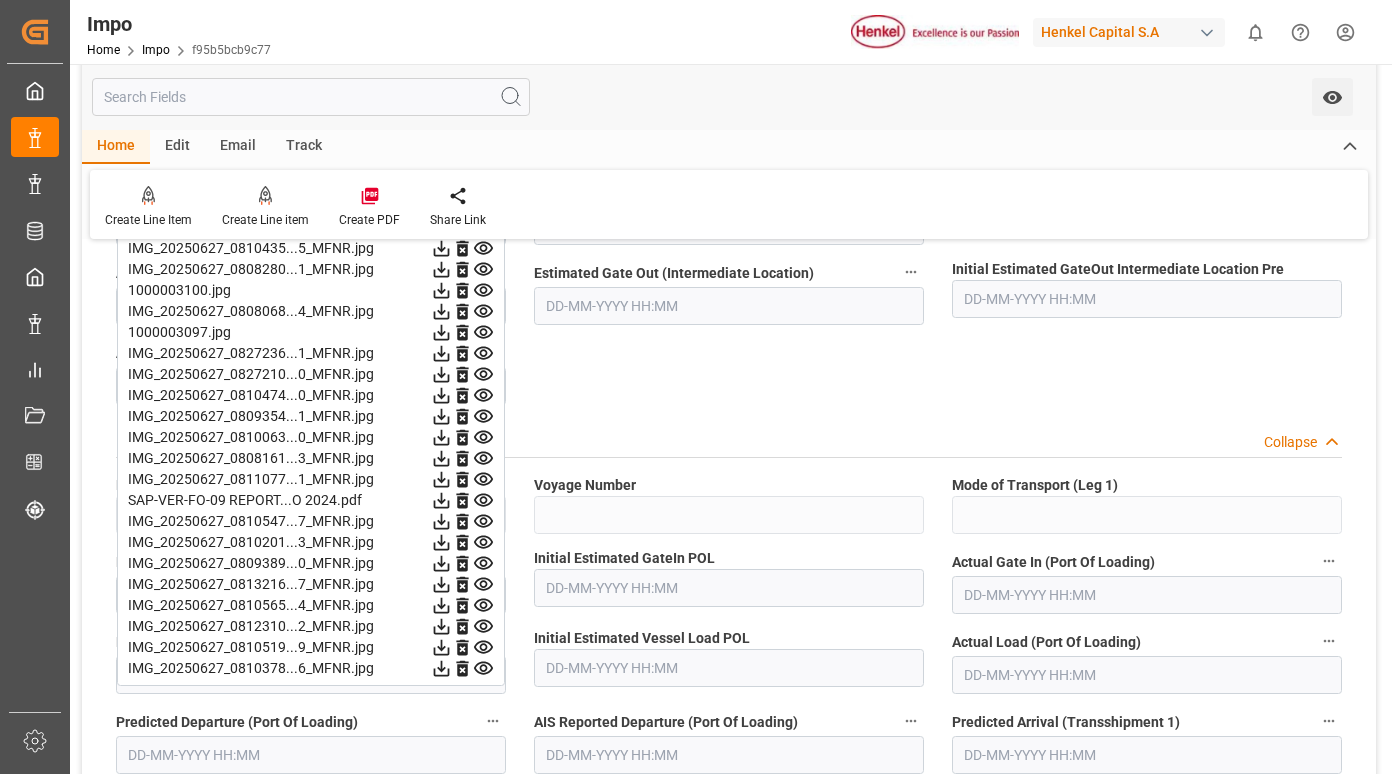 click 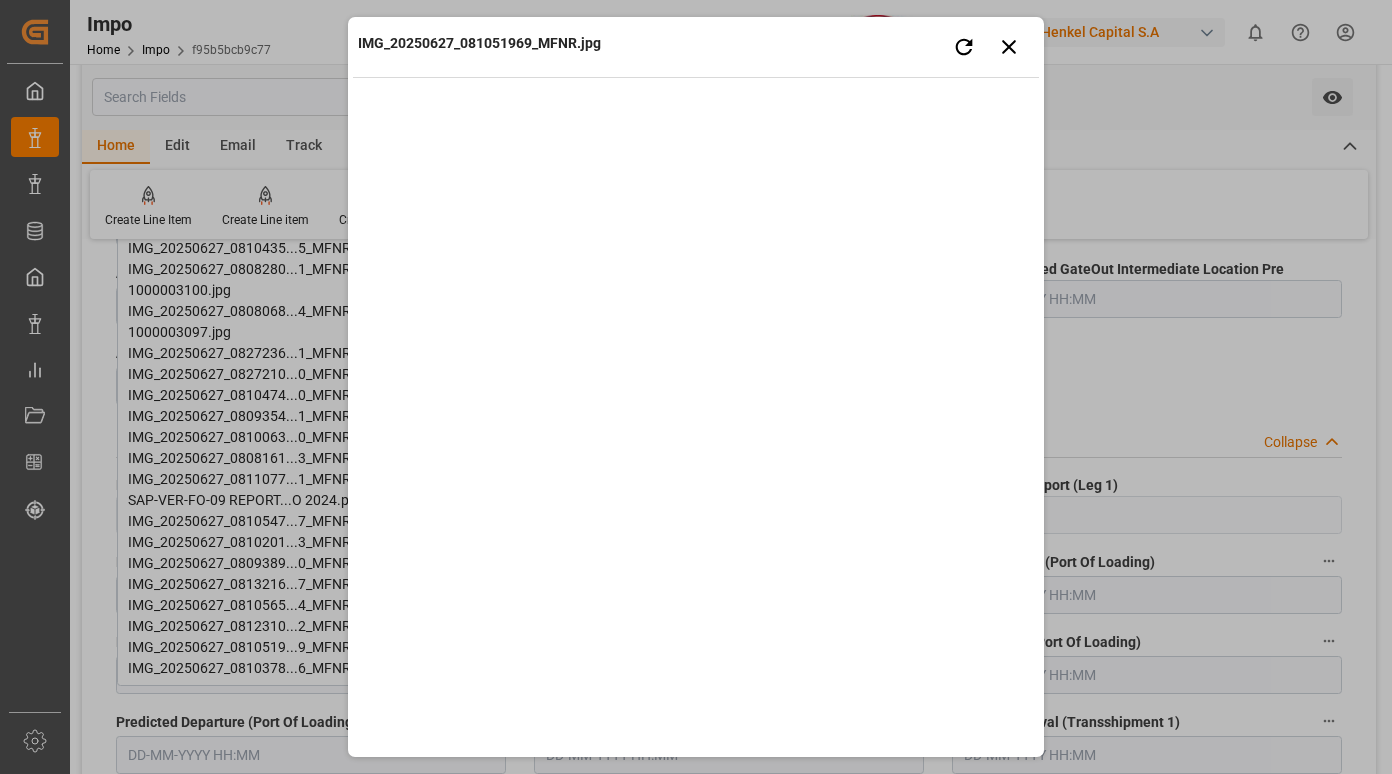 type 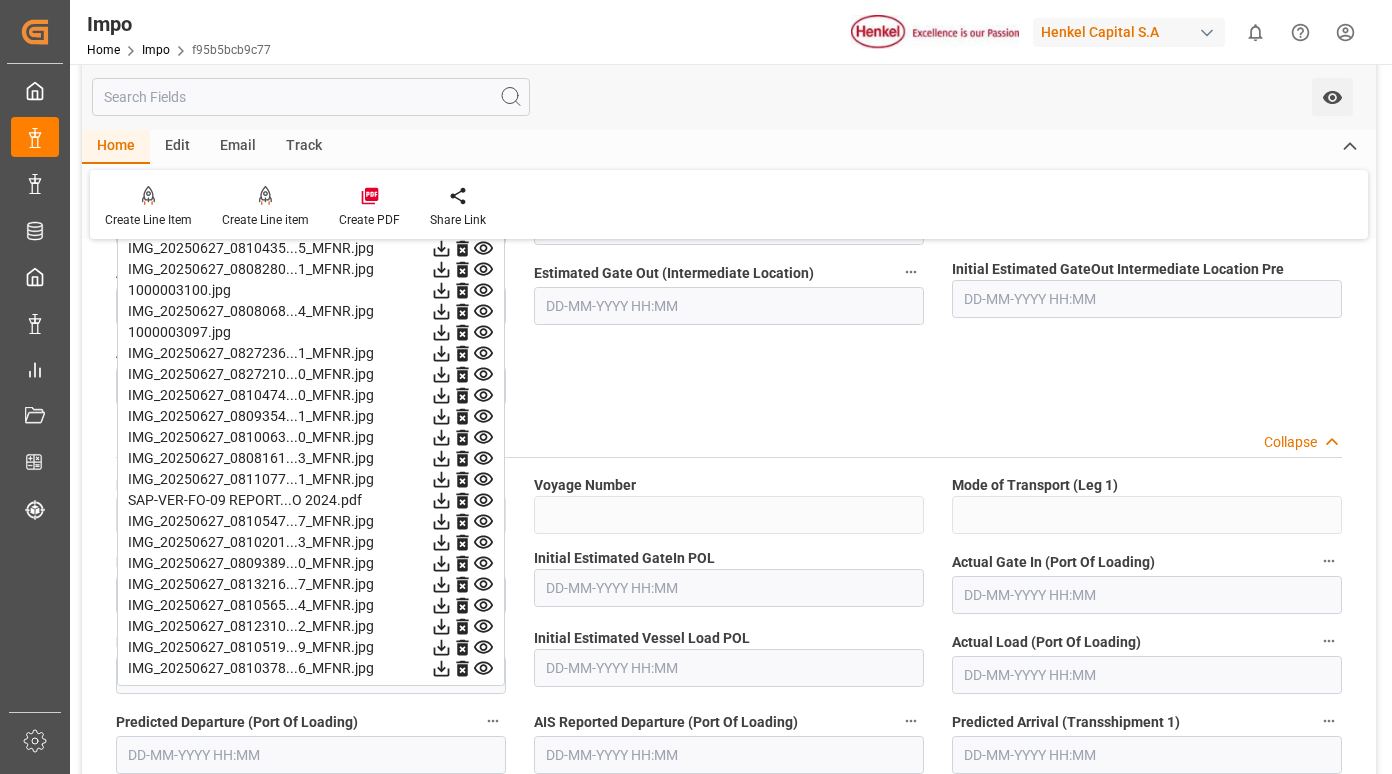 click 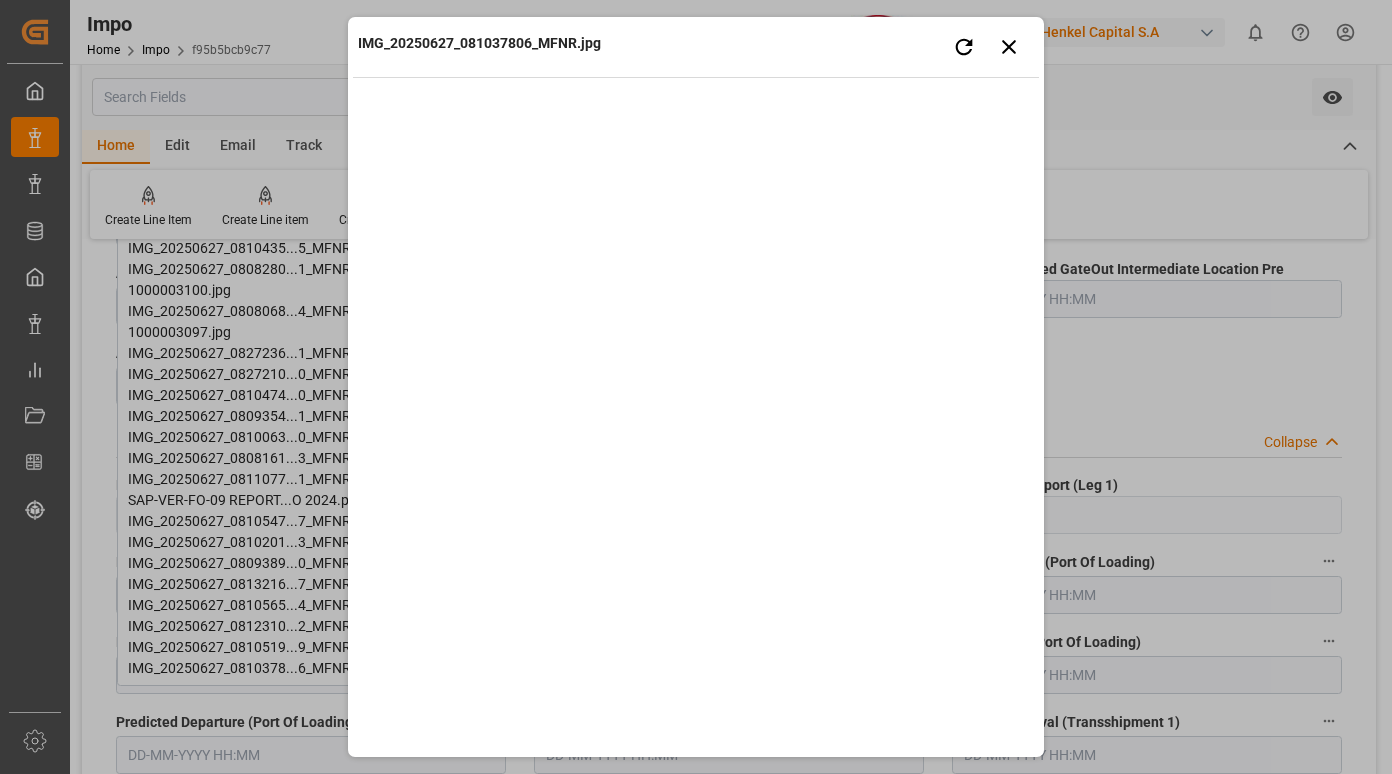 type 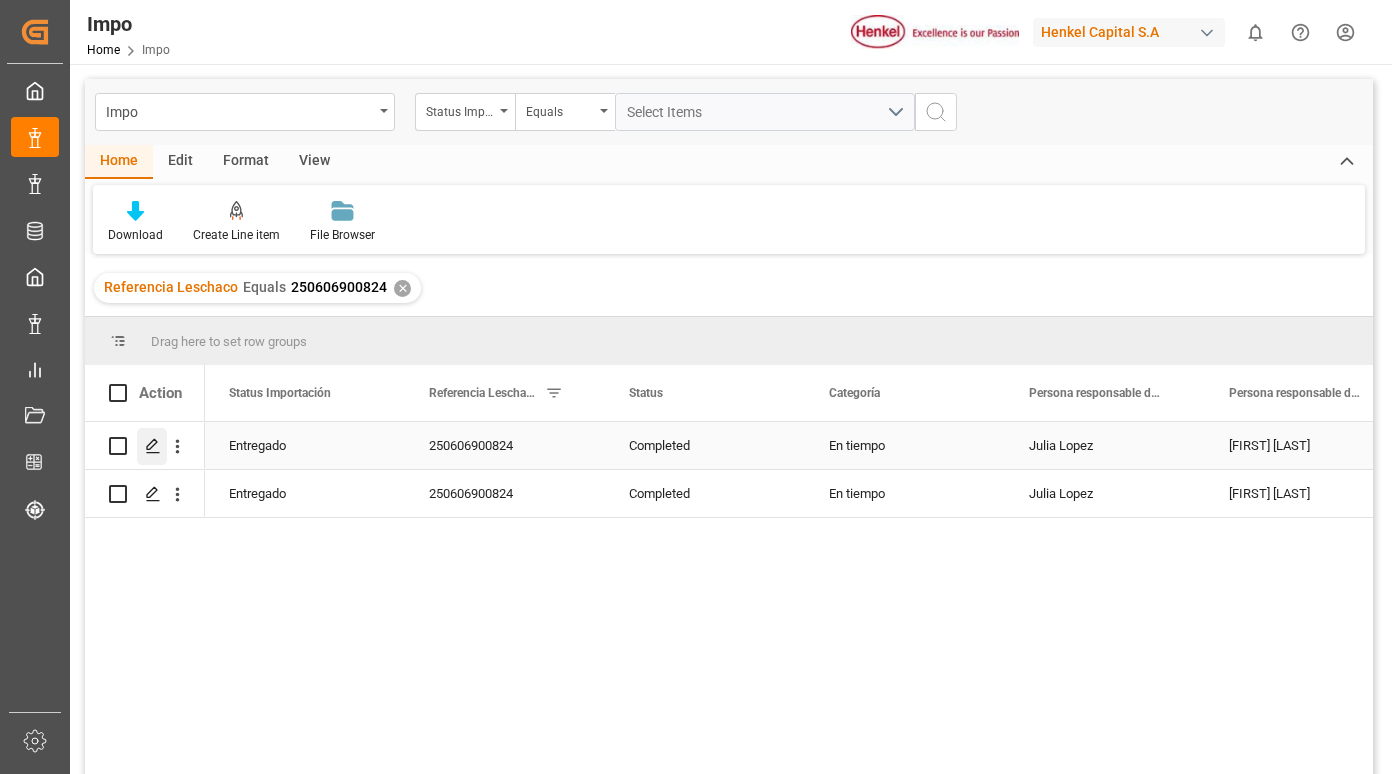 click 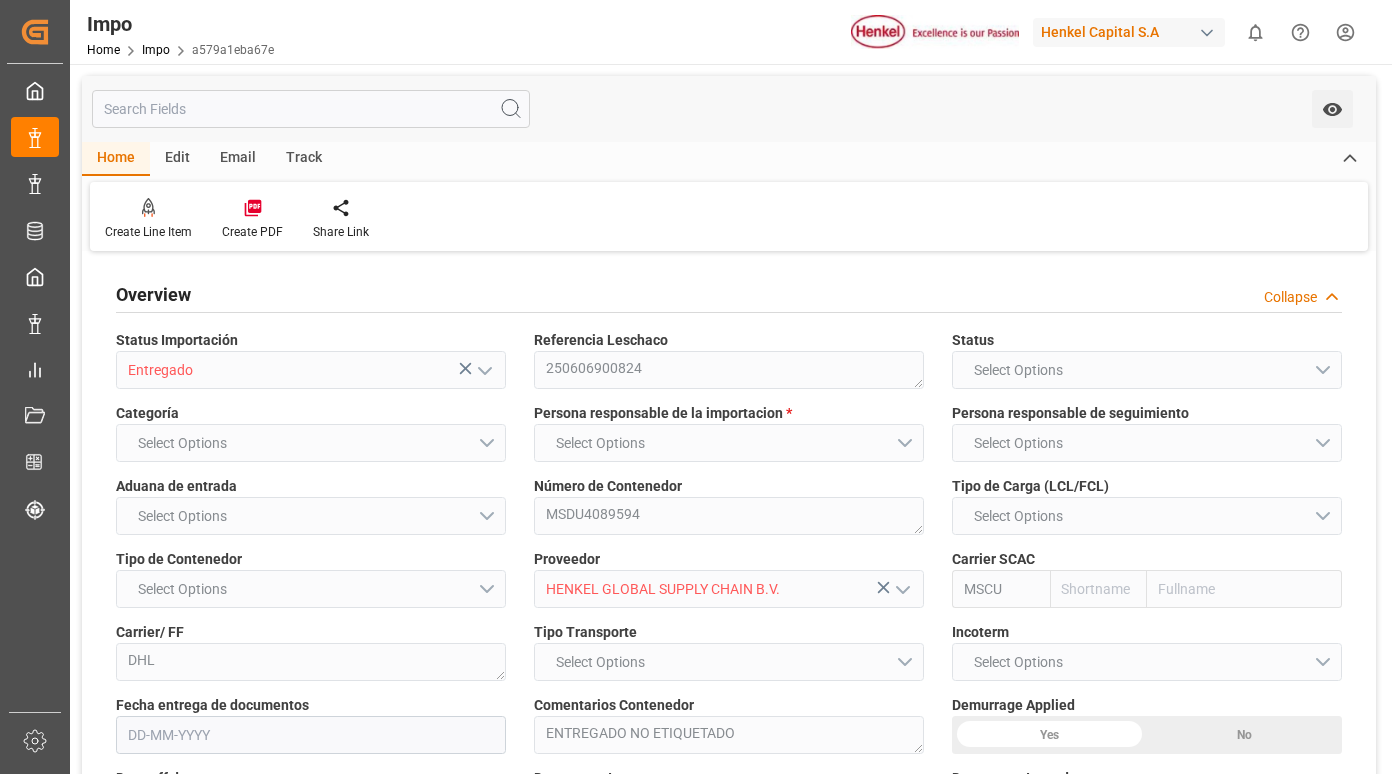 type on "MSC" 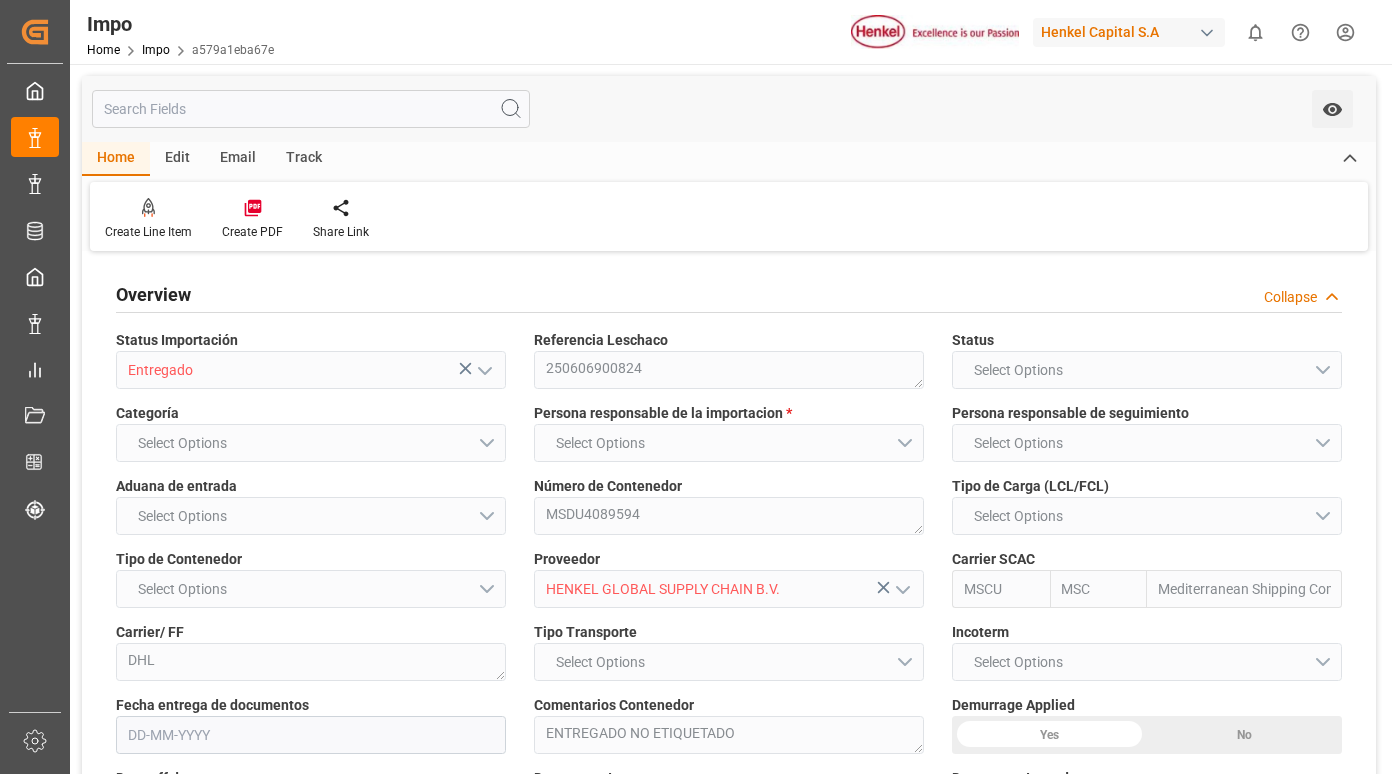 type on "09-06-2025" 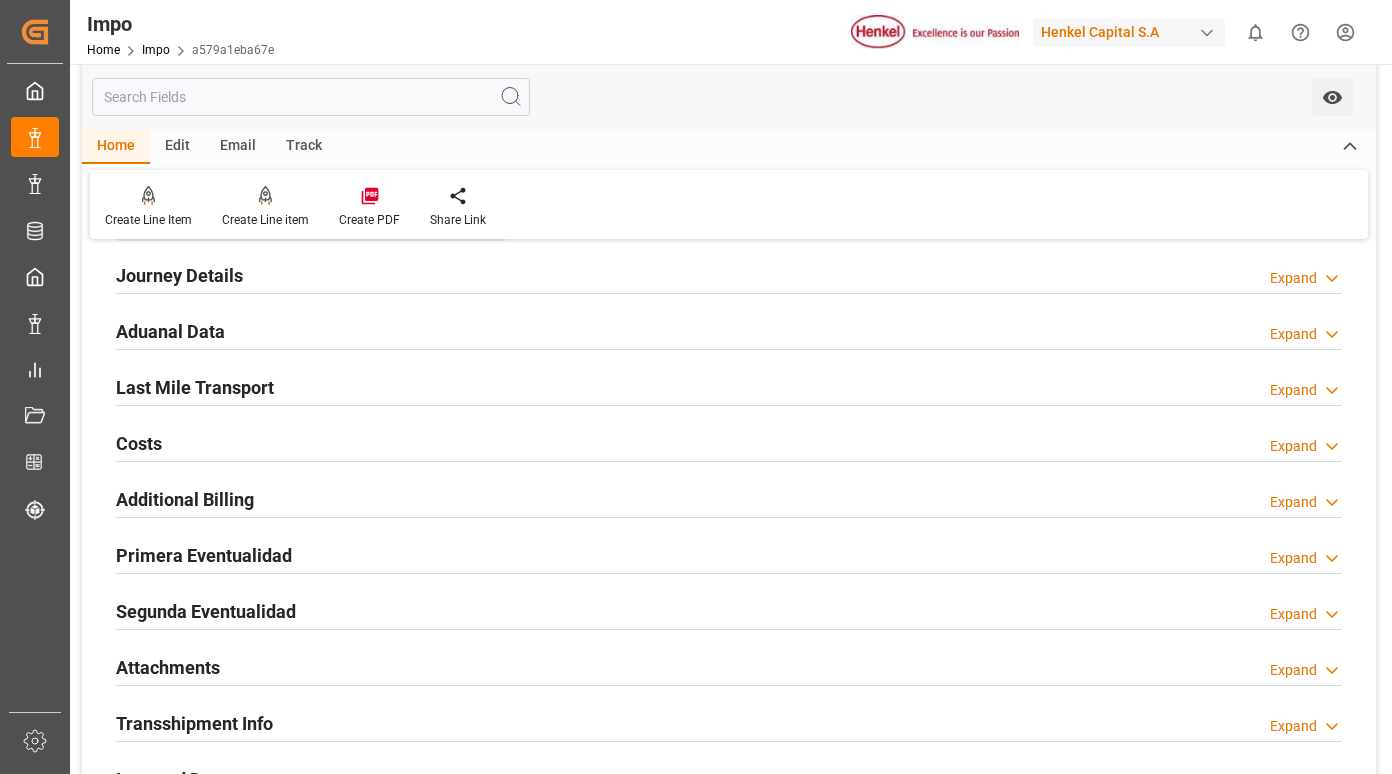 scroll, scrollTop: 1300, scrollLeft: 0, axis: vertical 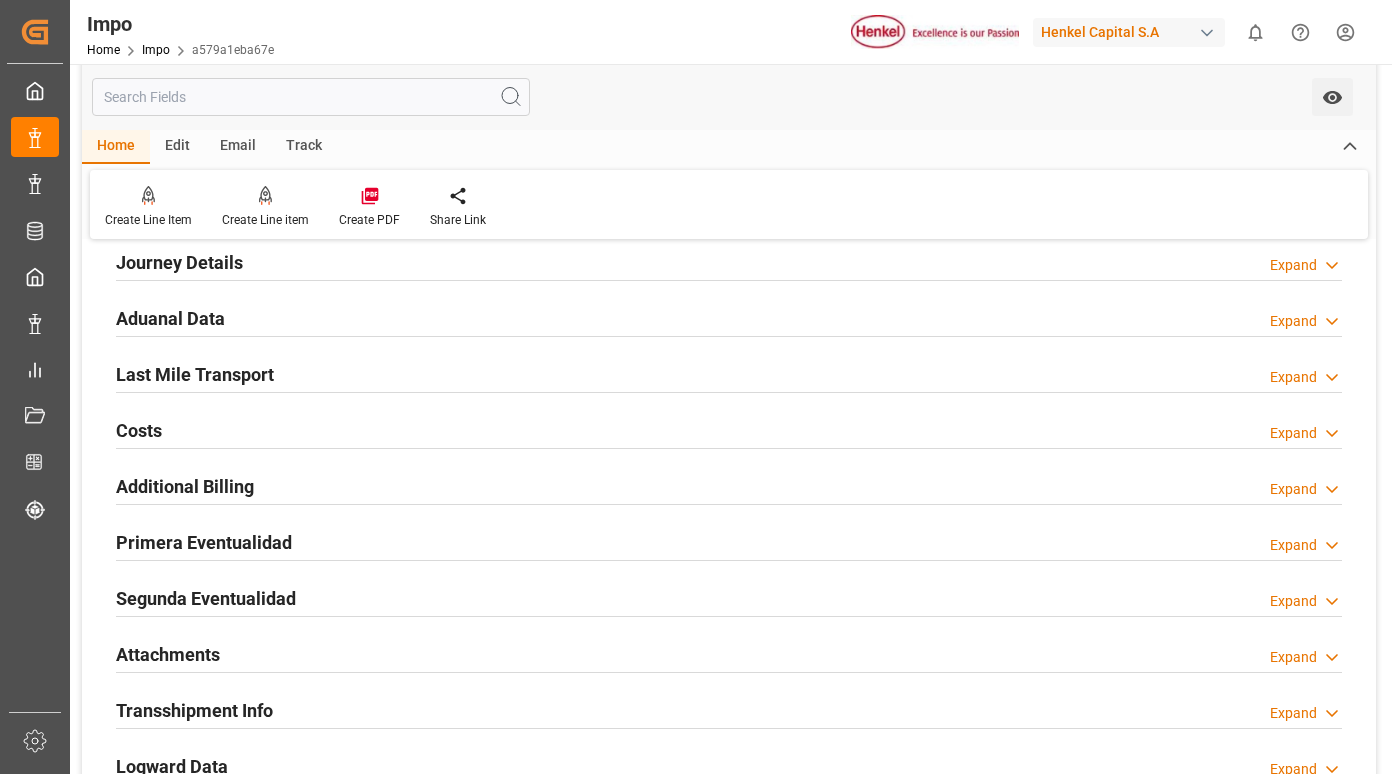 click on "Primera Eventualidad" at bounding box center (204, 542) 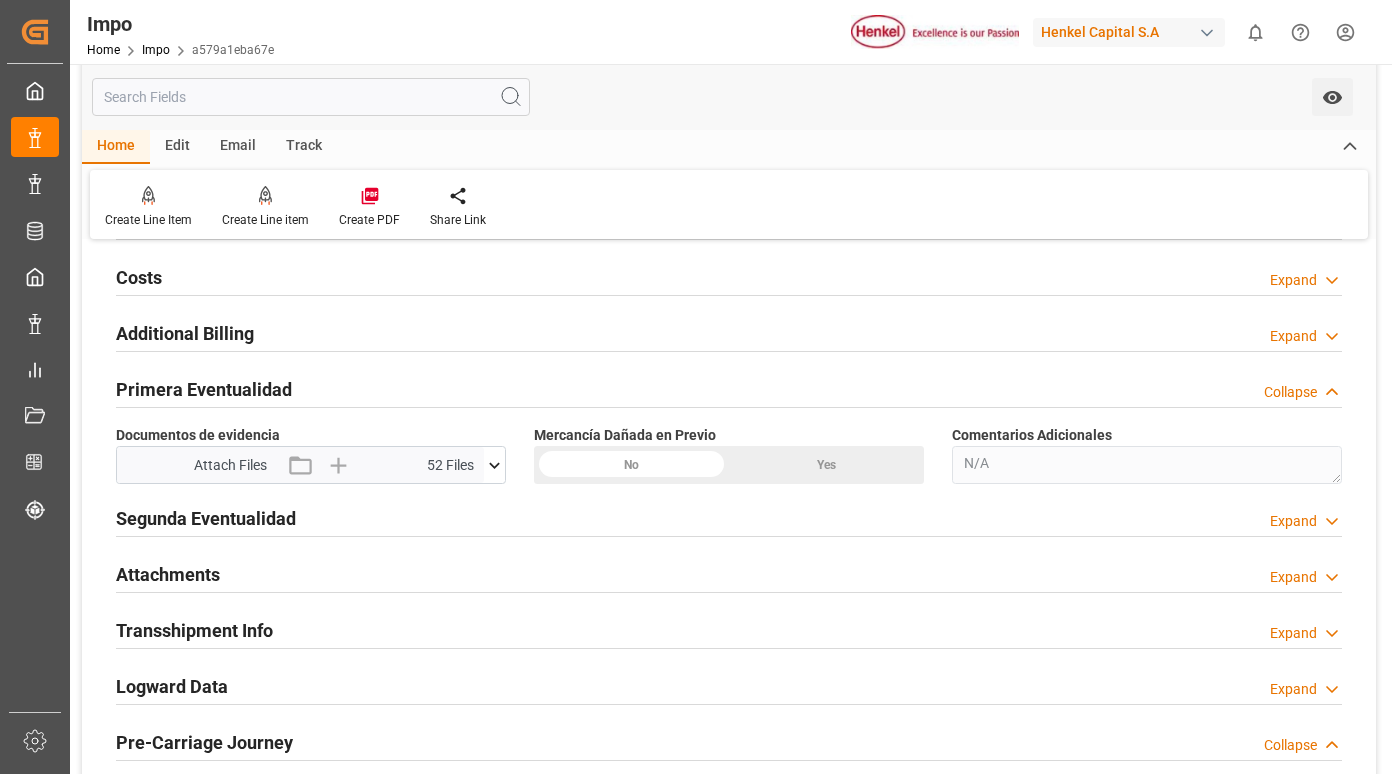 scroll, scrollTop: 1500, scrollLeft: 0, axis: vertical 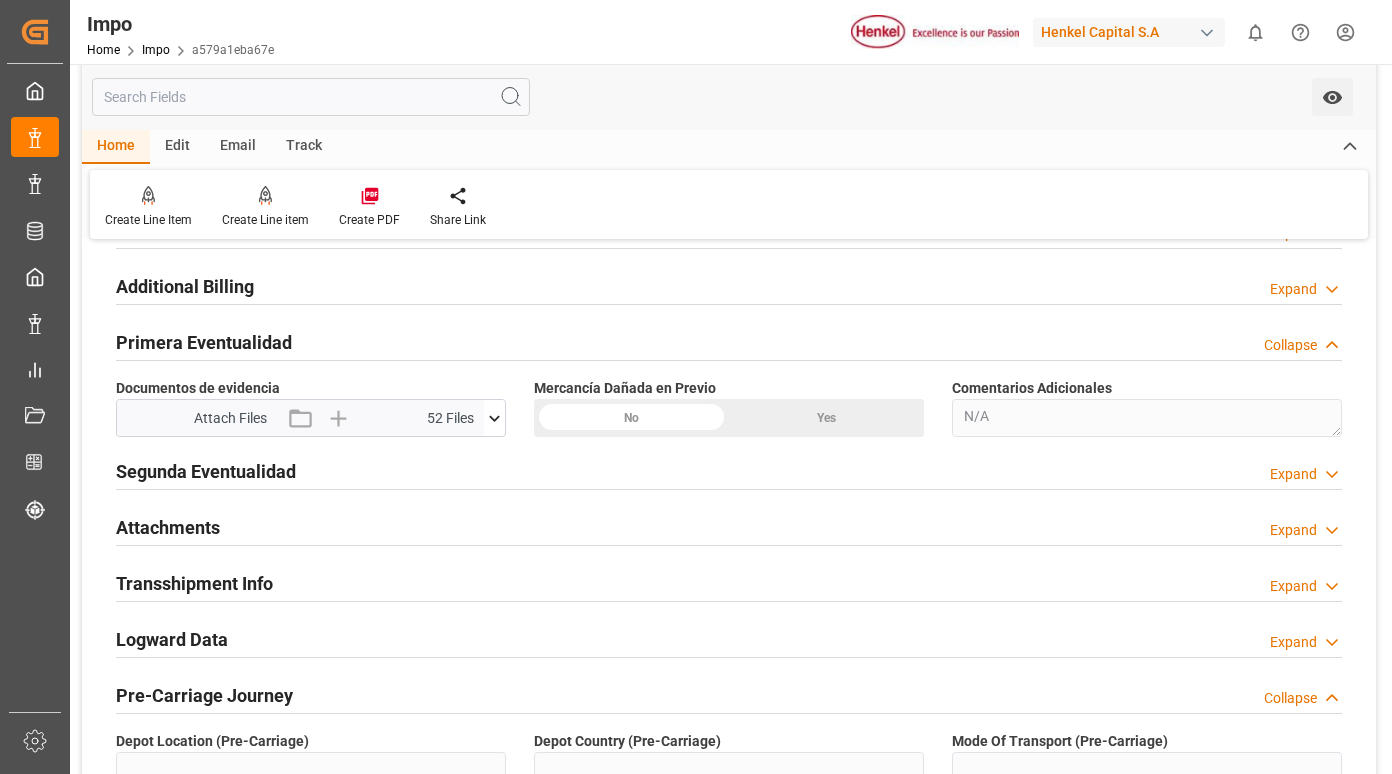 click 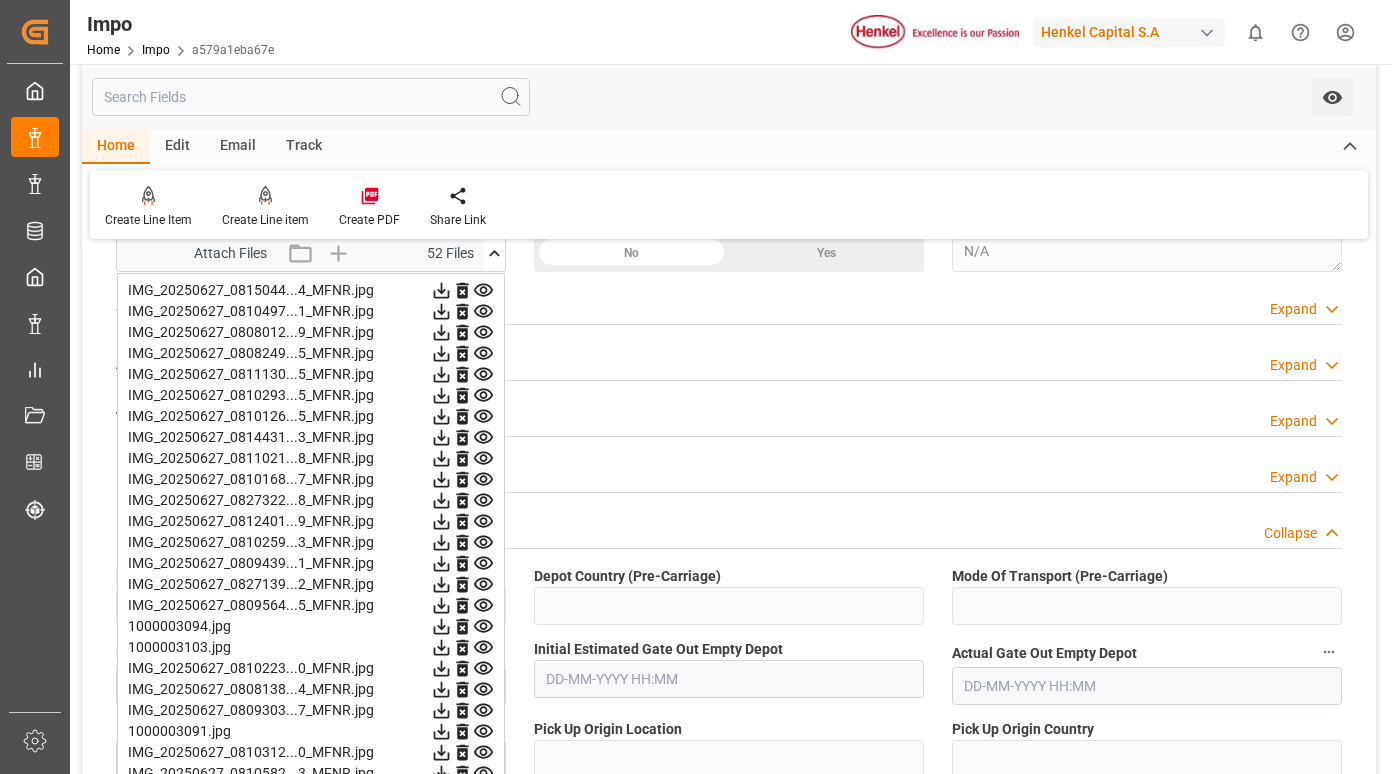scroll, scrollTop: 1700, scrollLeft: 0, axis: vertical 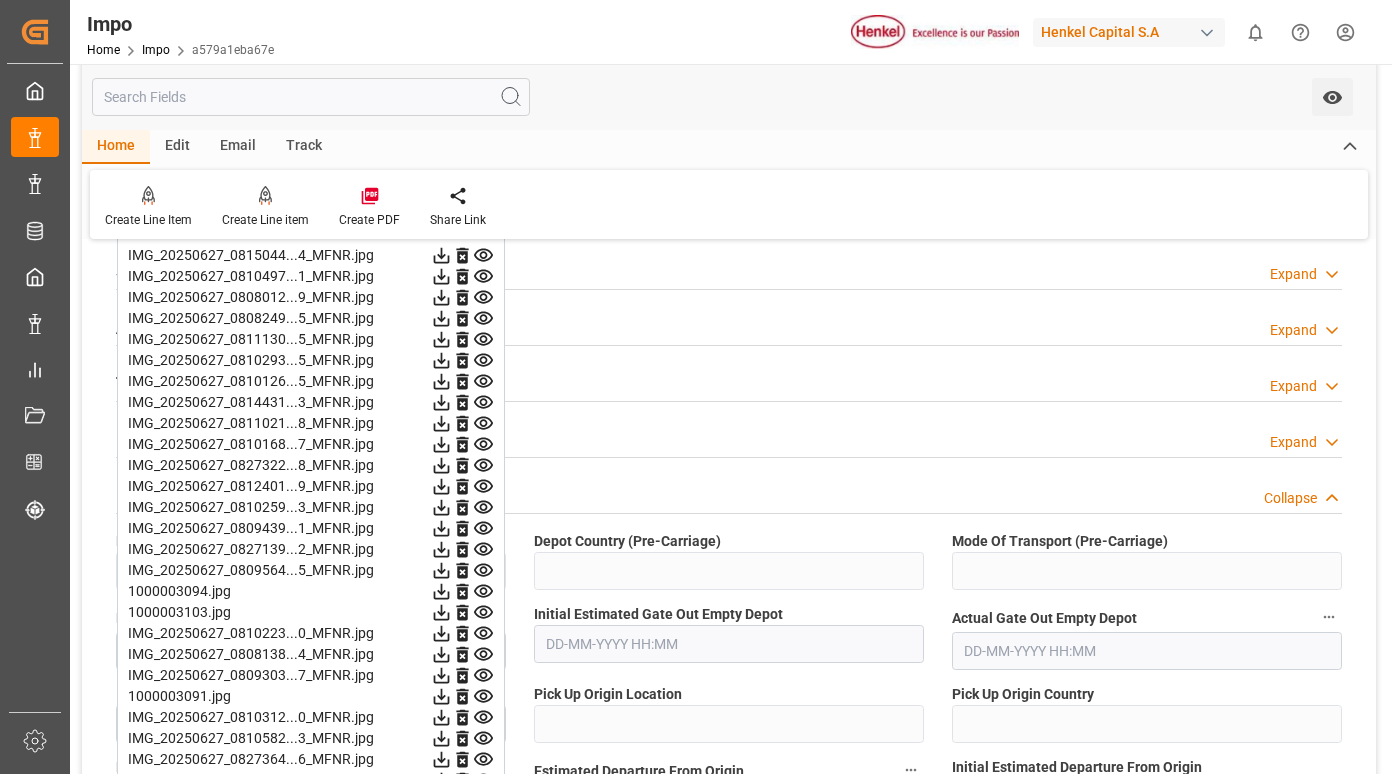 click 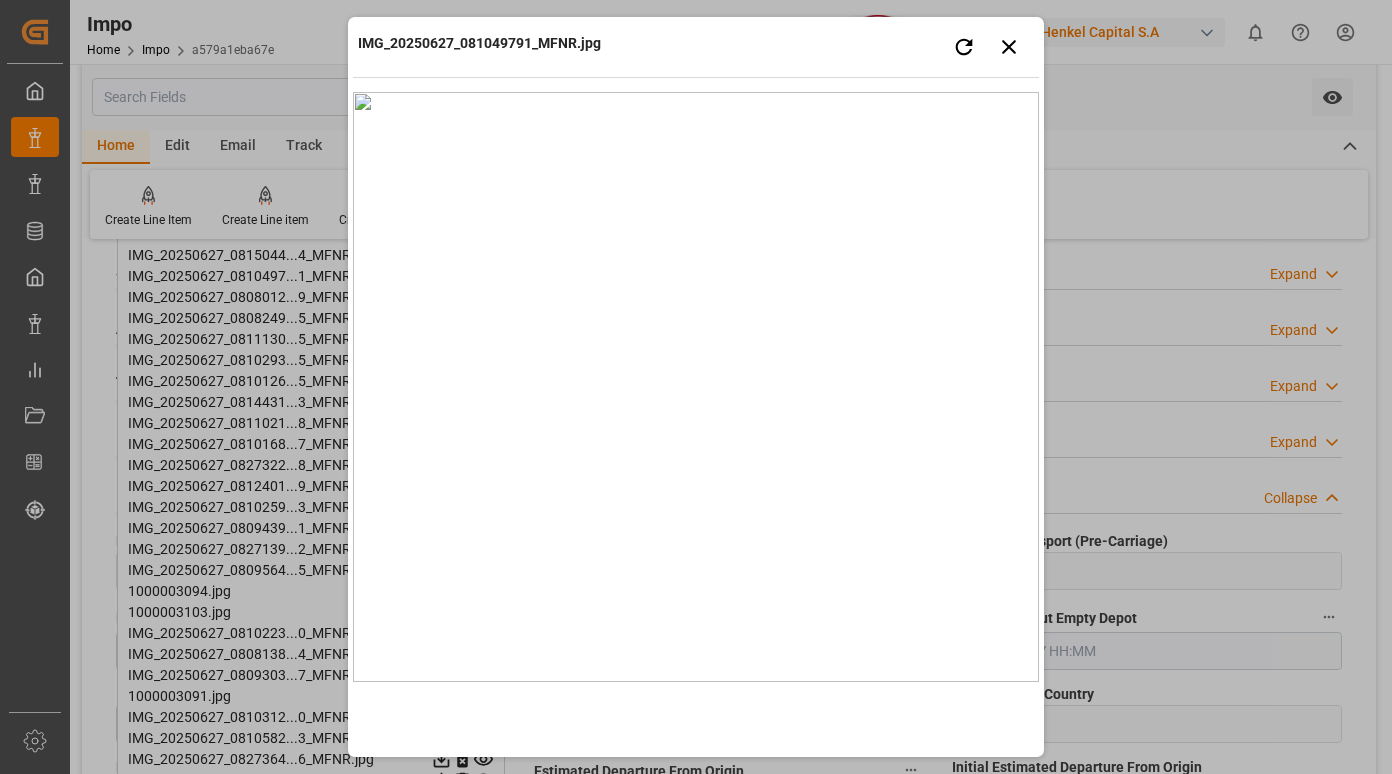 type 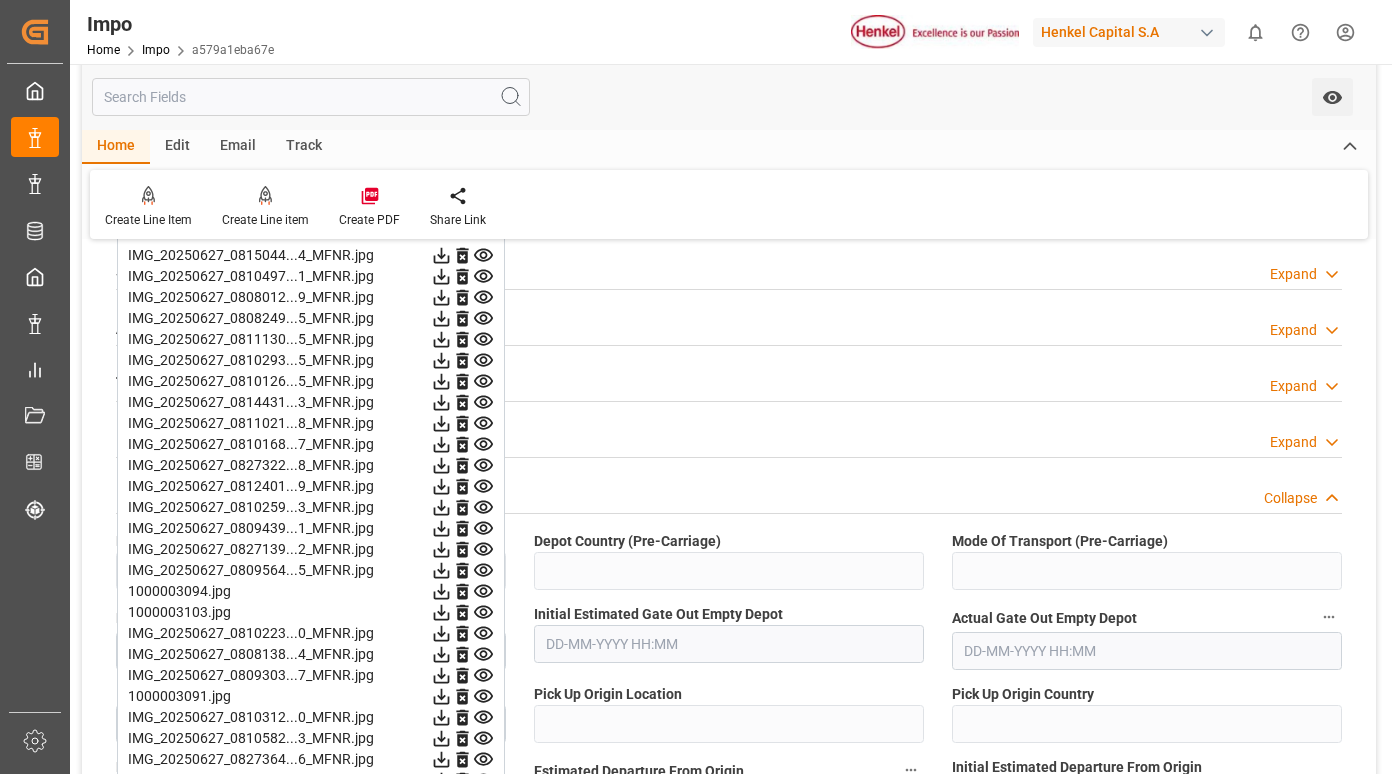 click 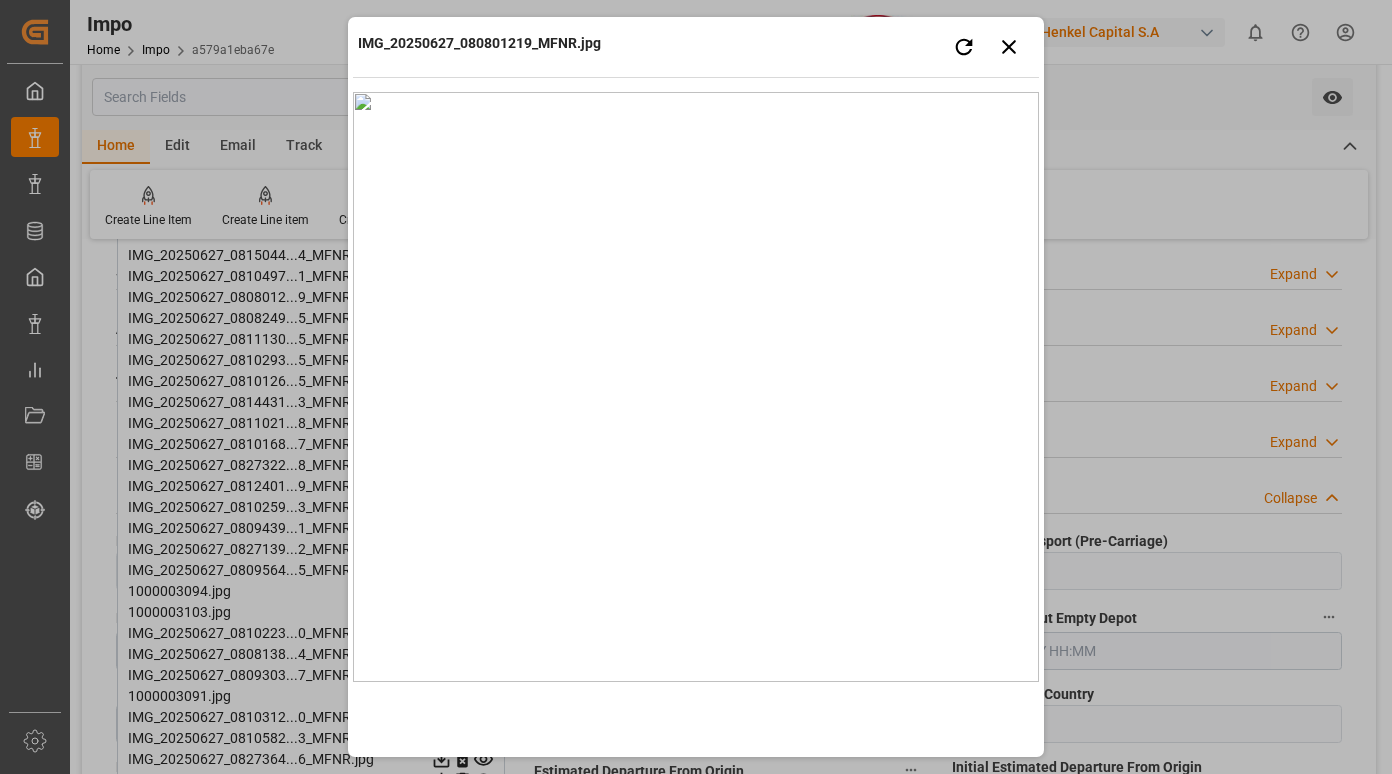 type 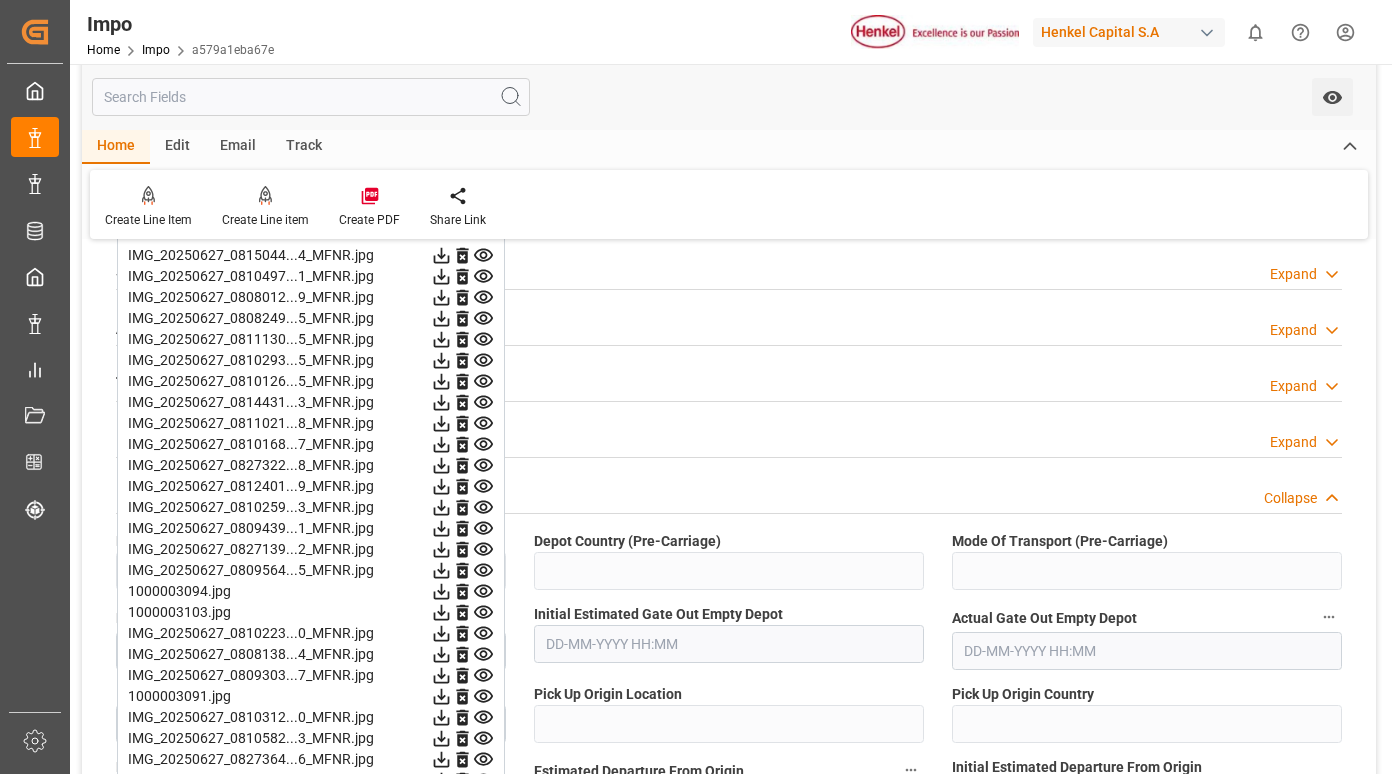 click 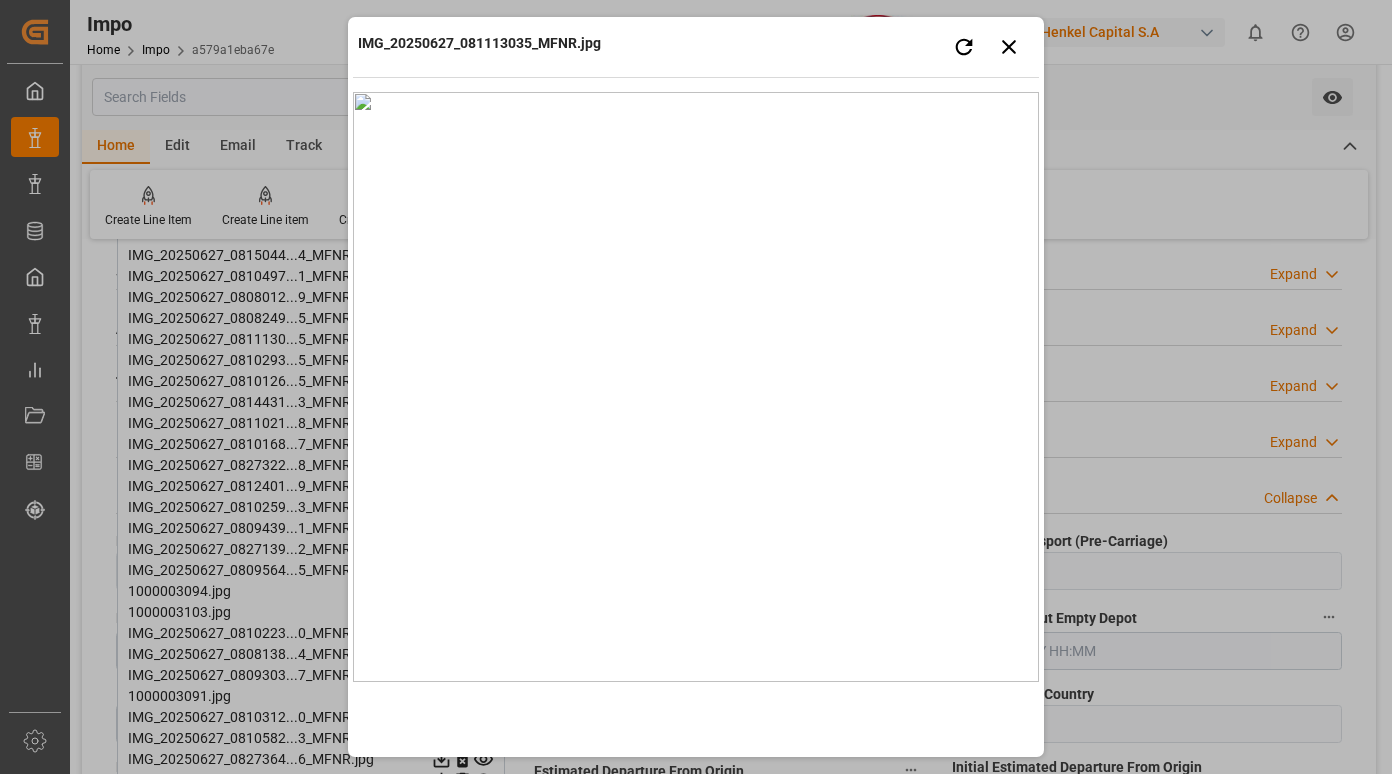 type 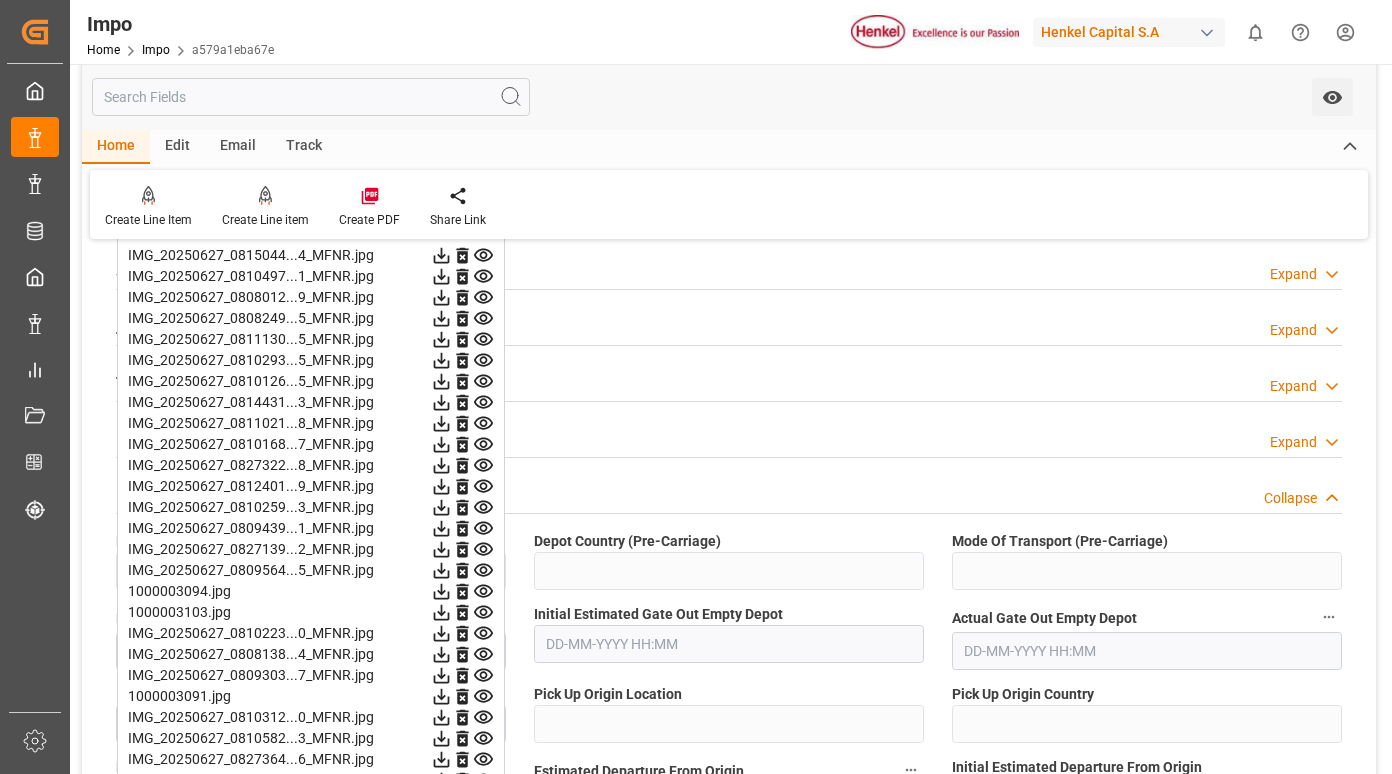 click 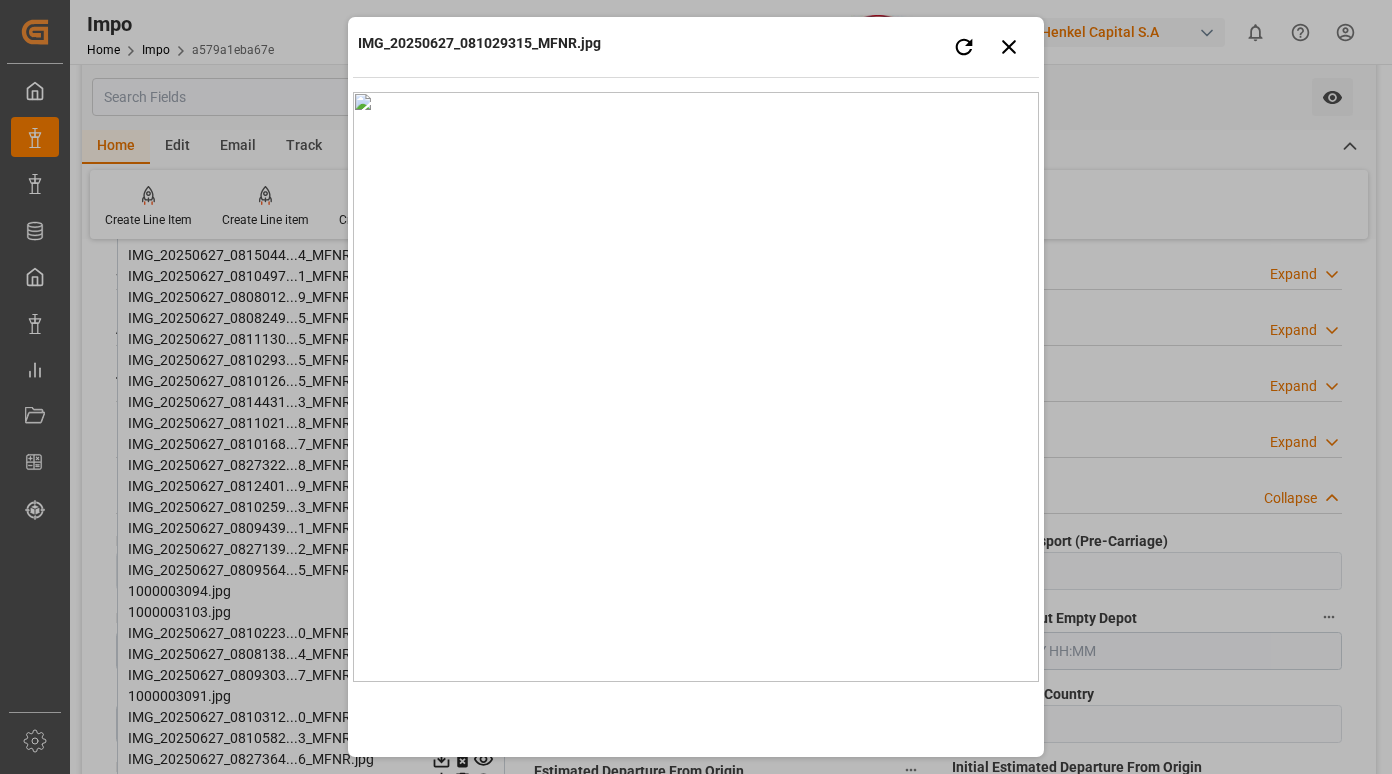 type 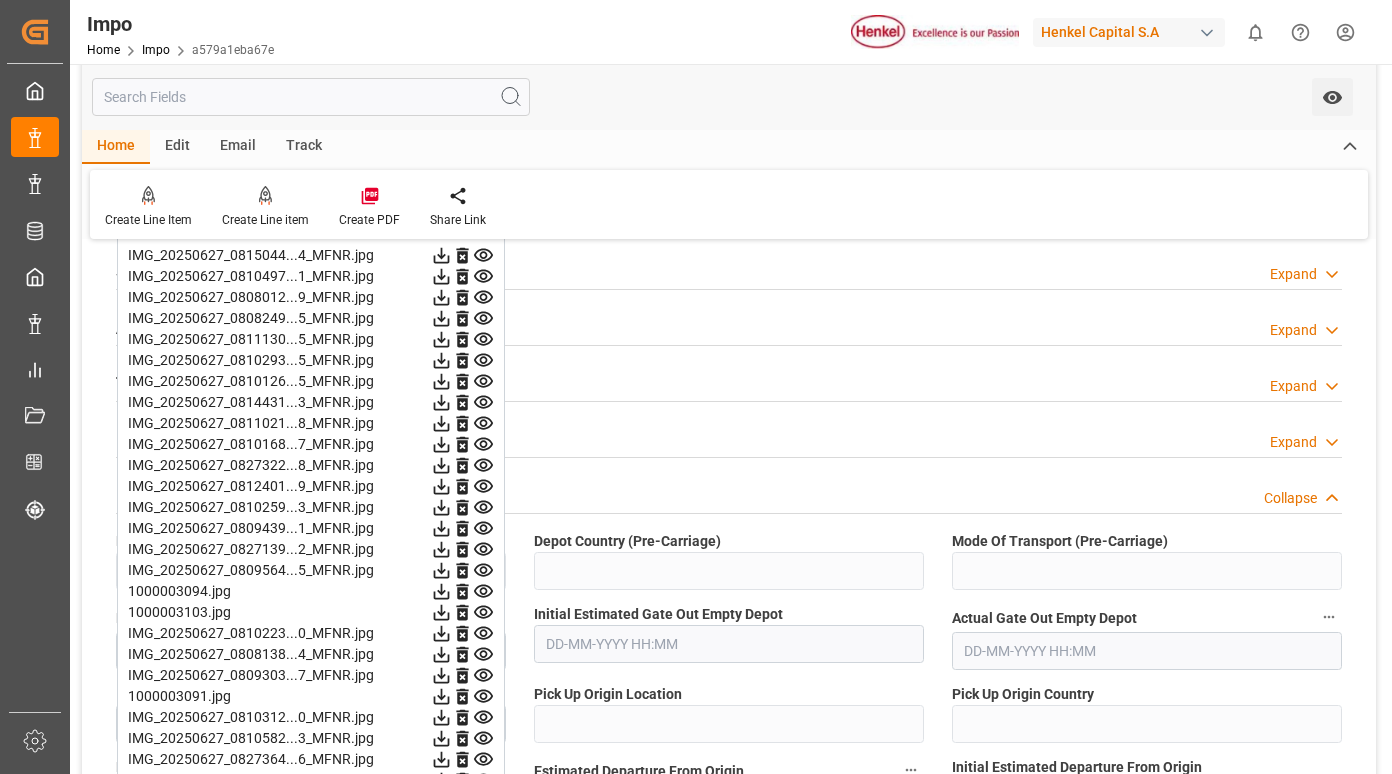 click 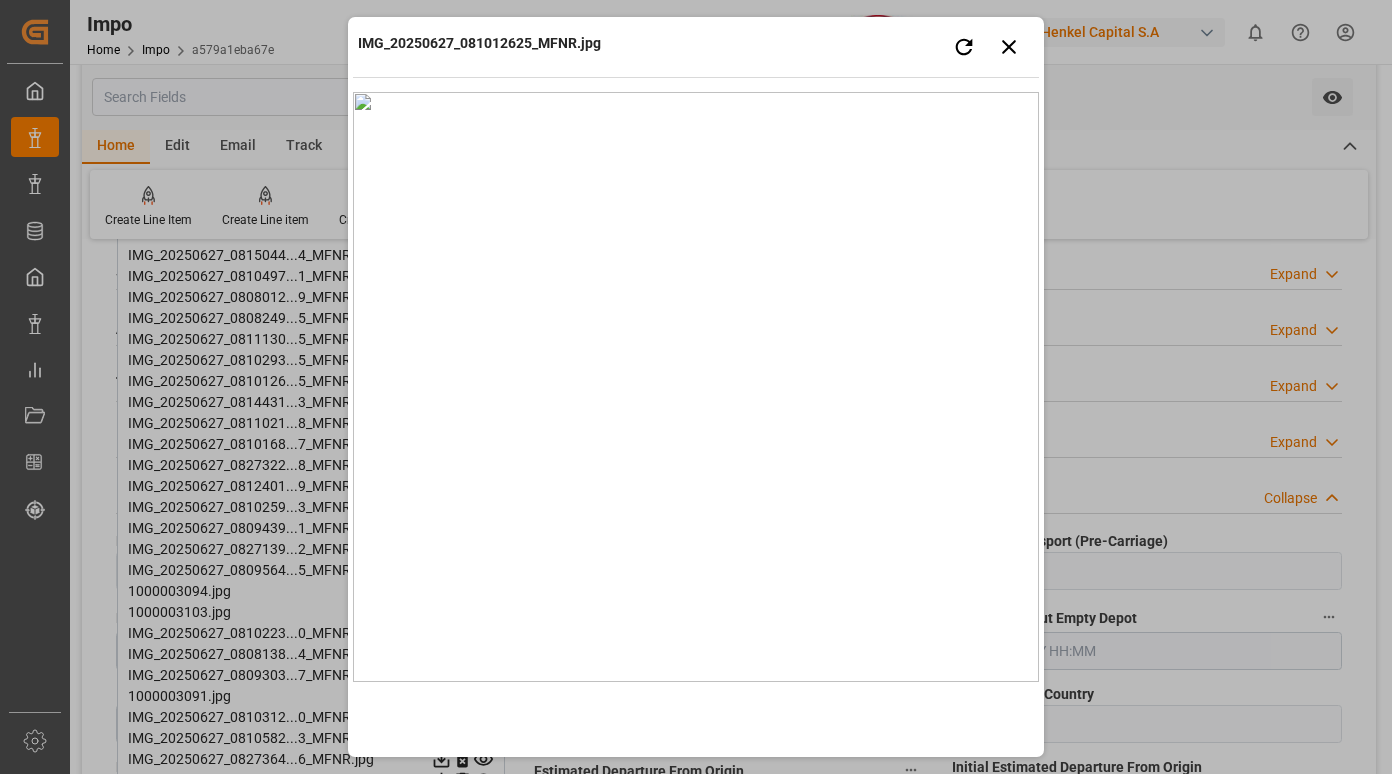 type 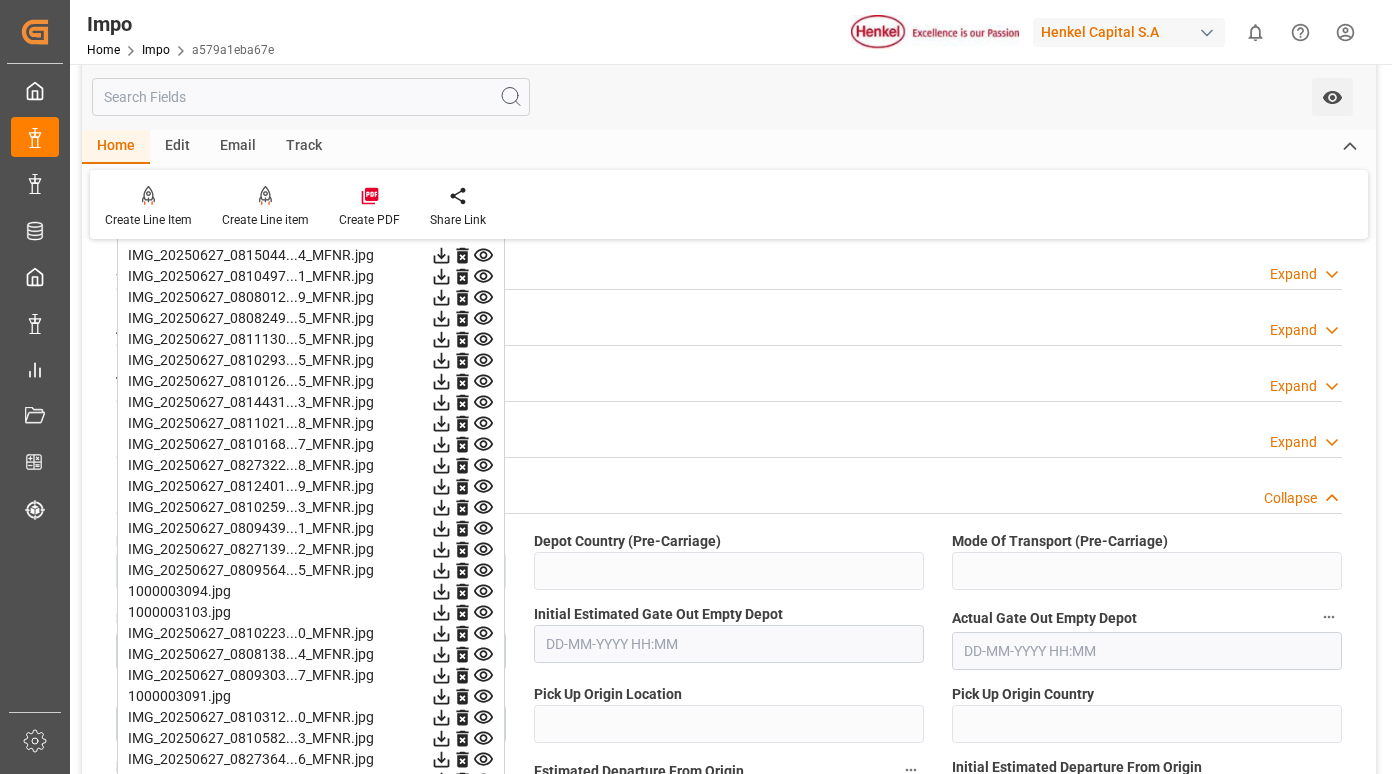 click 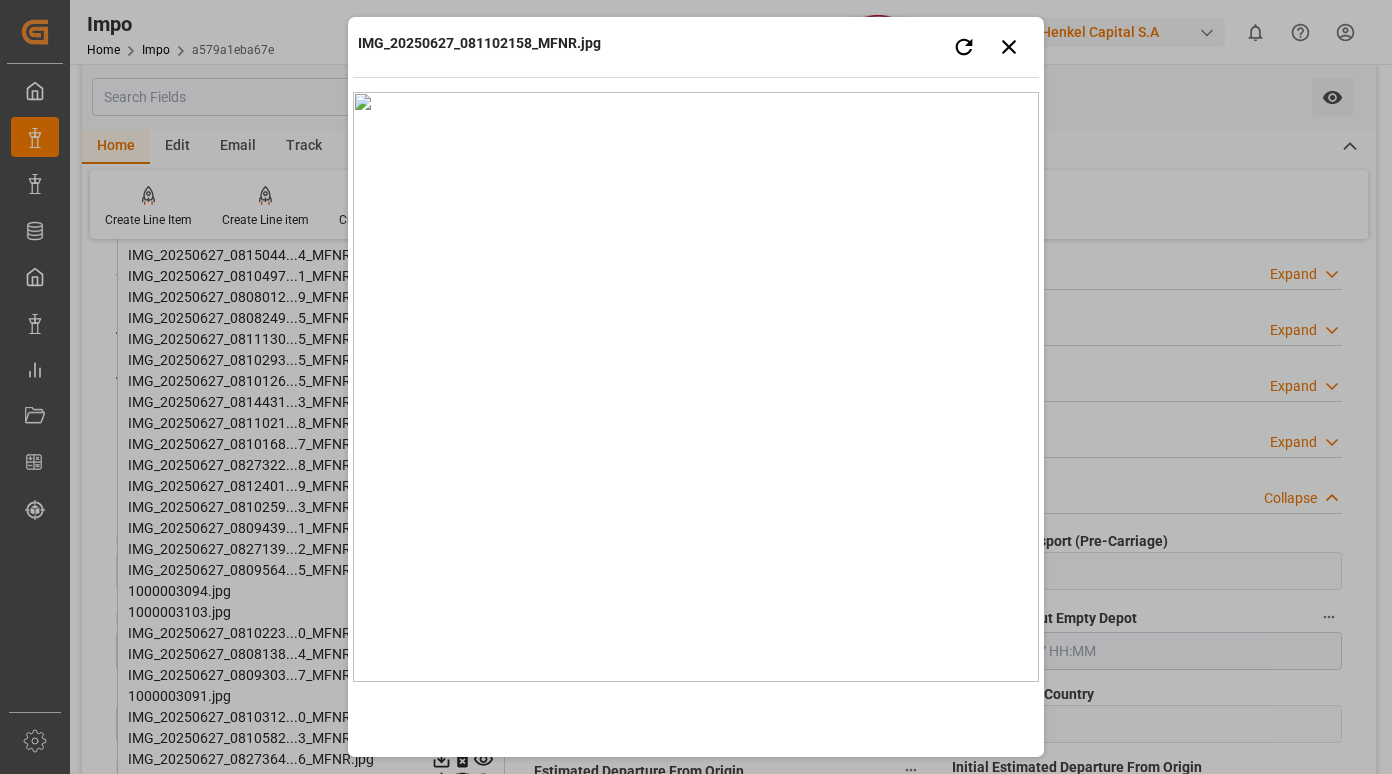 type 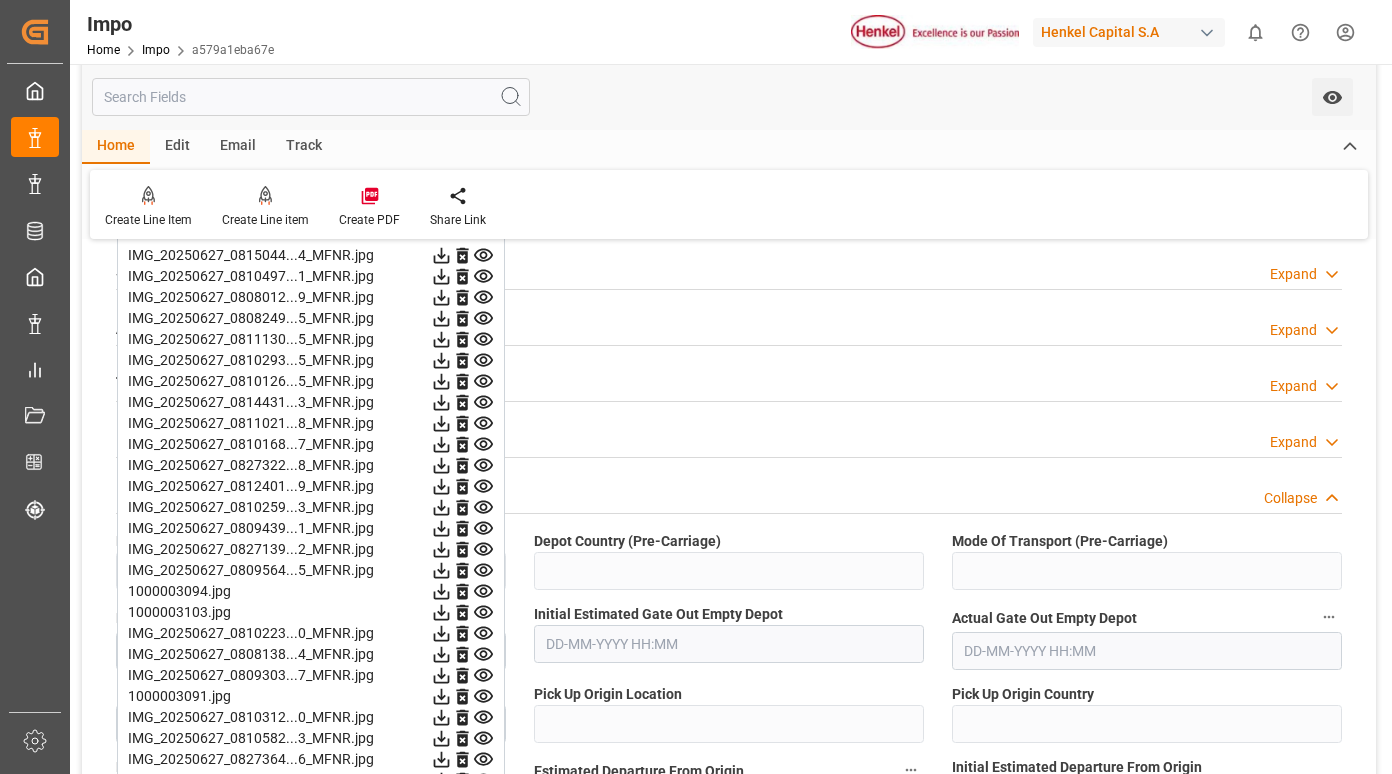 click 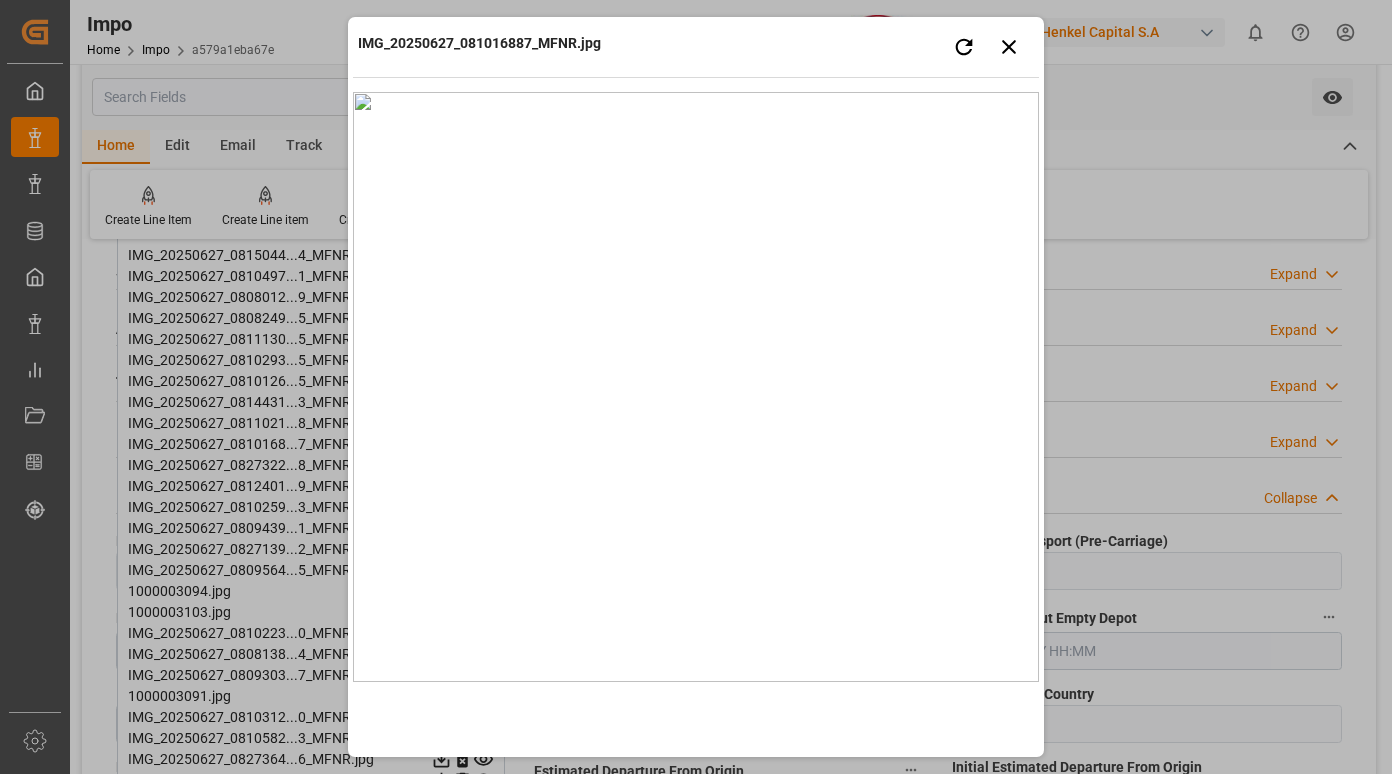 type 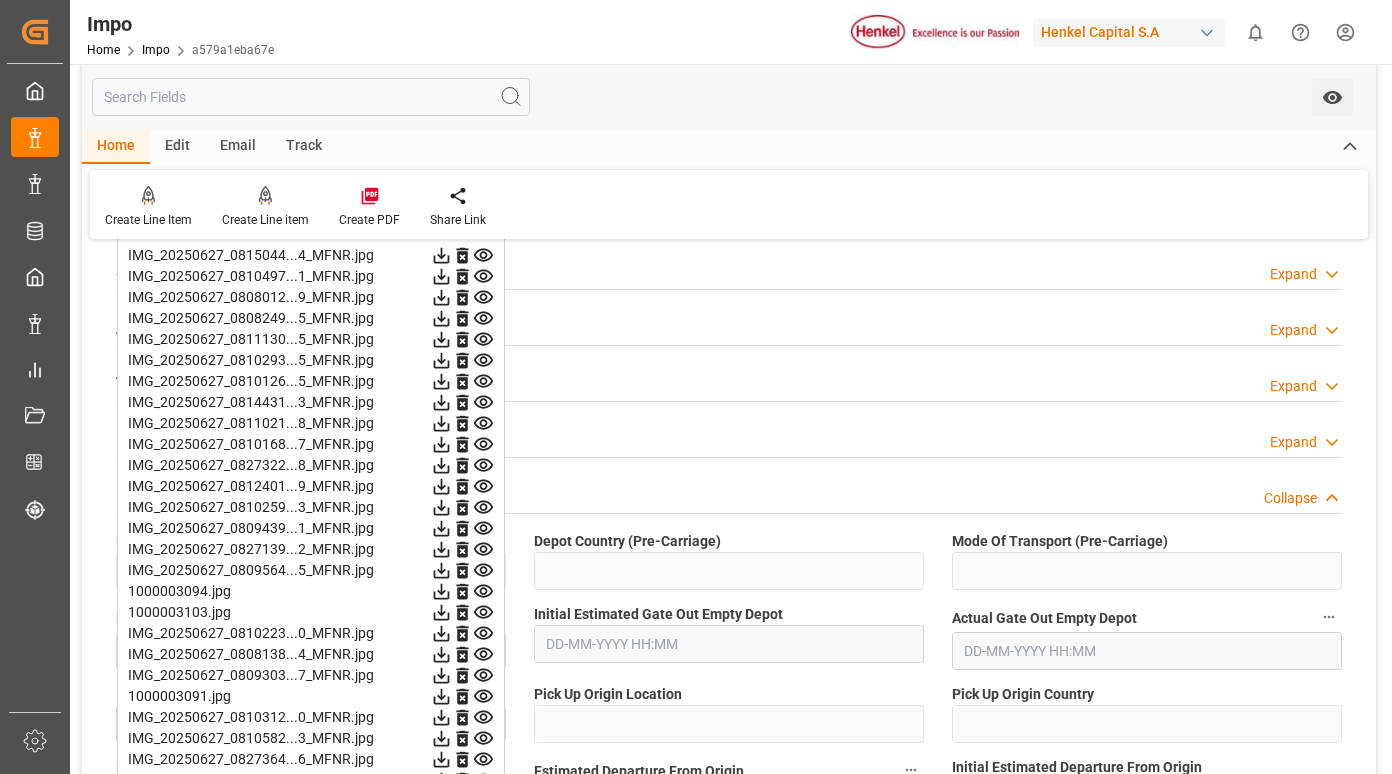 click 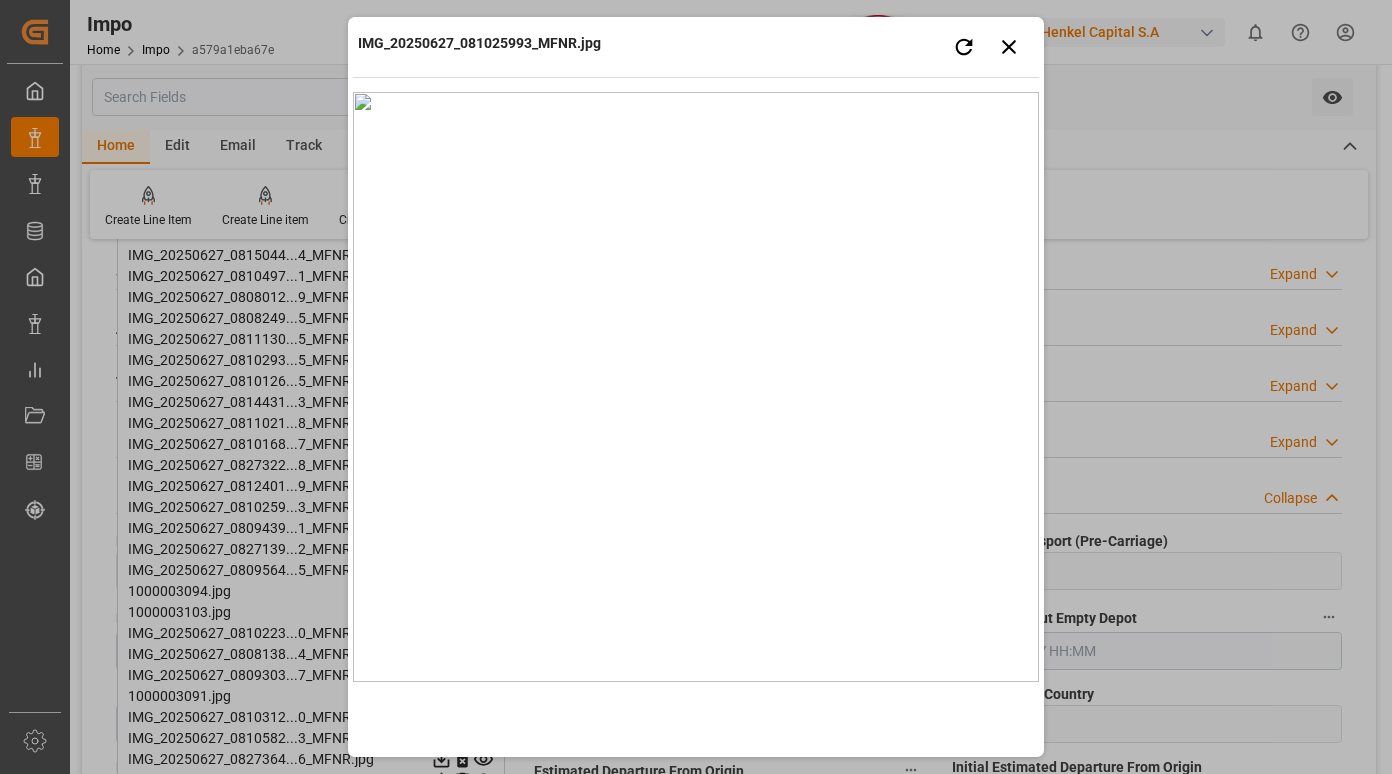 type 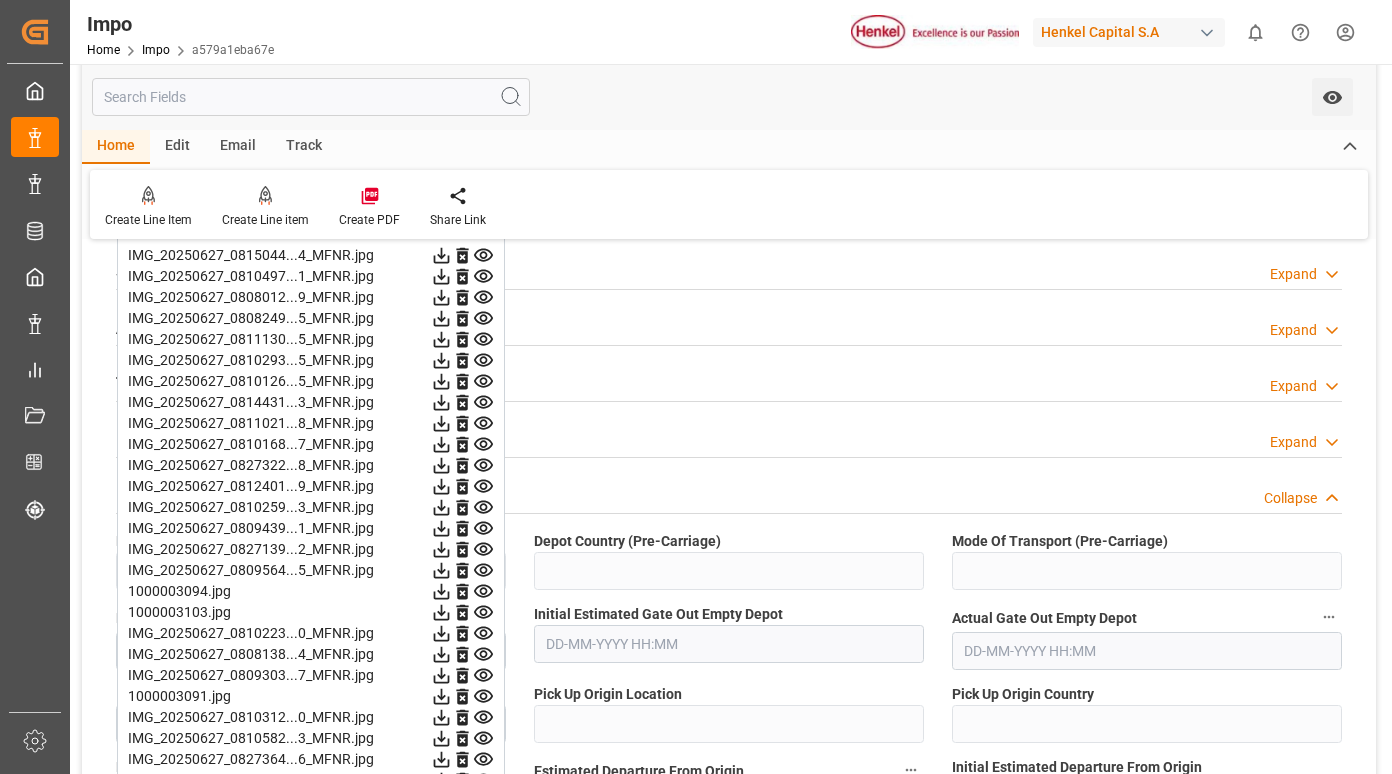 click 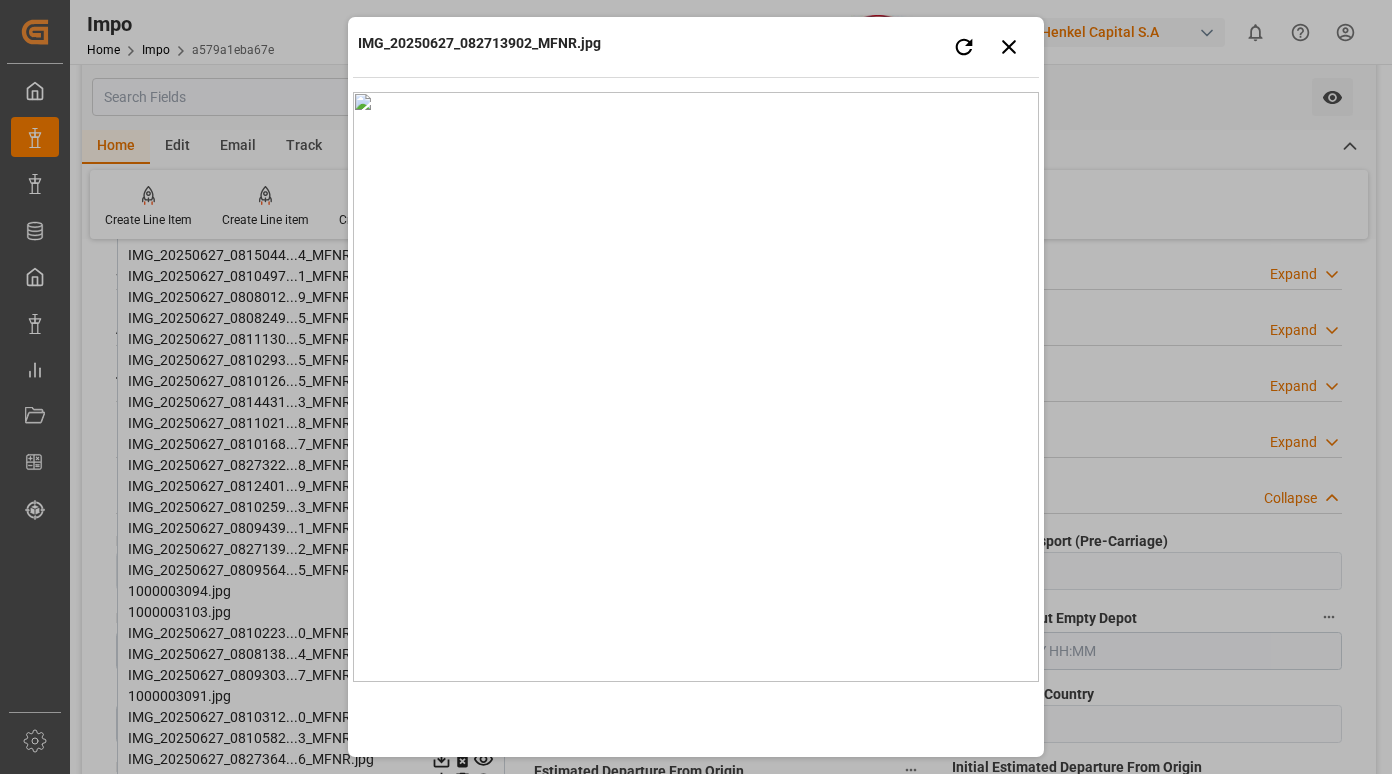 type 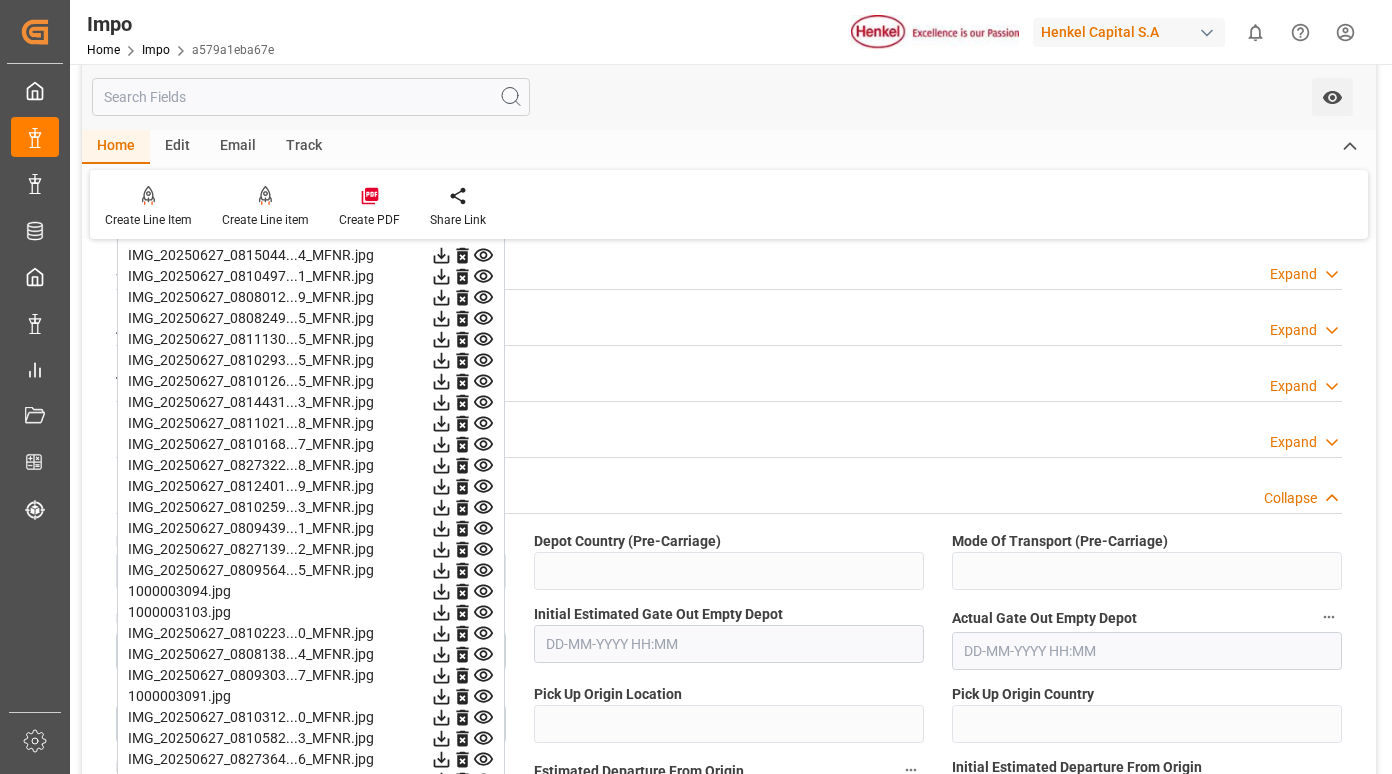 click 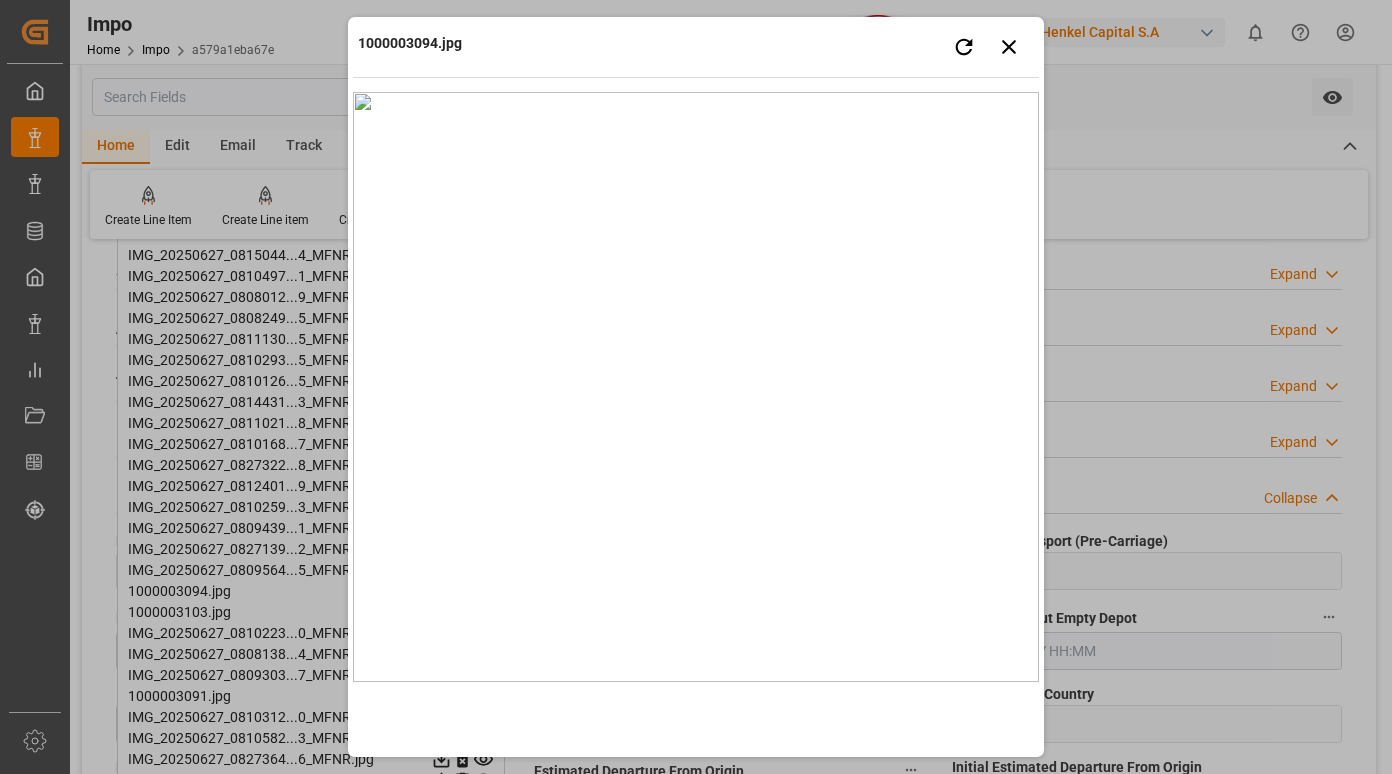 type 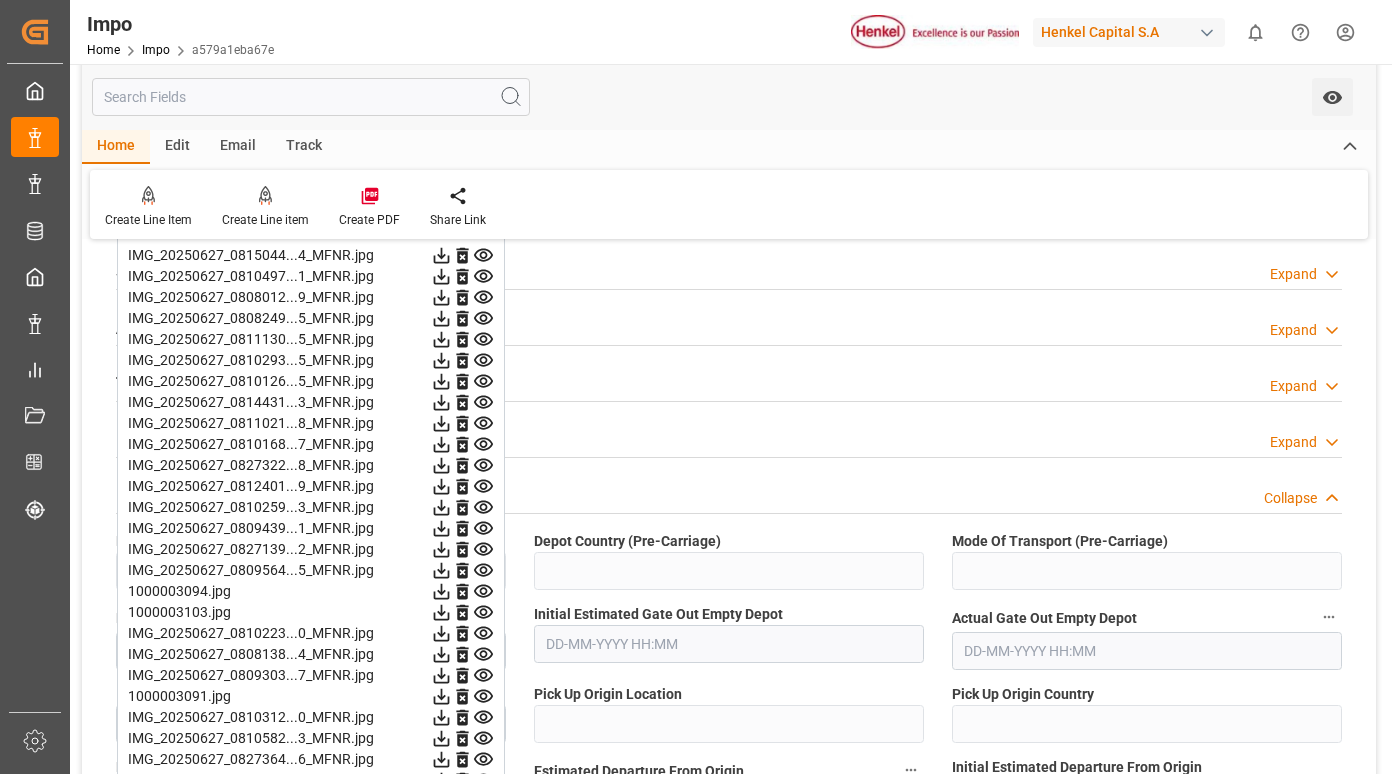 click 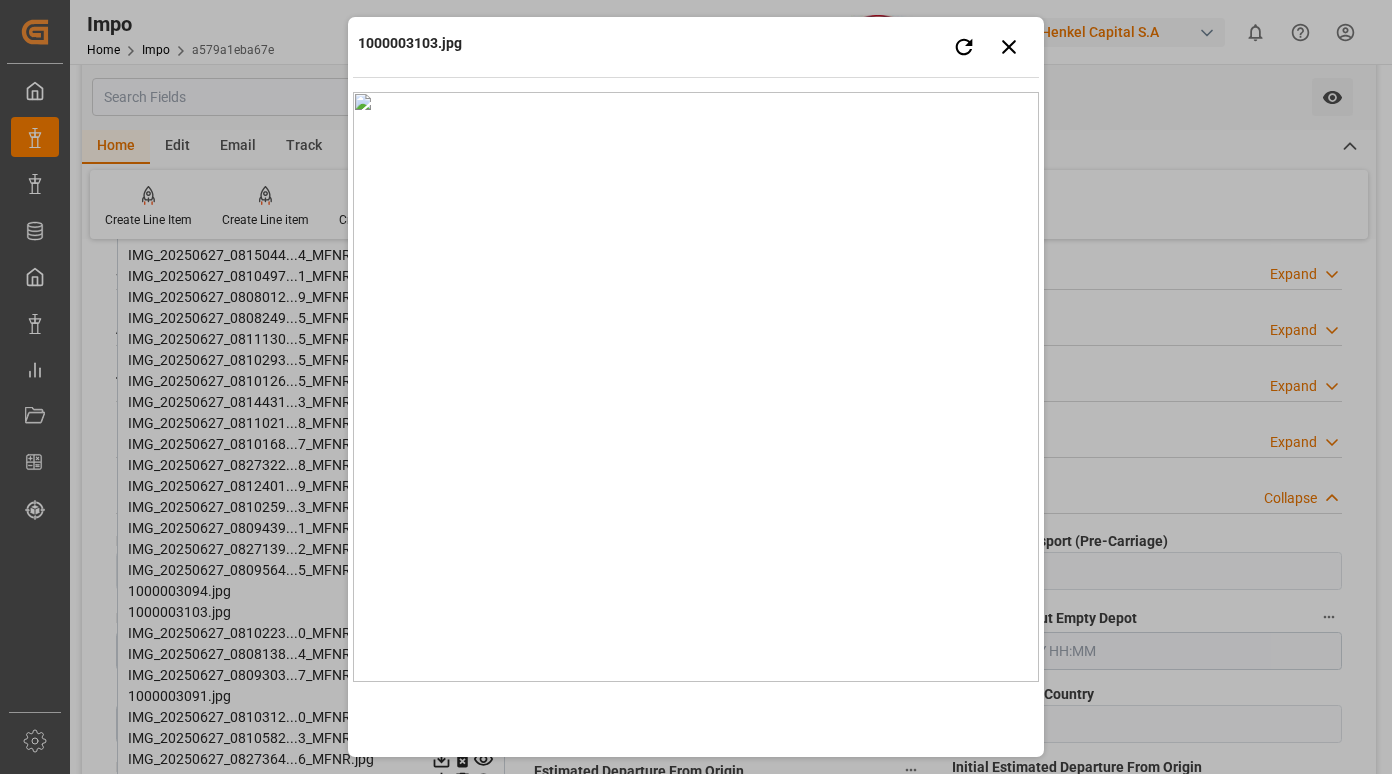type 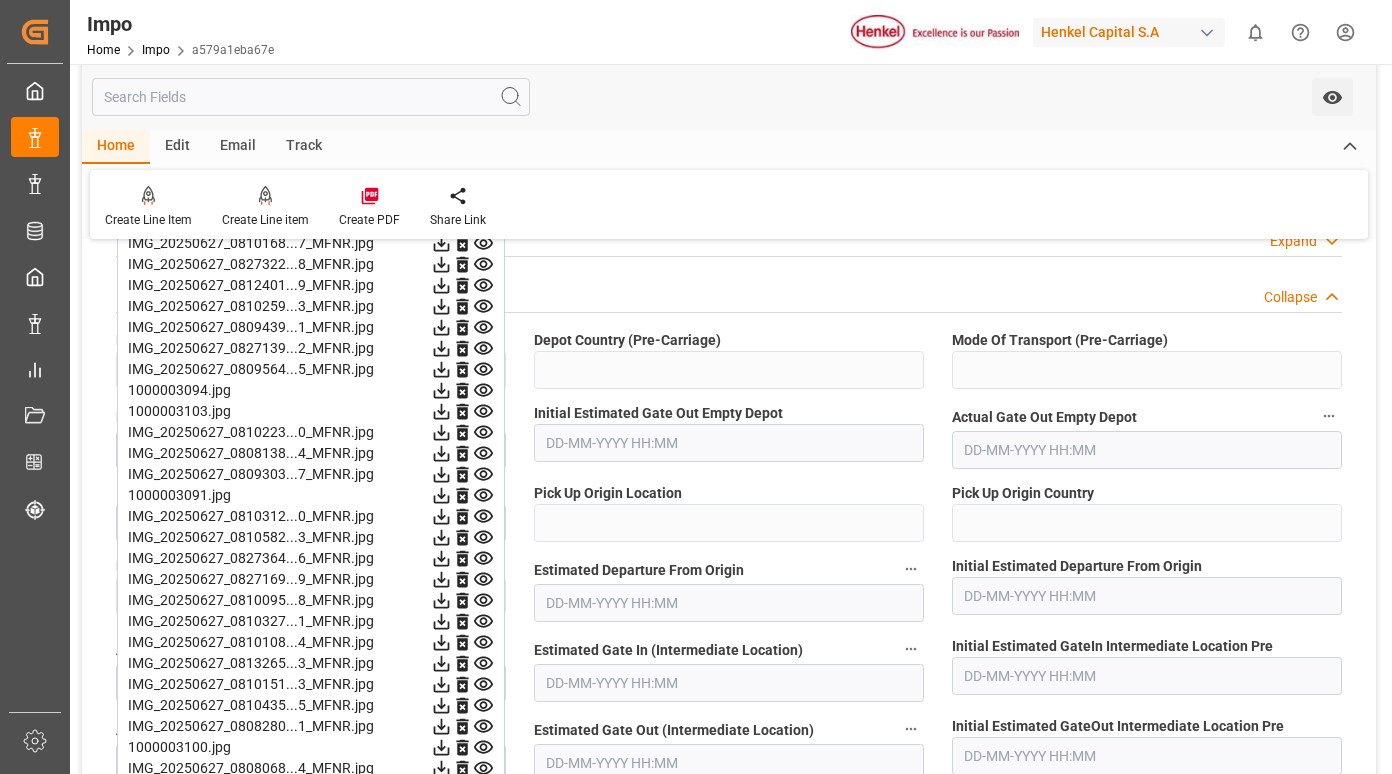 scroll, scrollTop: 2000, scrollLeft: 0, axis: vertical 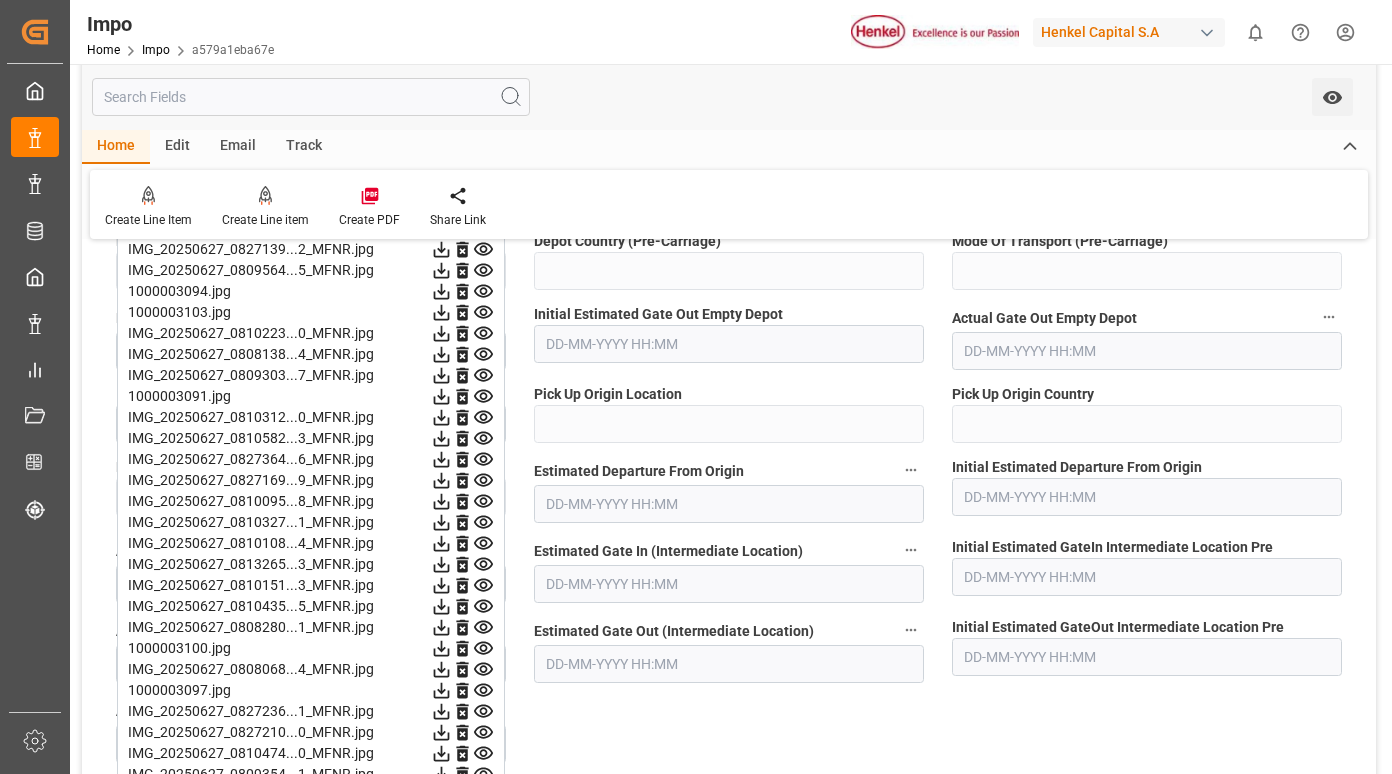 click 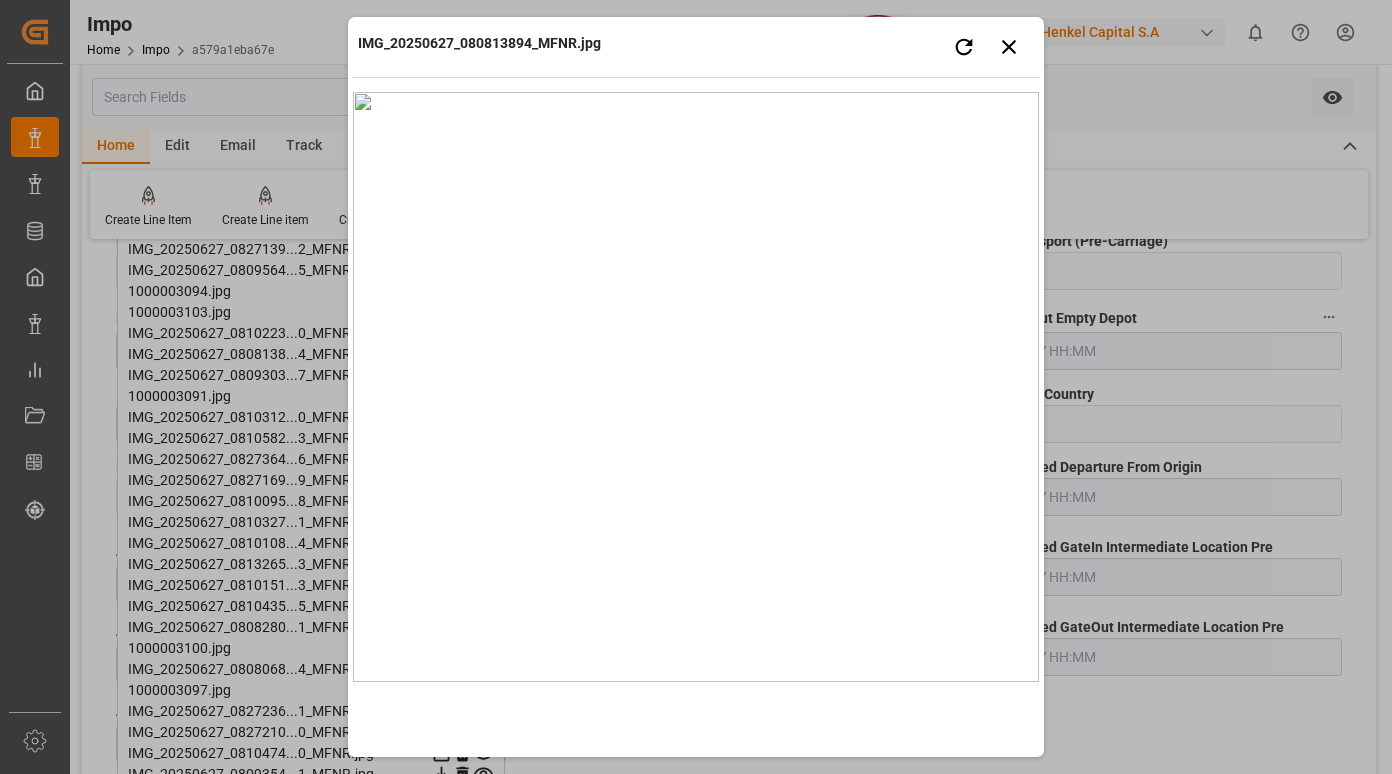 type 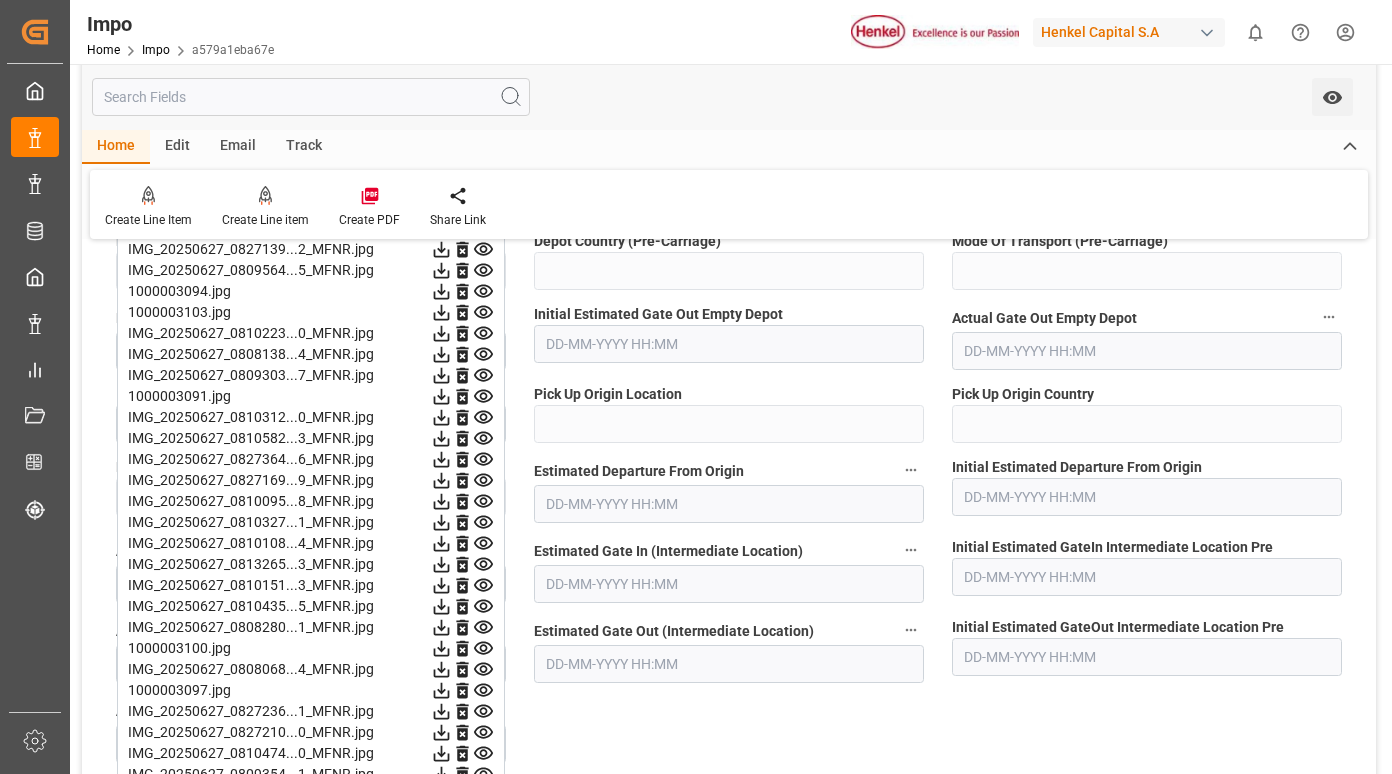 click 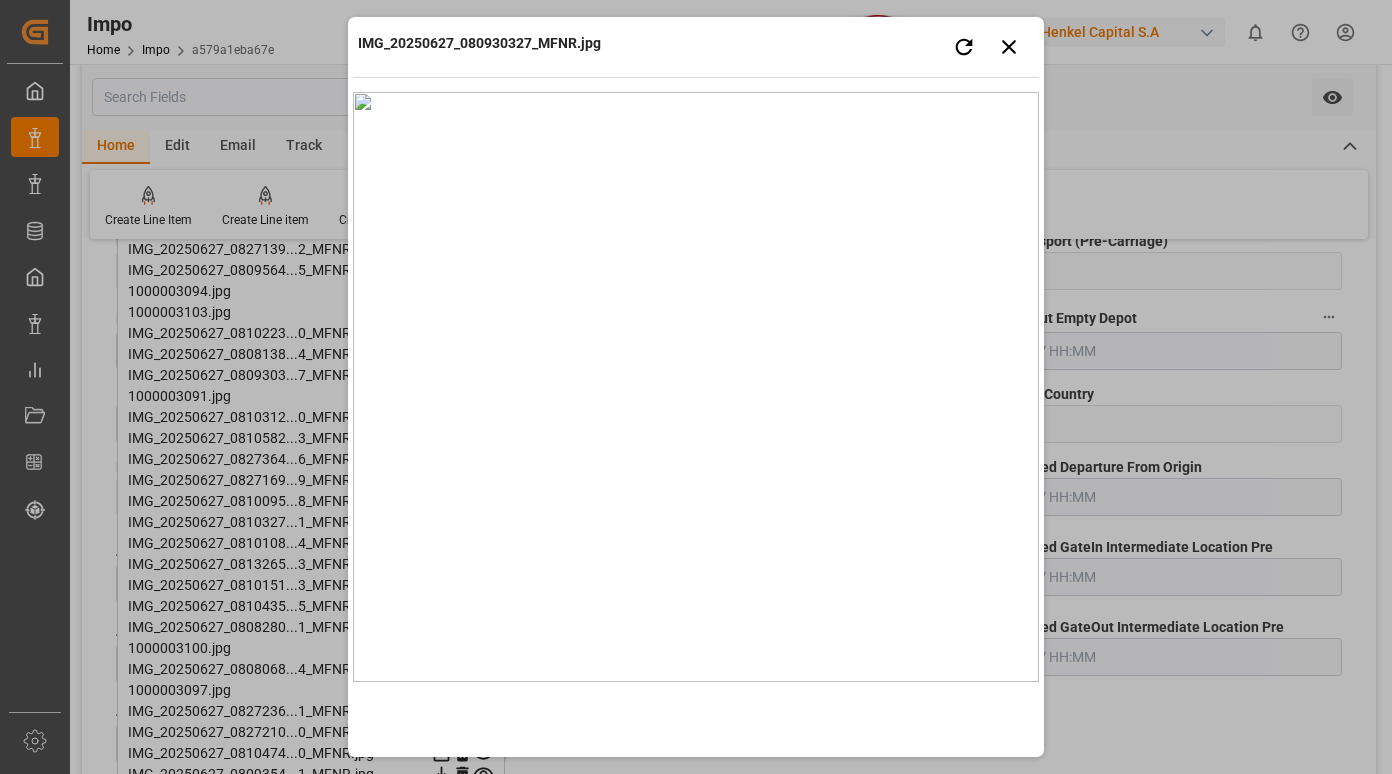type 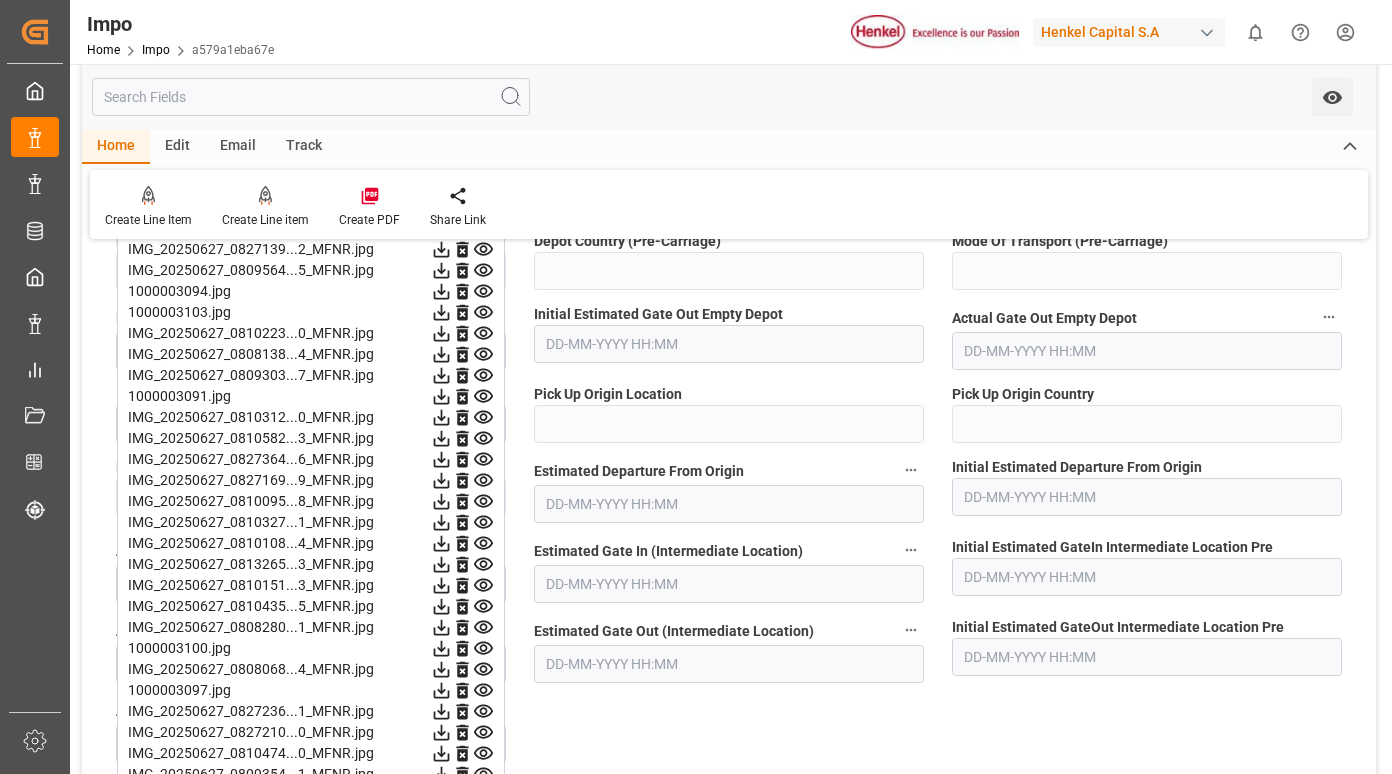 click 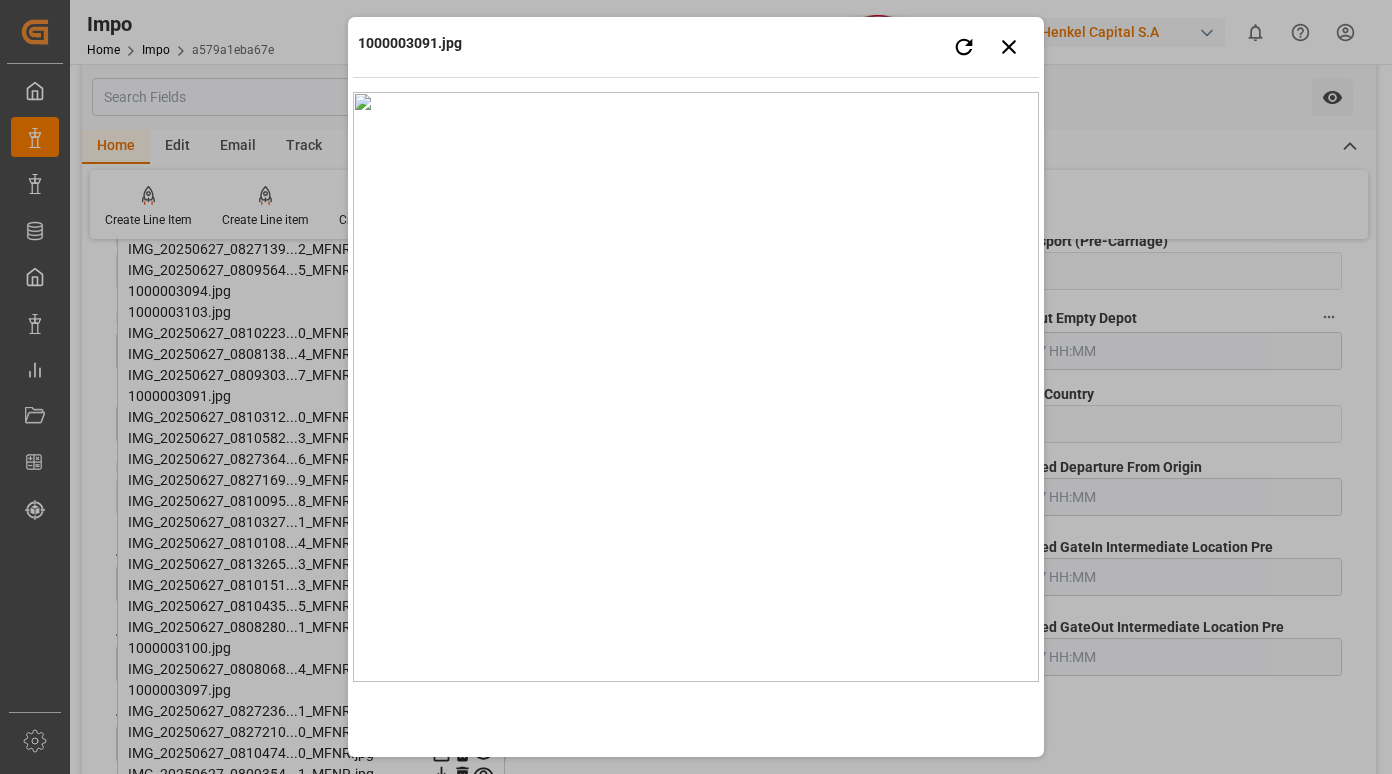 type 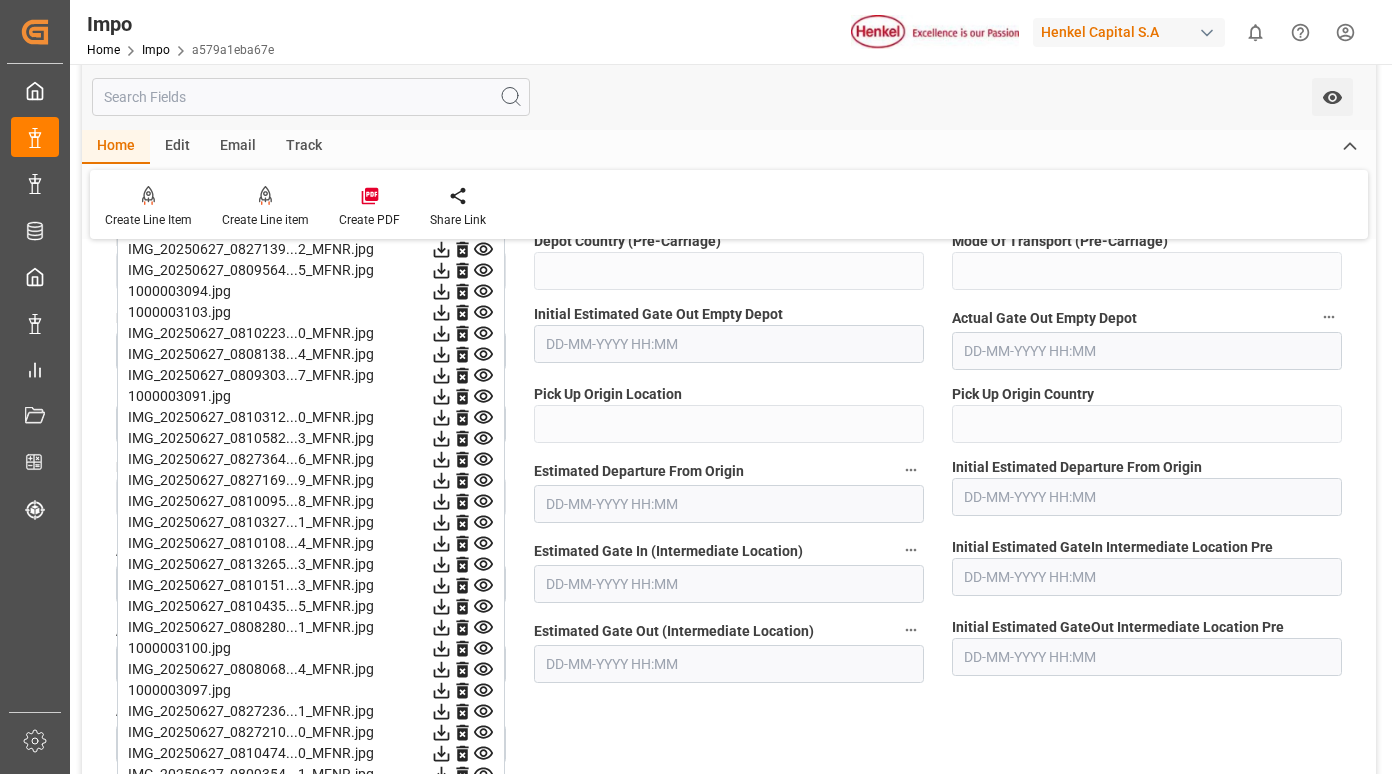 click 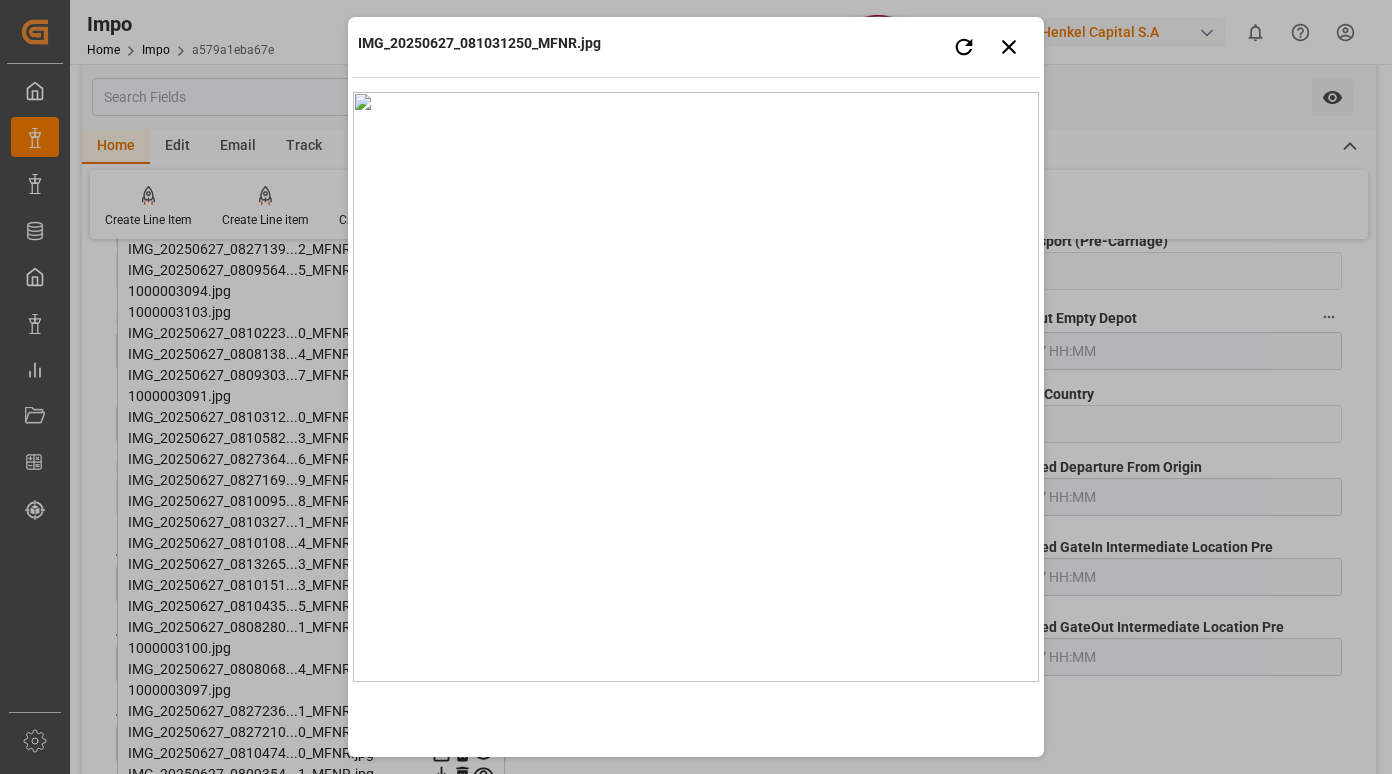 type 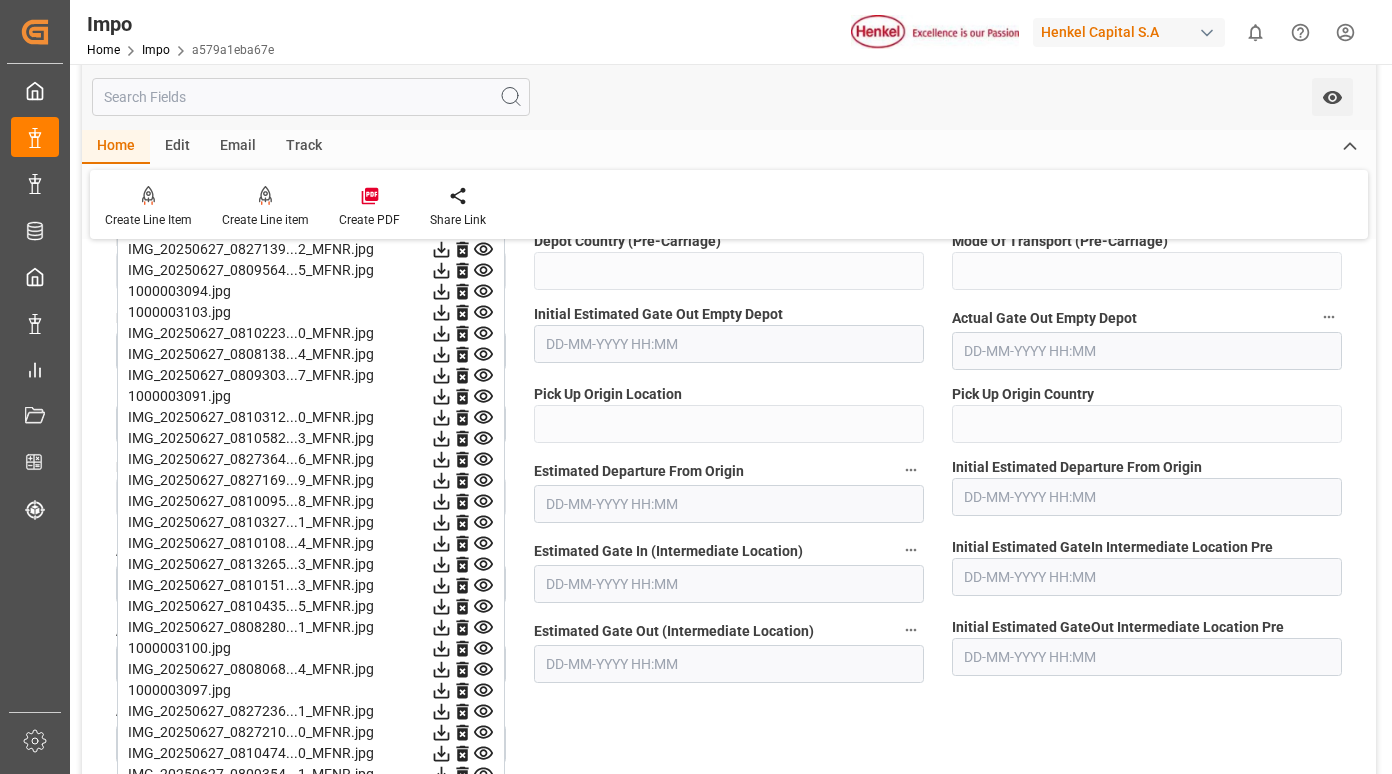 click 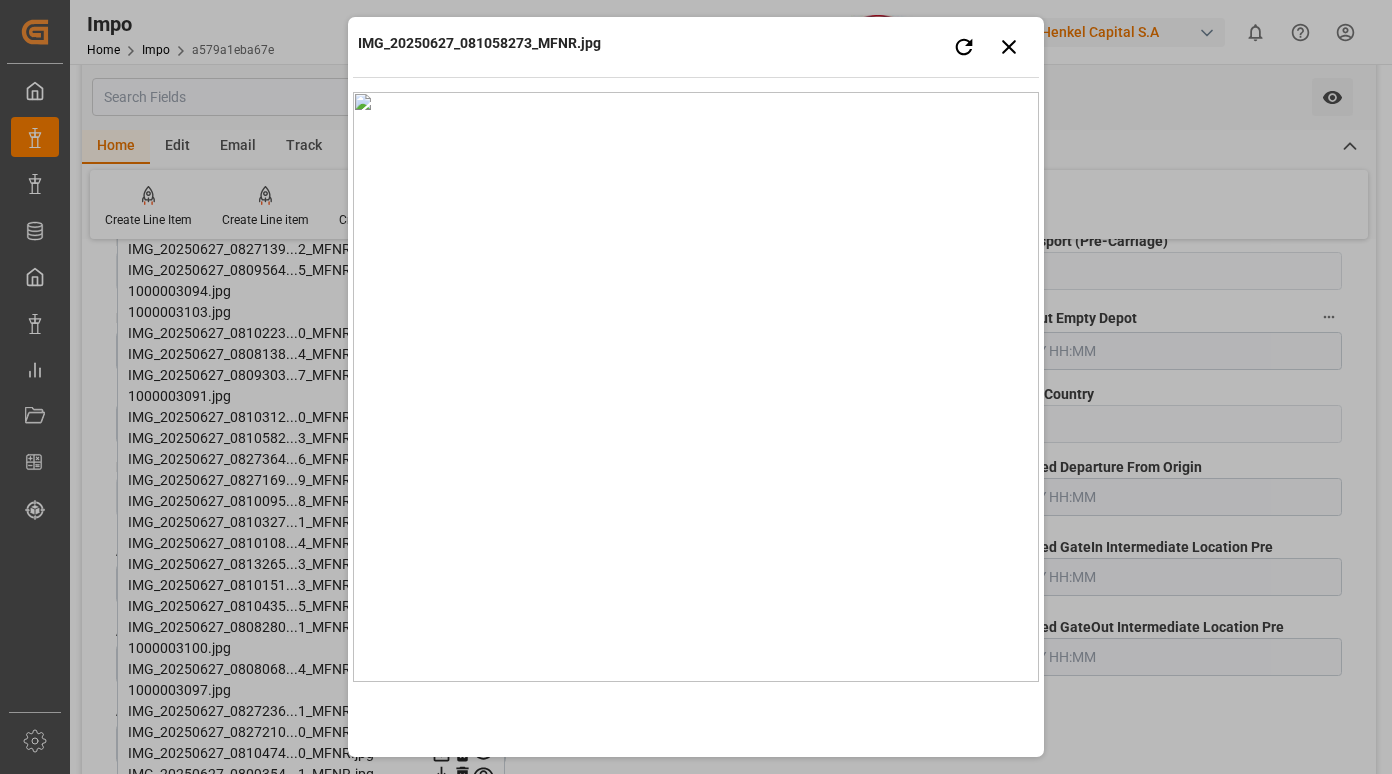 type 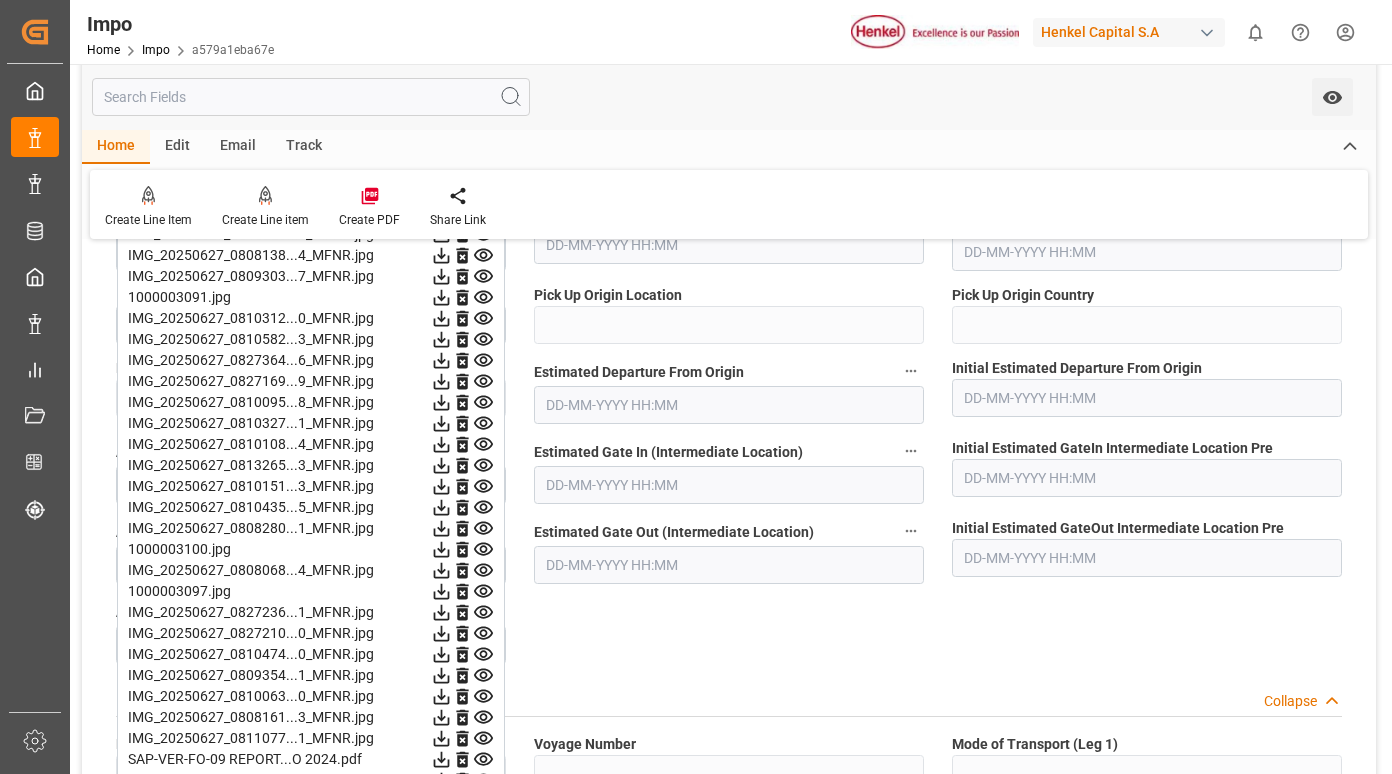 scroll, scrollTop: 2100, scrollLeft: 0, axis: vertical 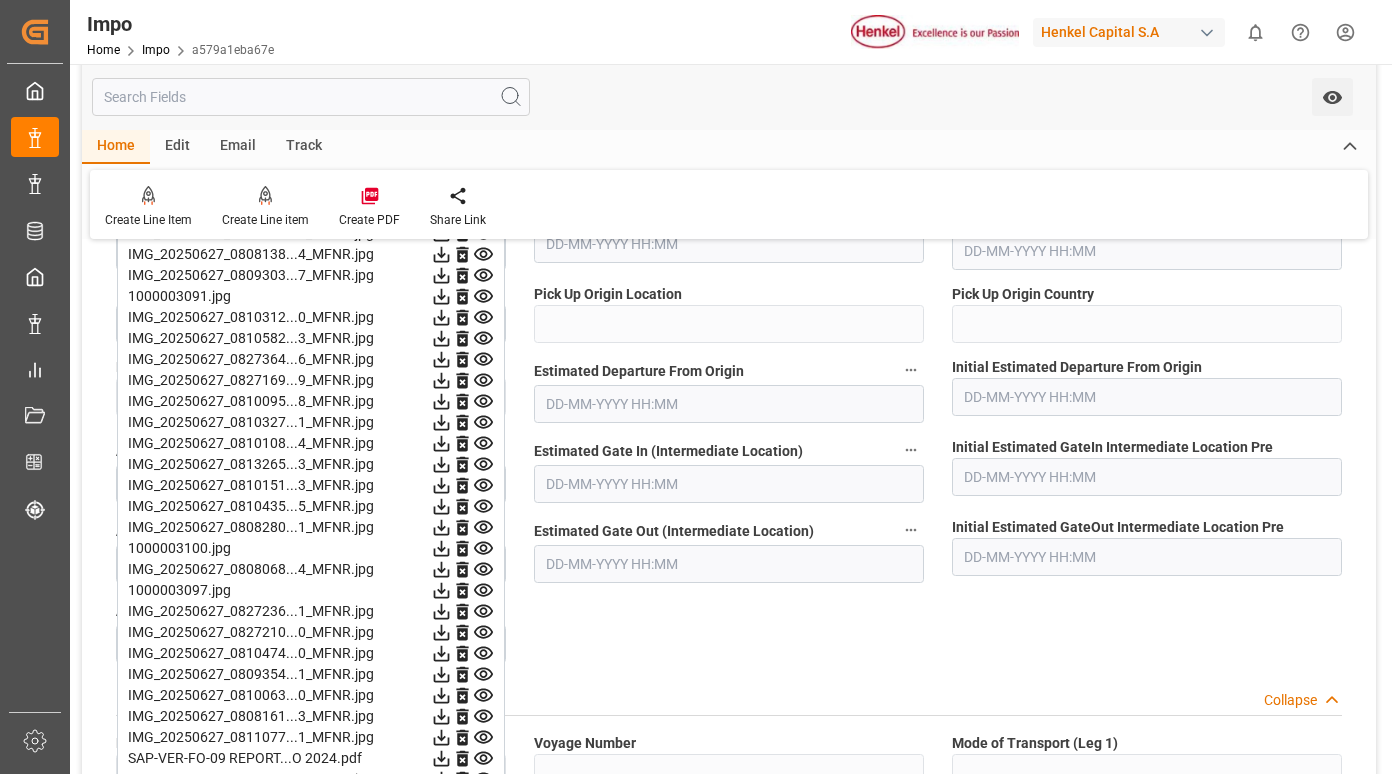click 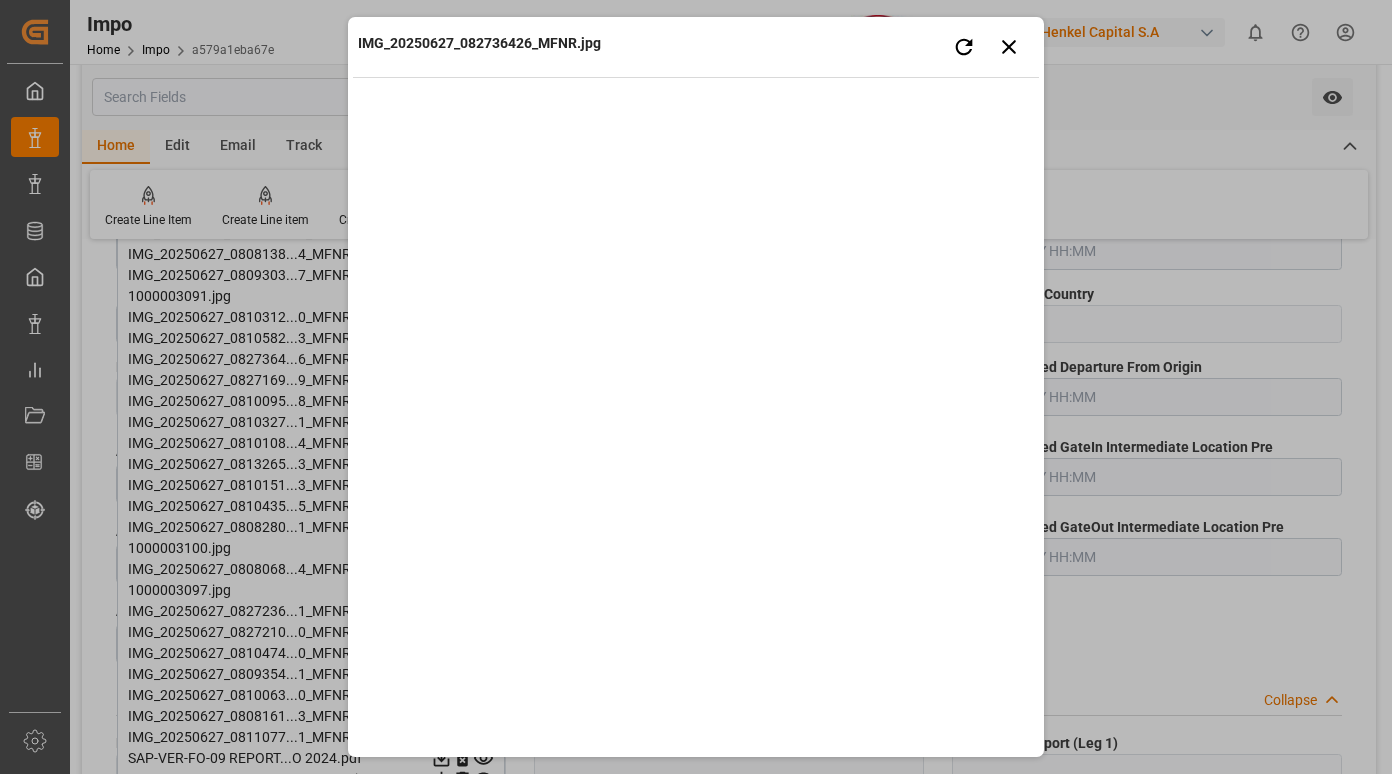 type 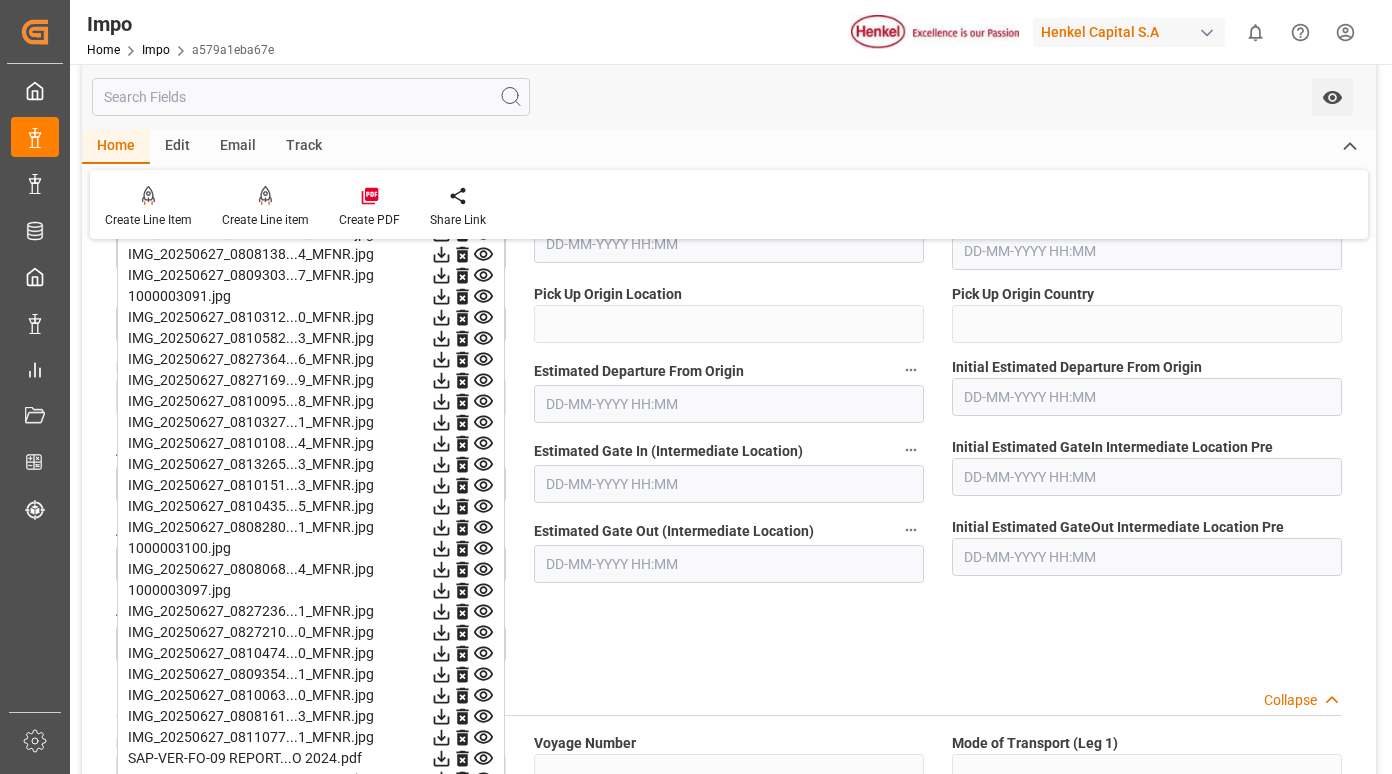 click 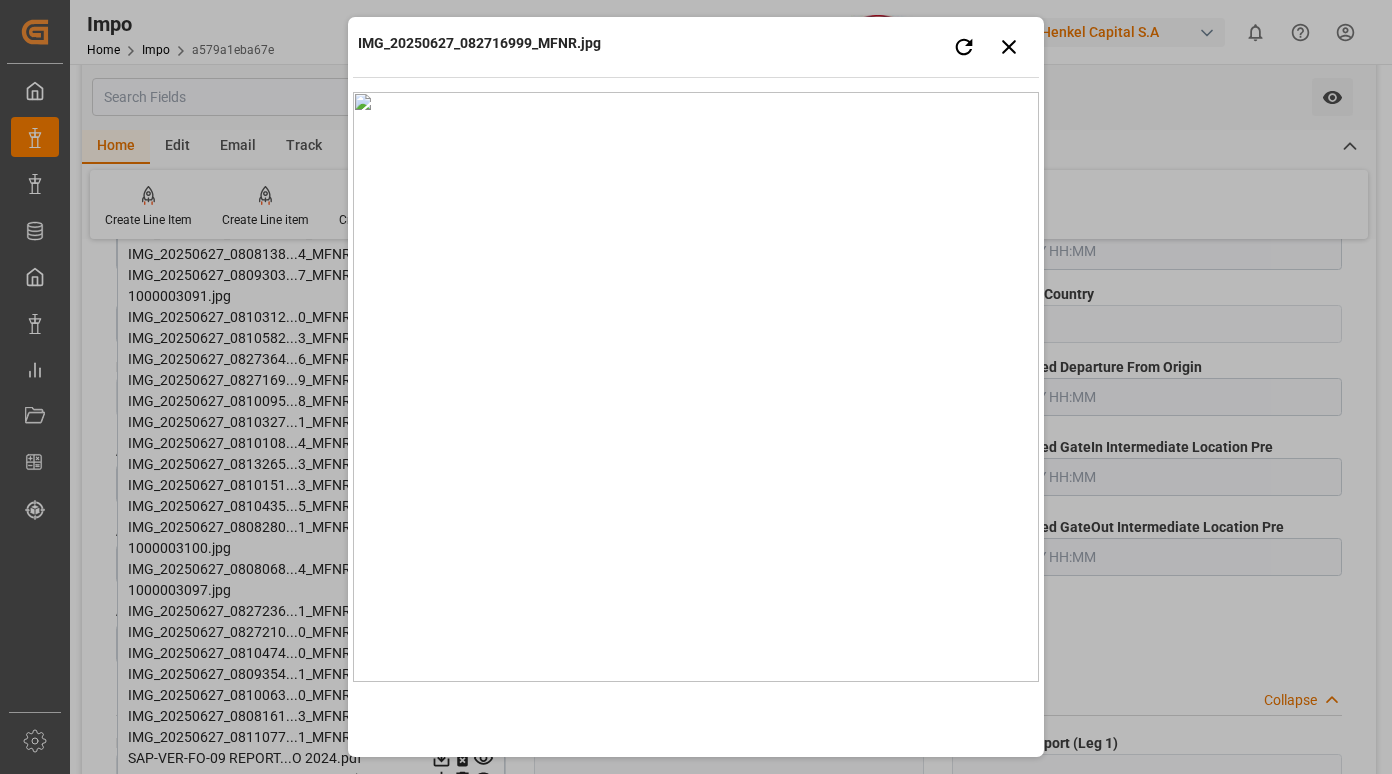 type 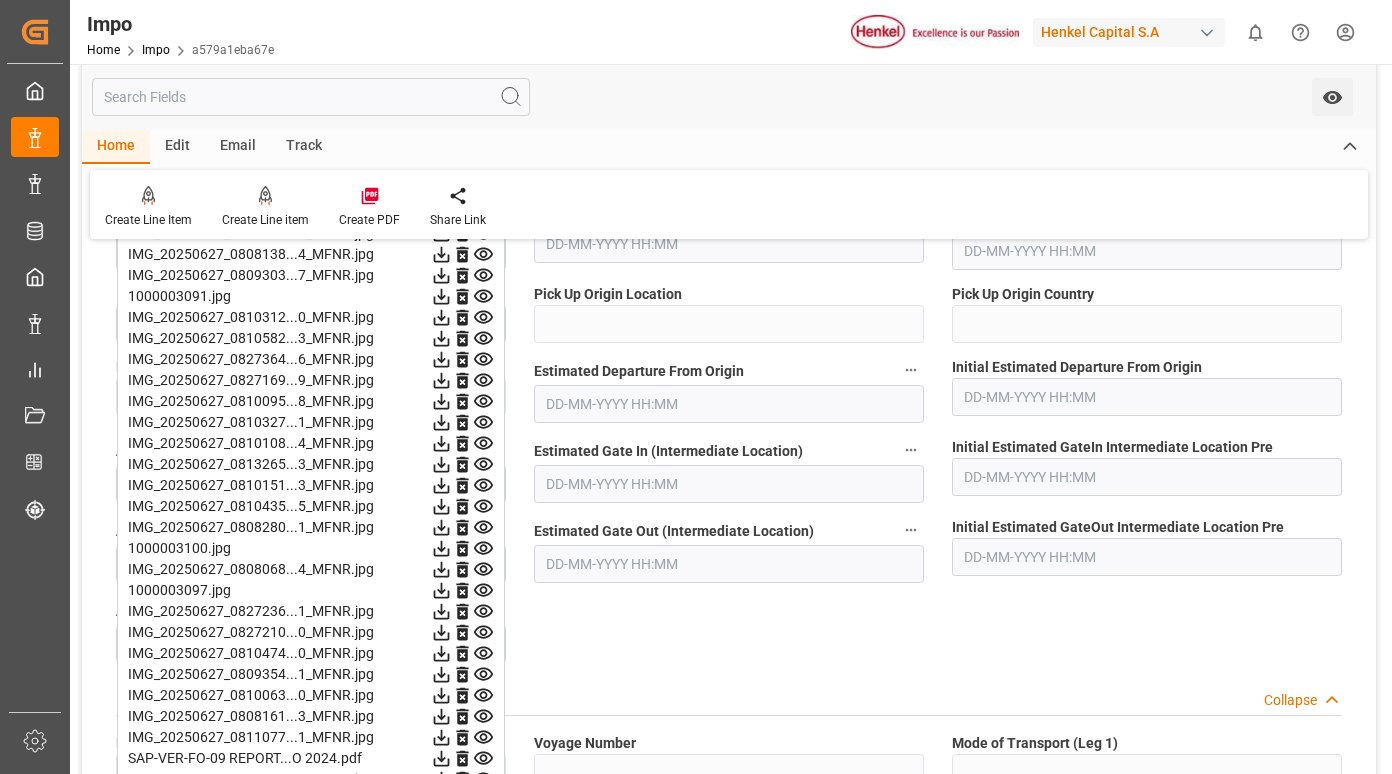 click 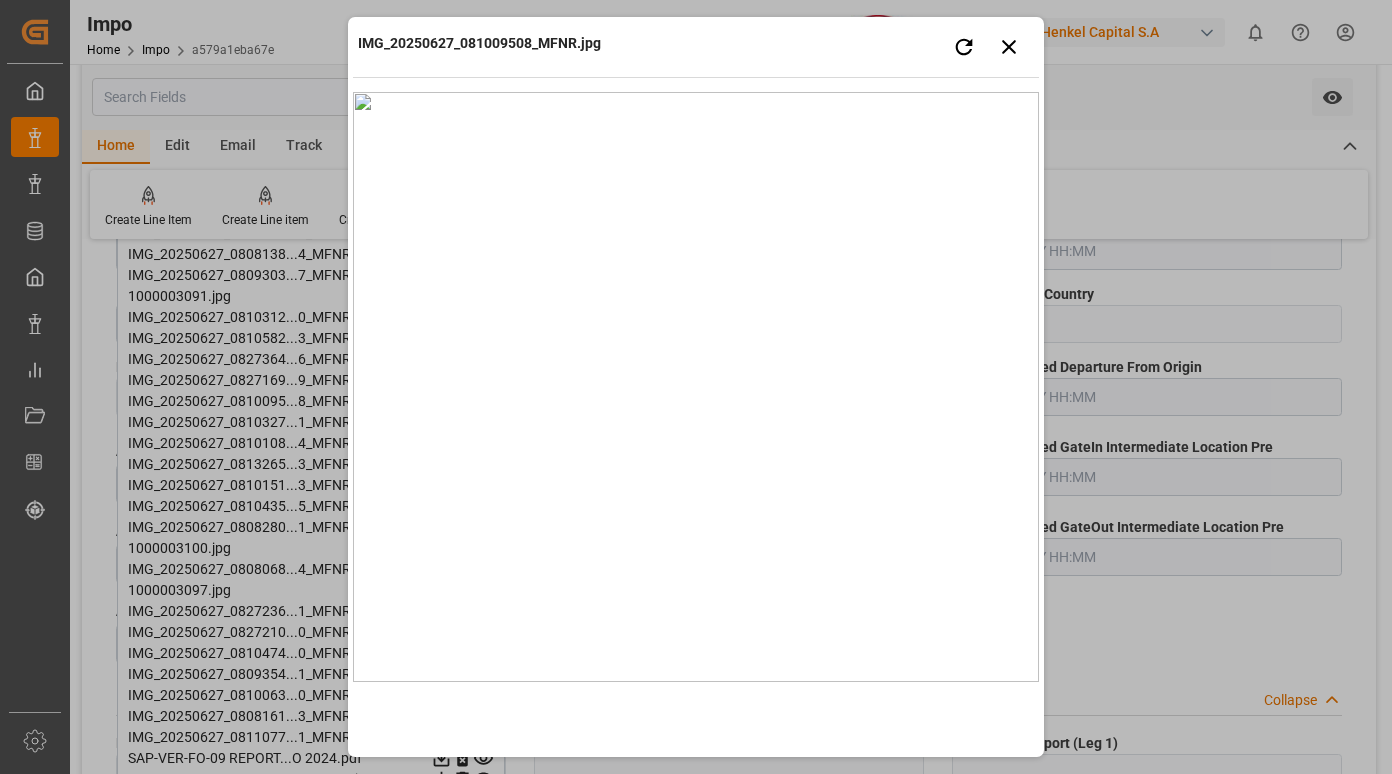 type 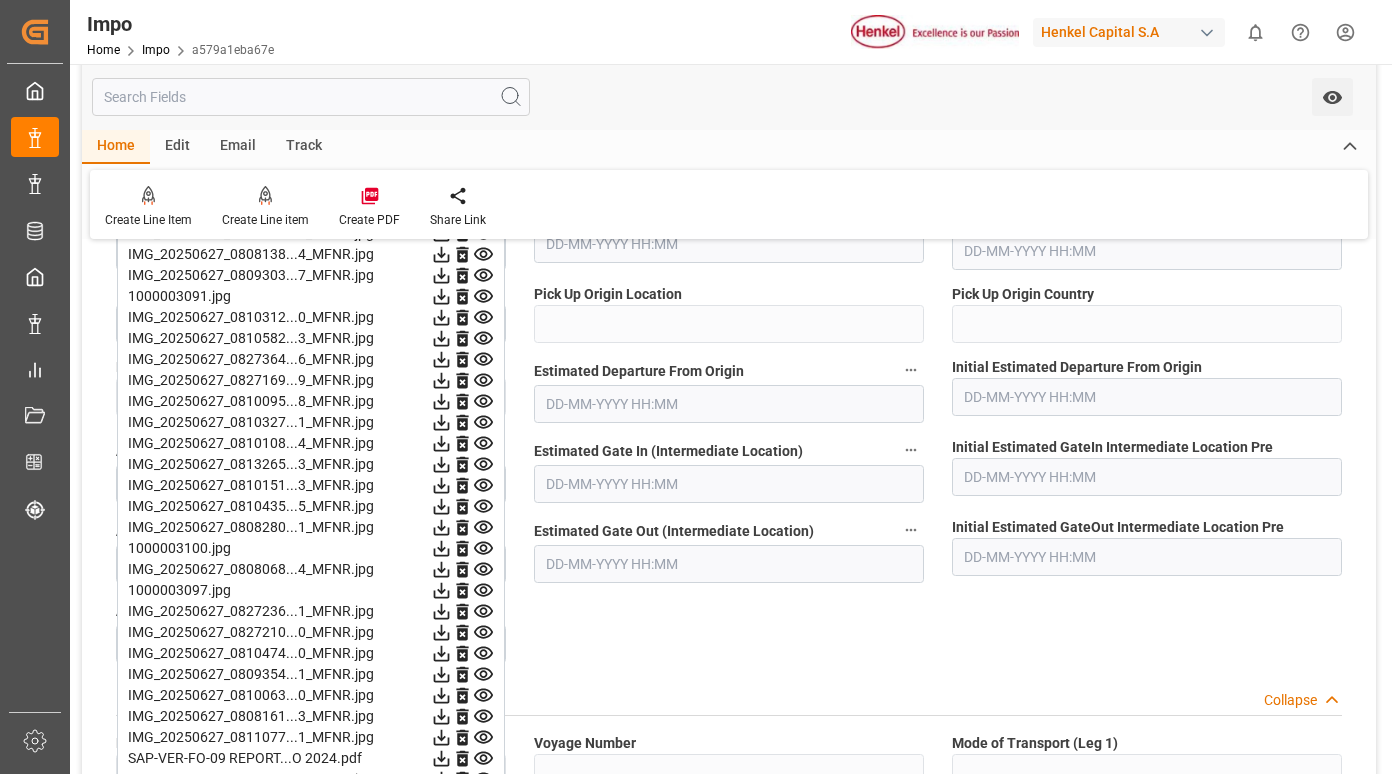 click 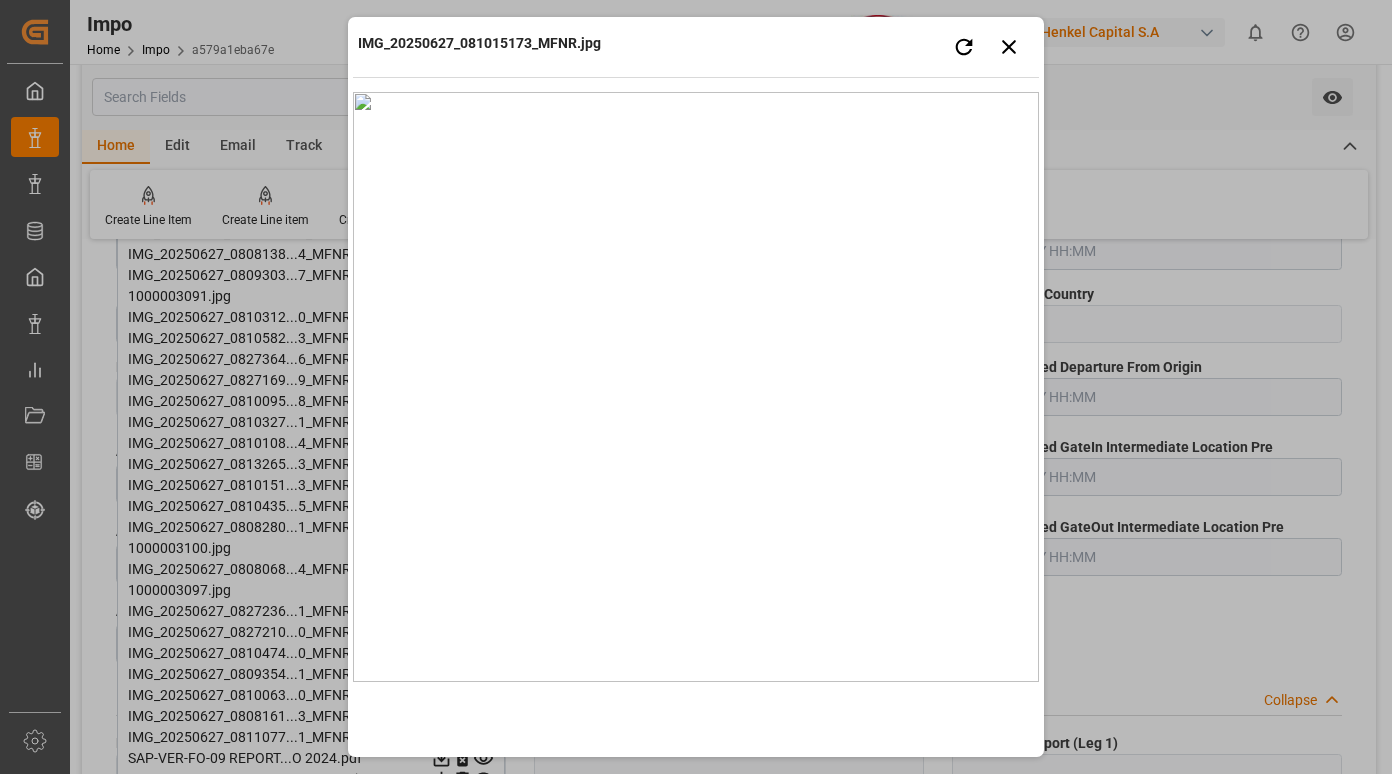 type 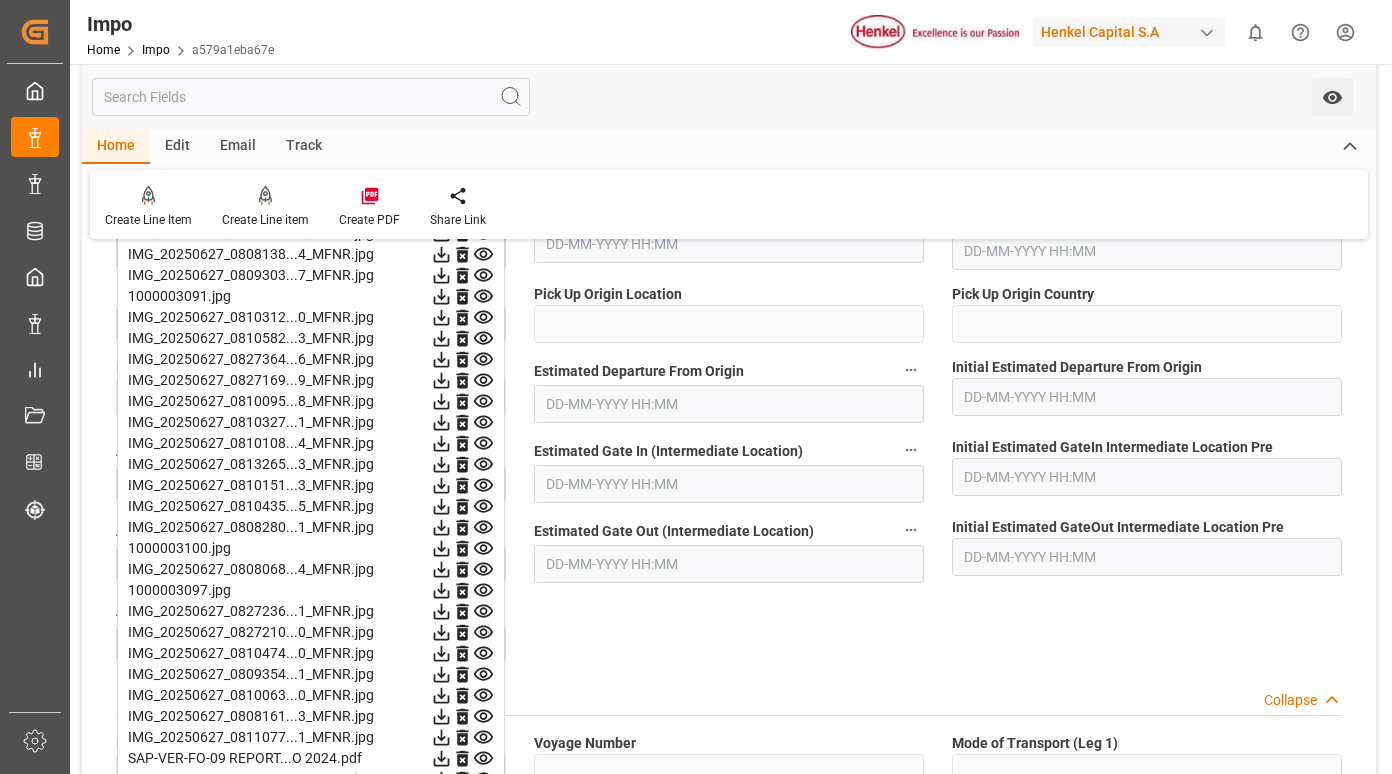 click 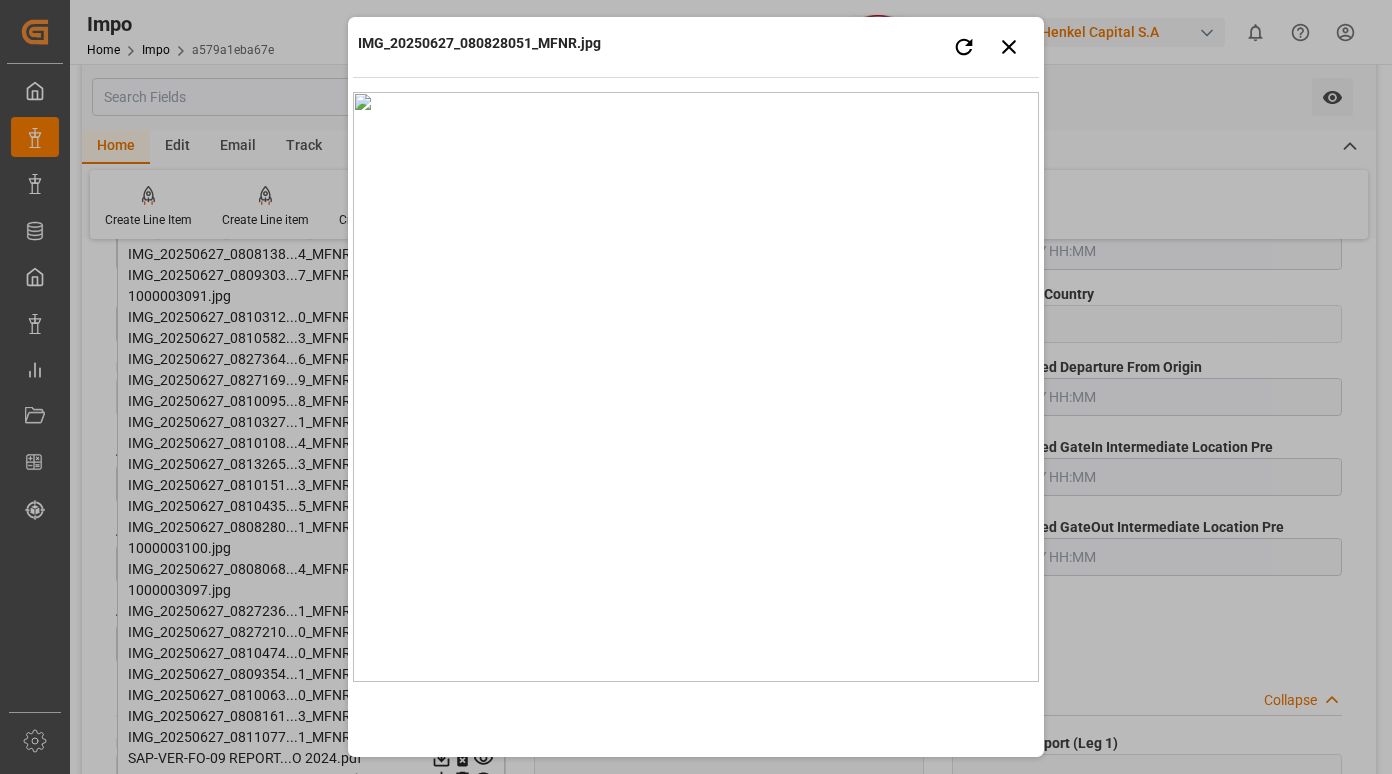 type 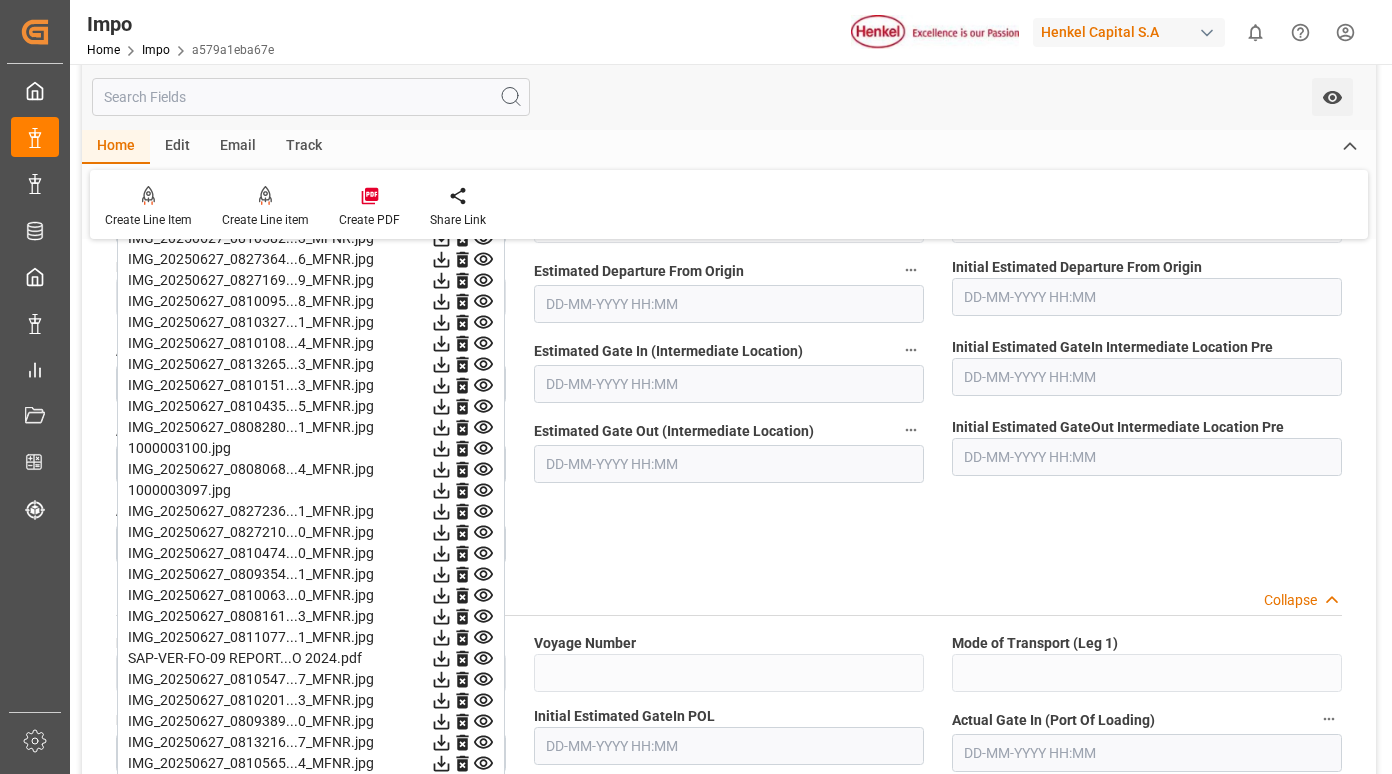 scroll, scrollTop: 2300, scrollLeft: 0, axis: vertical 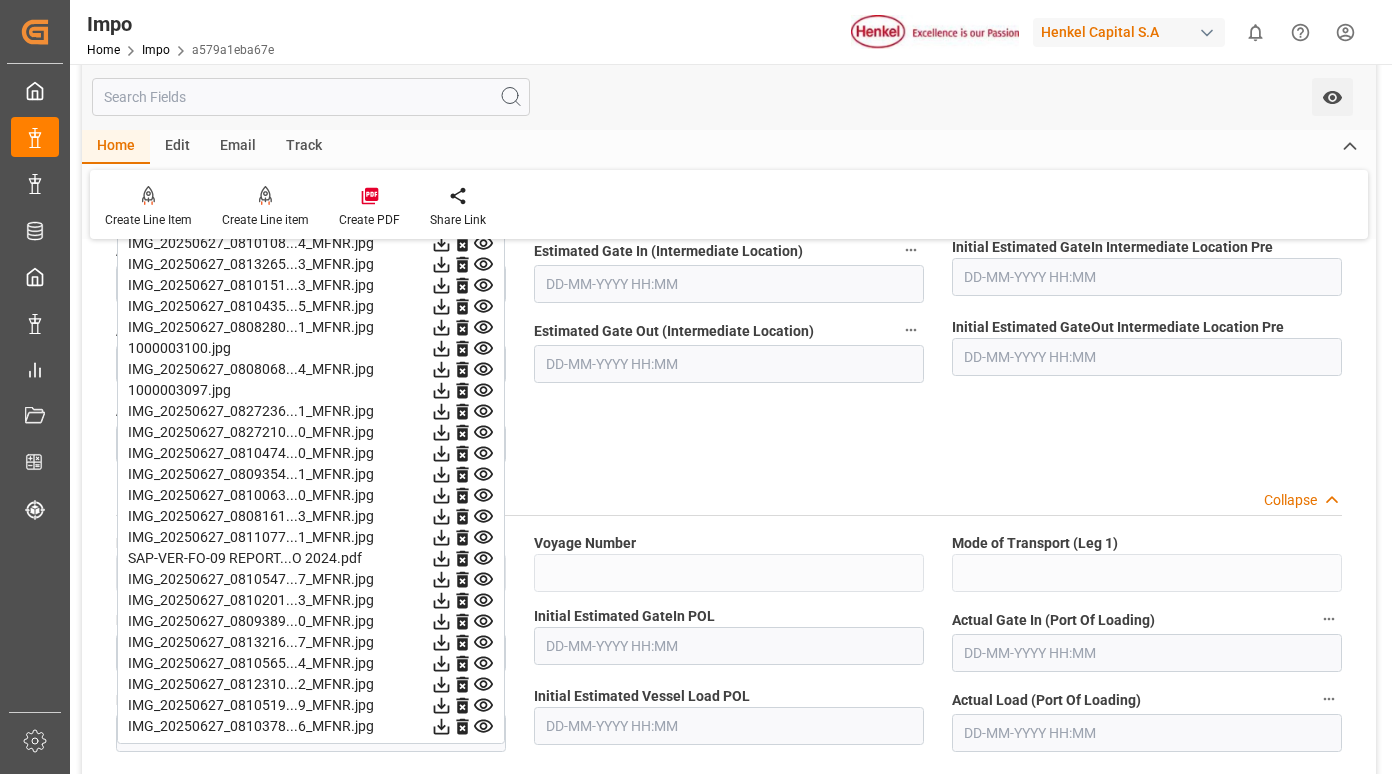 click 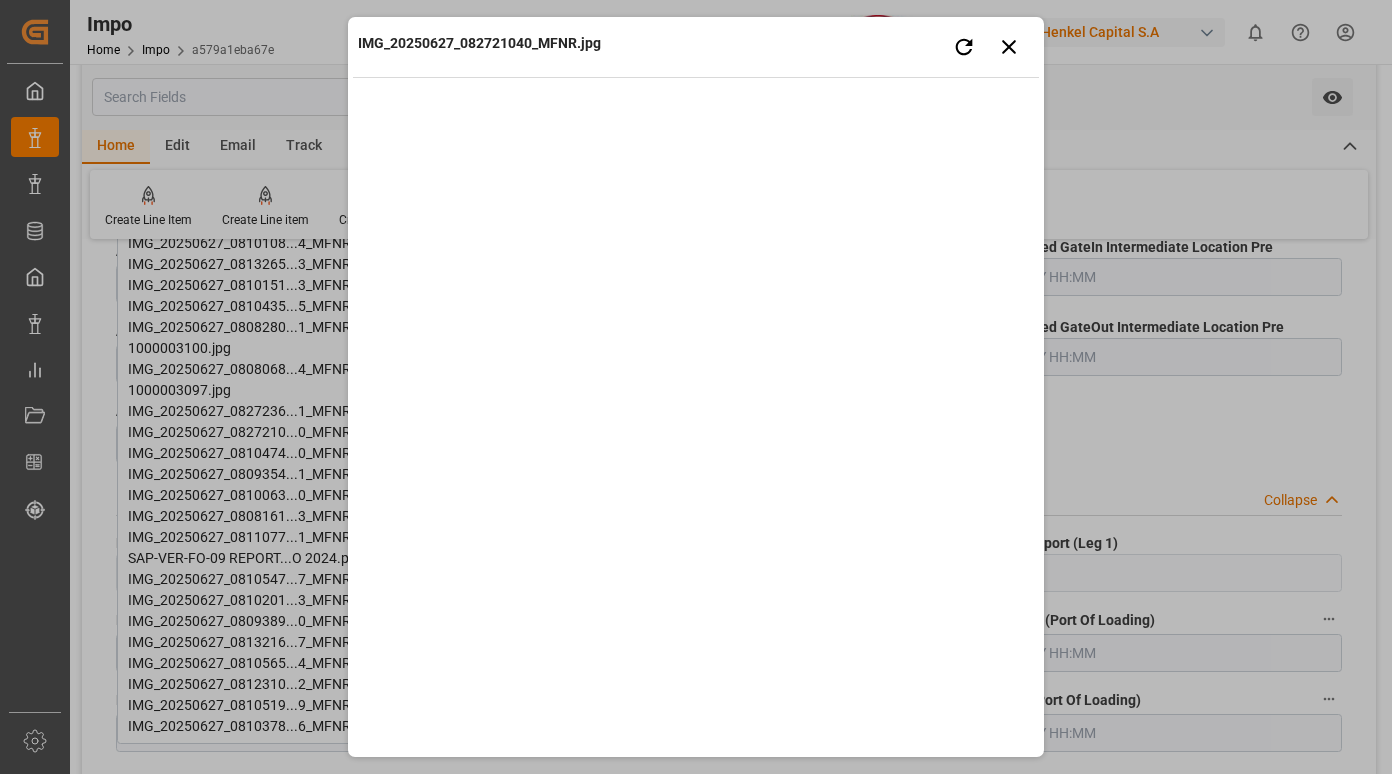 type 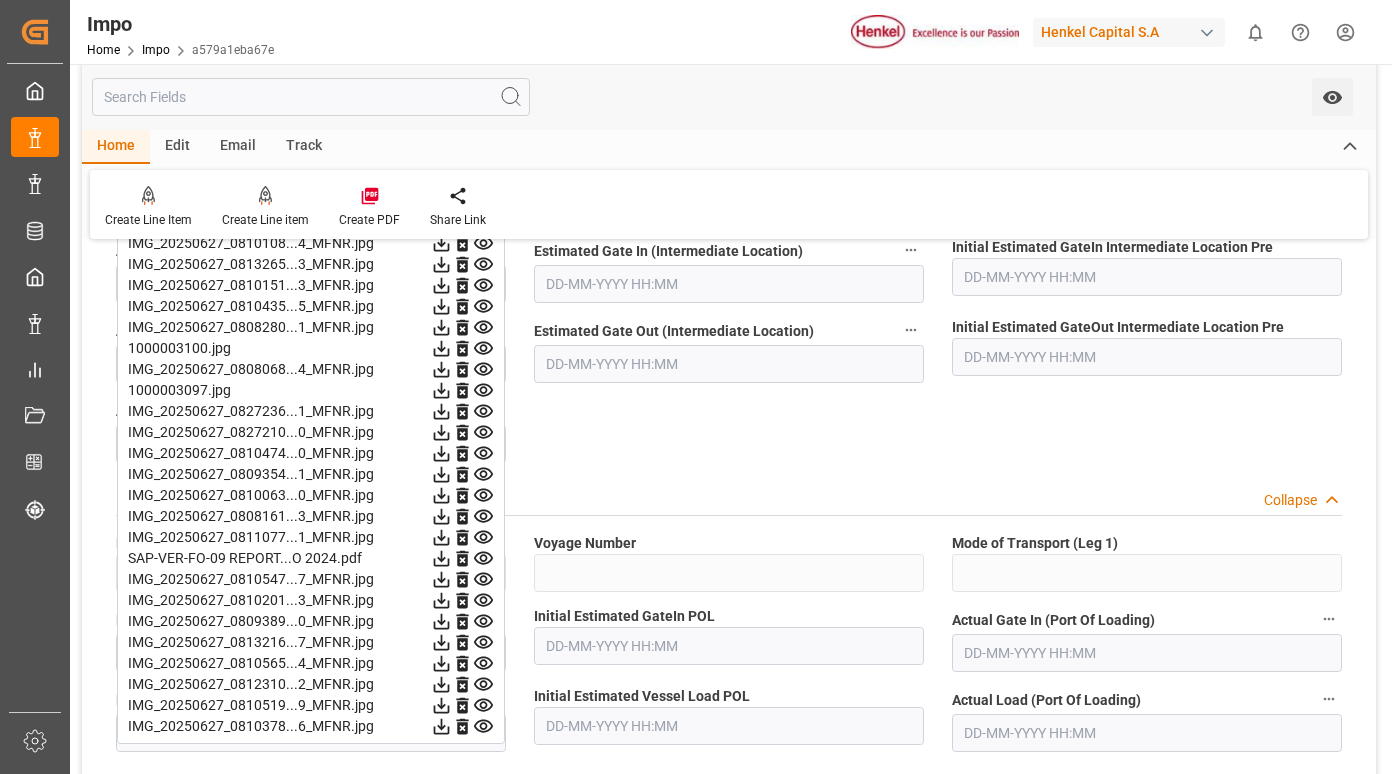 click 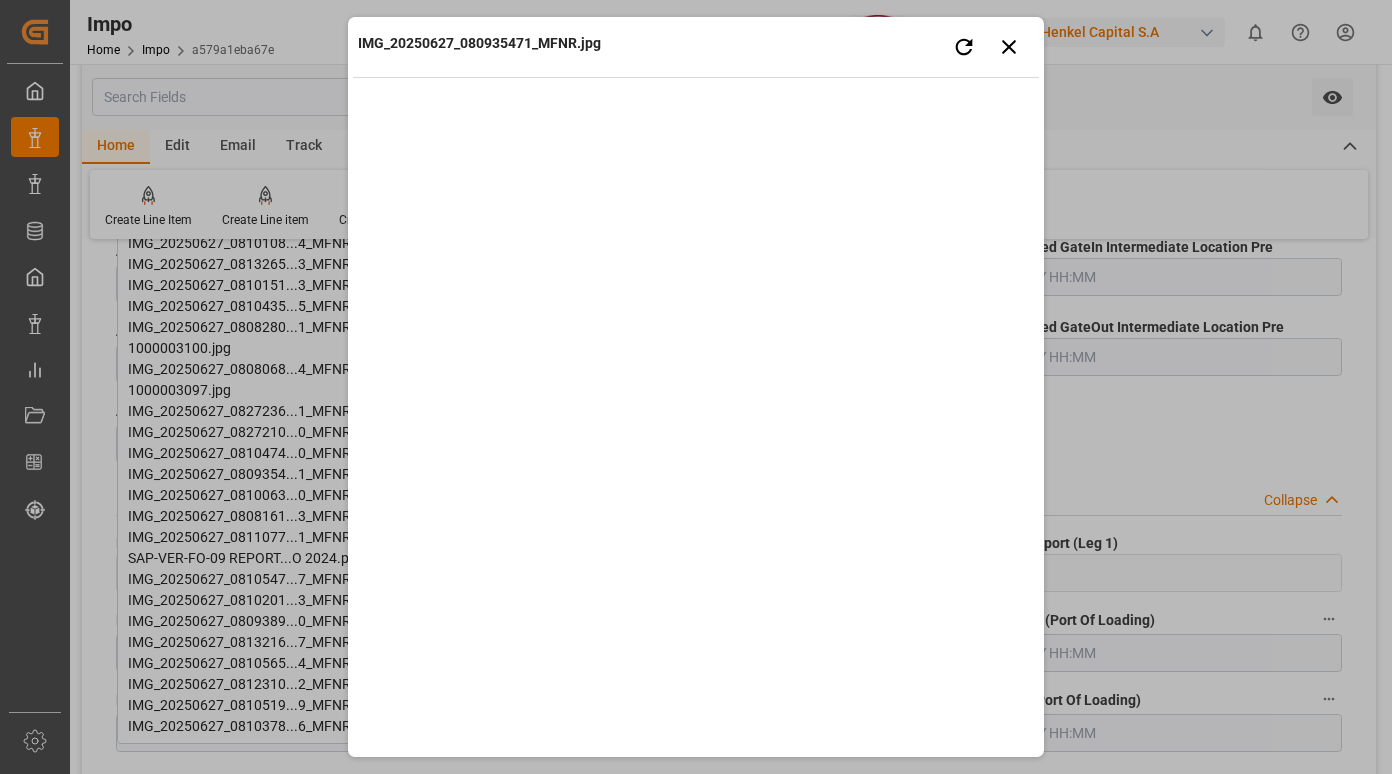 type 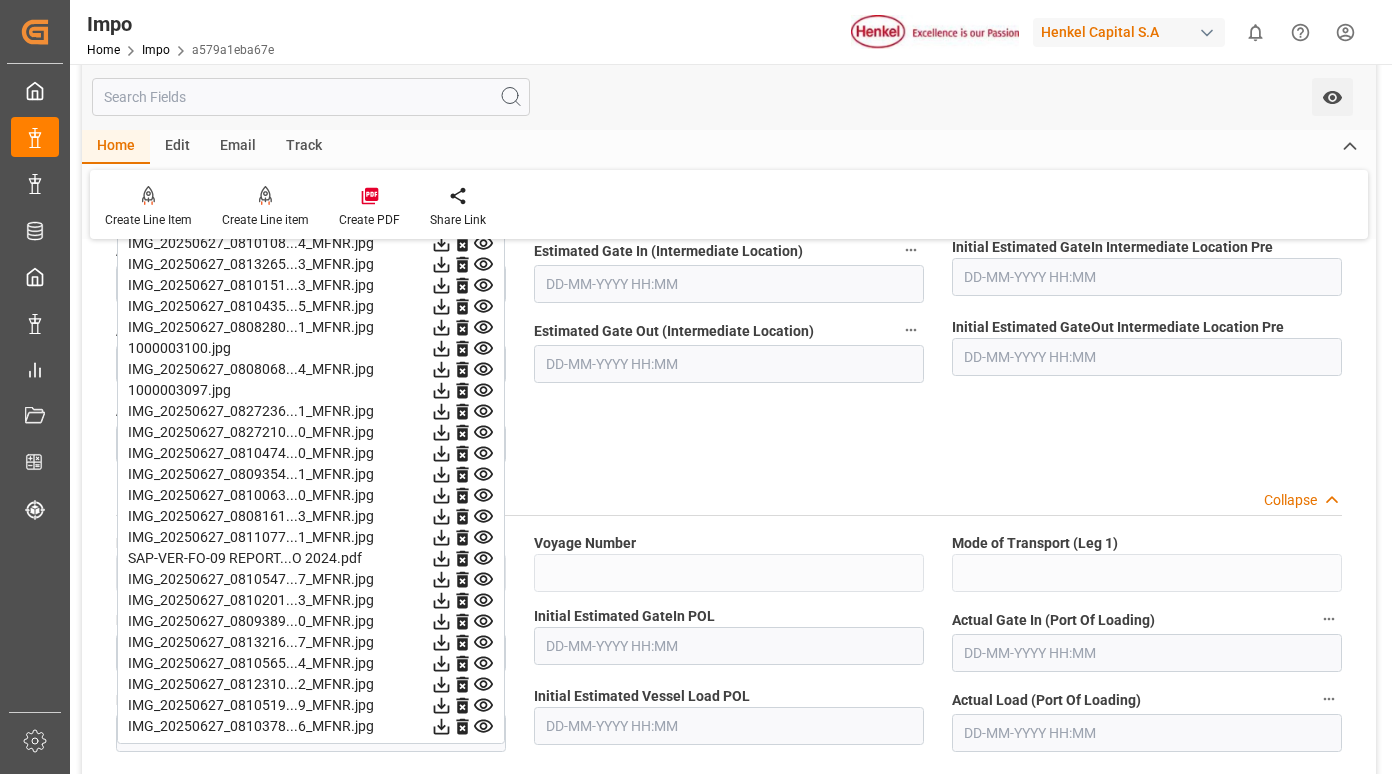 click 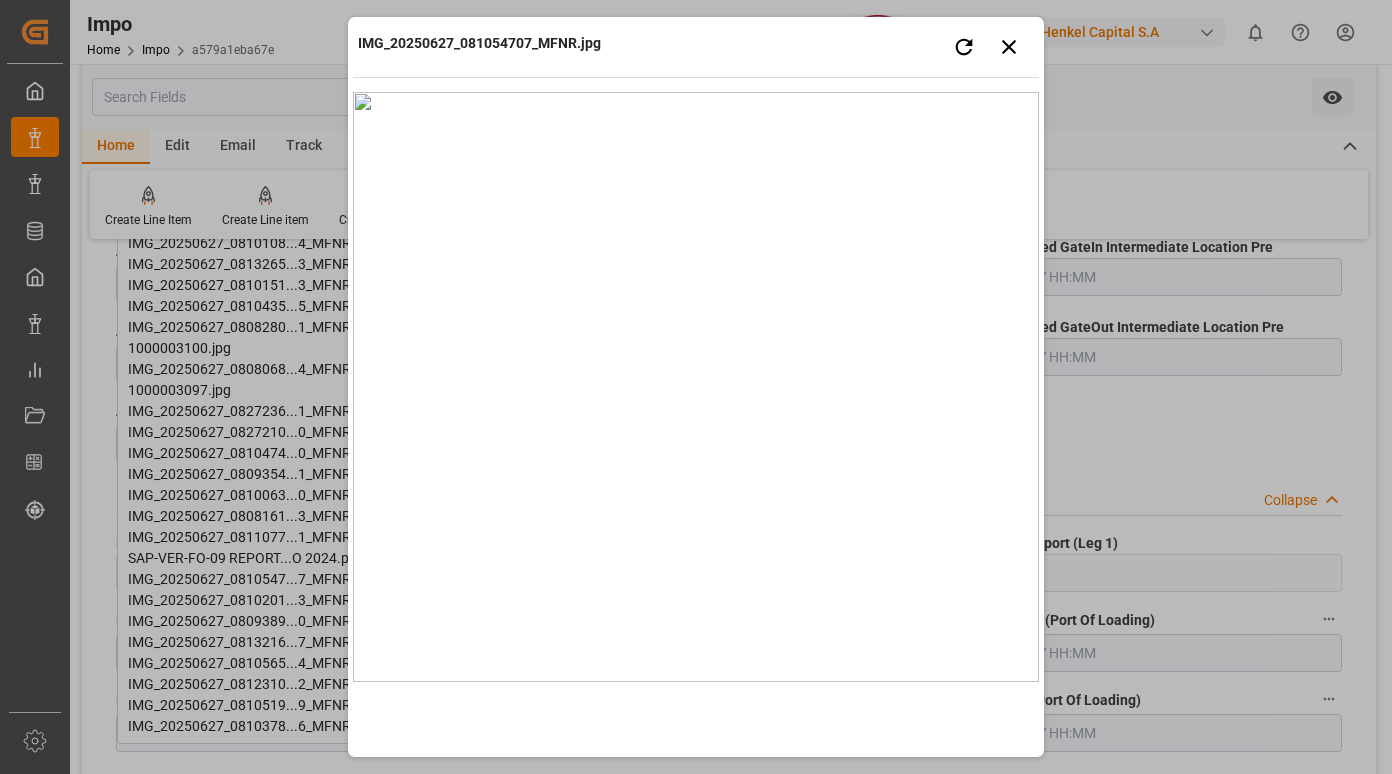 type 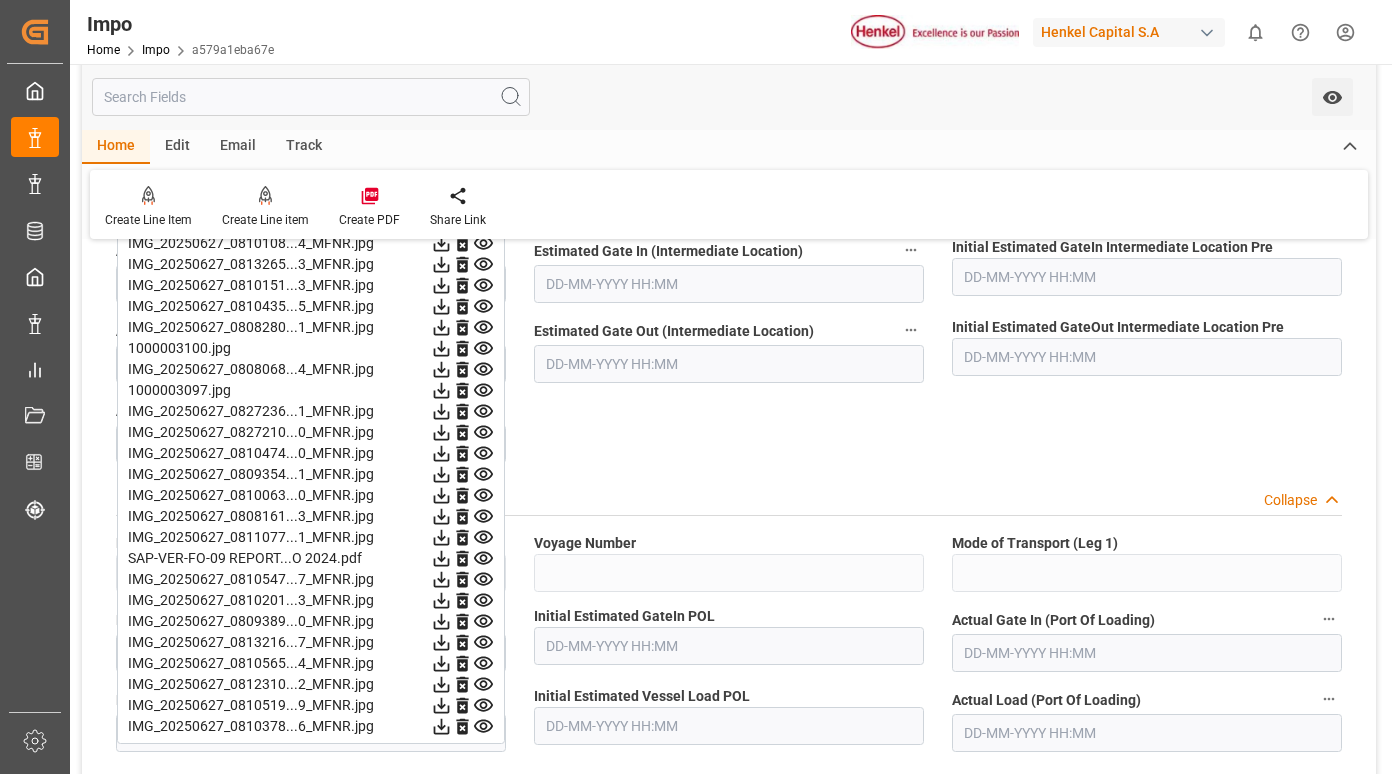 click 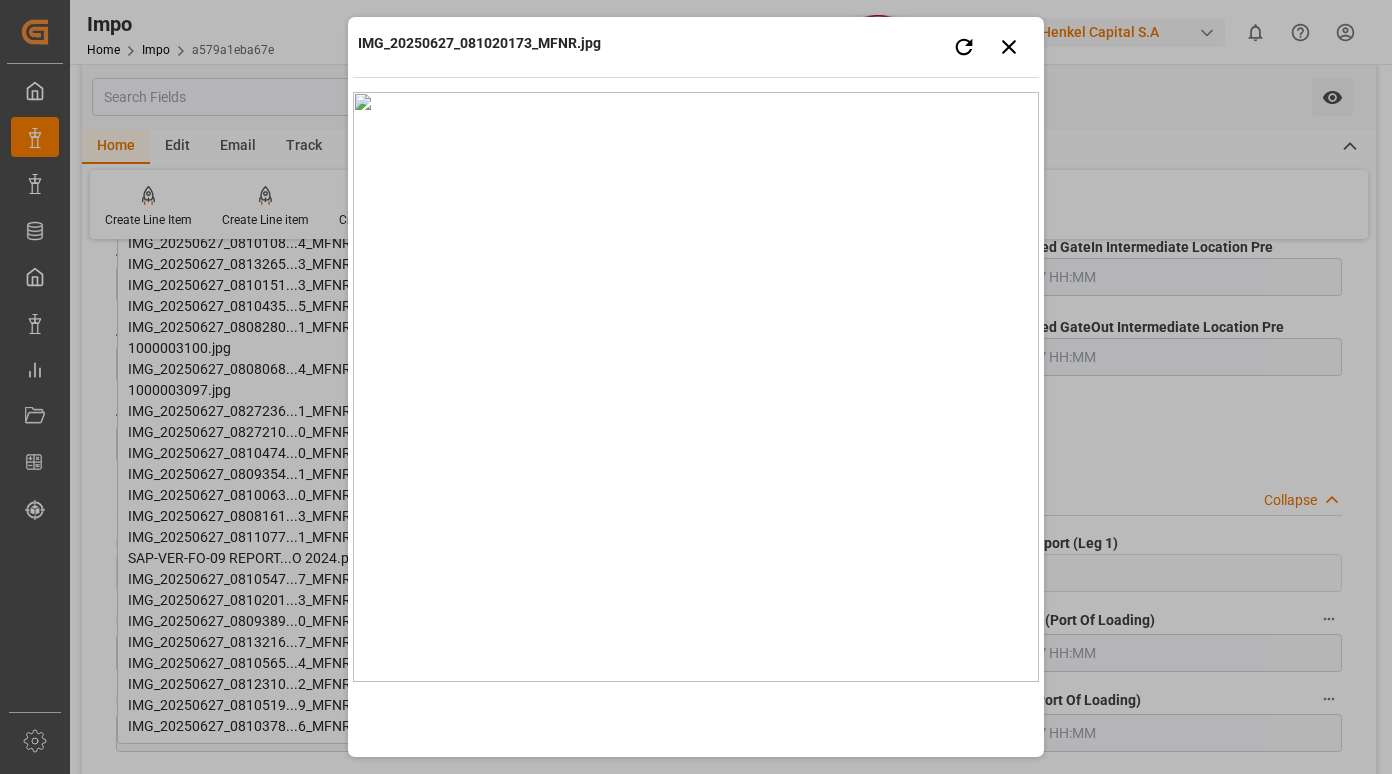 type 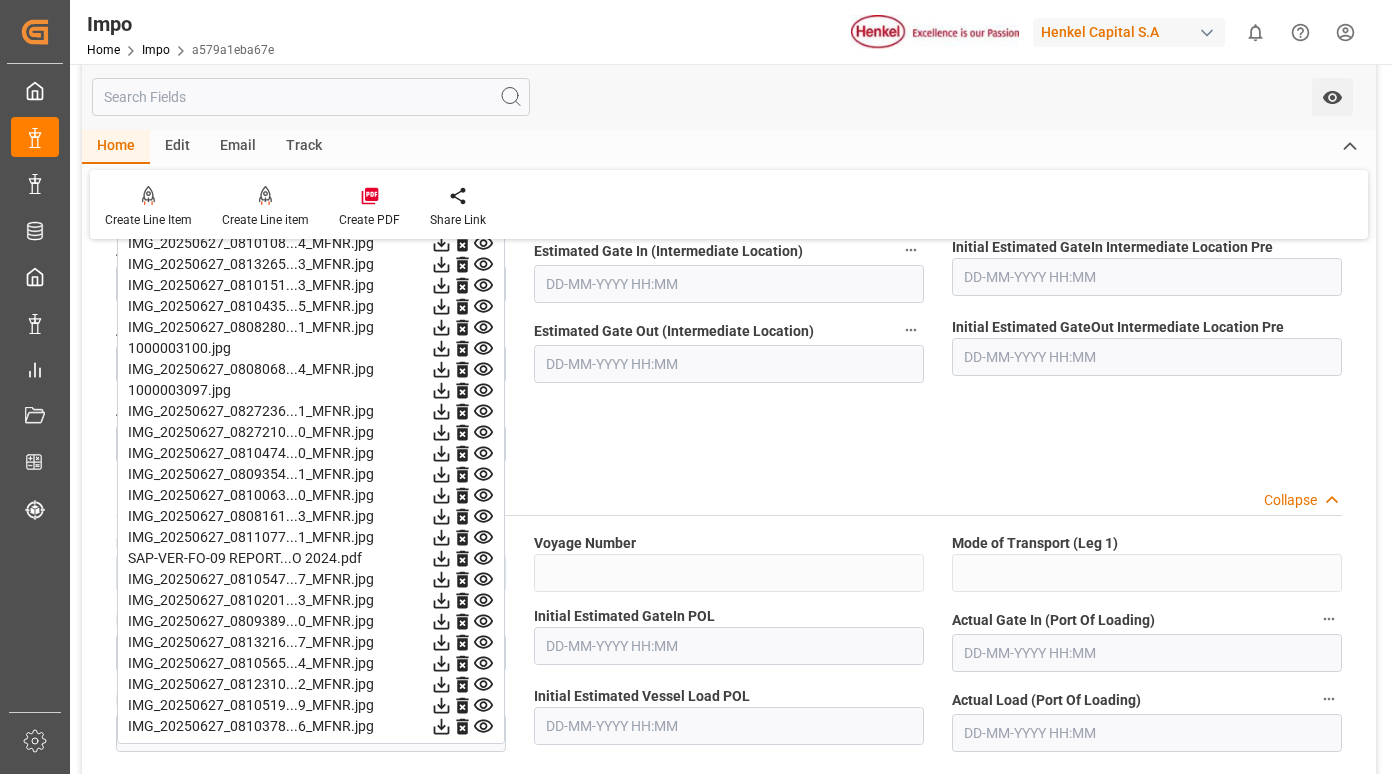 click 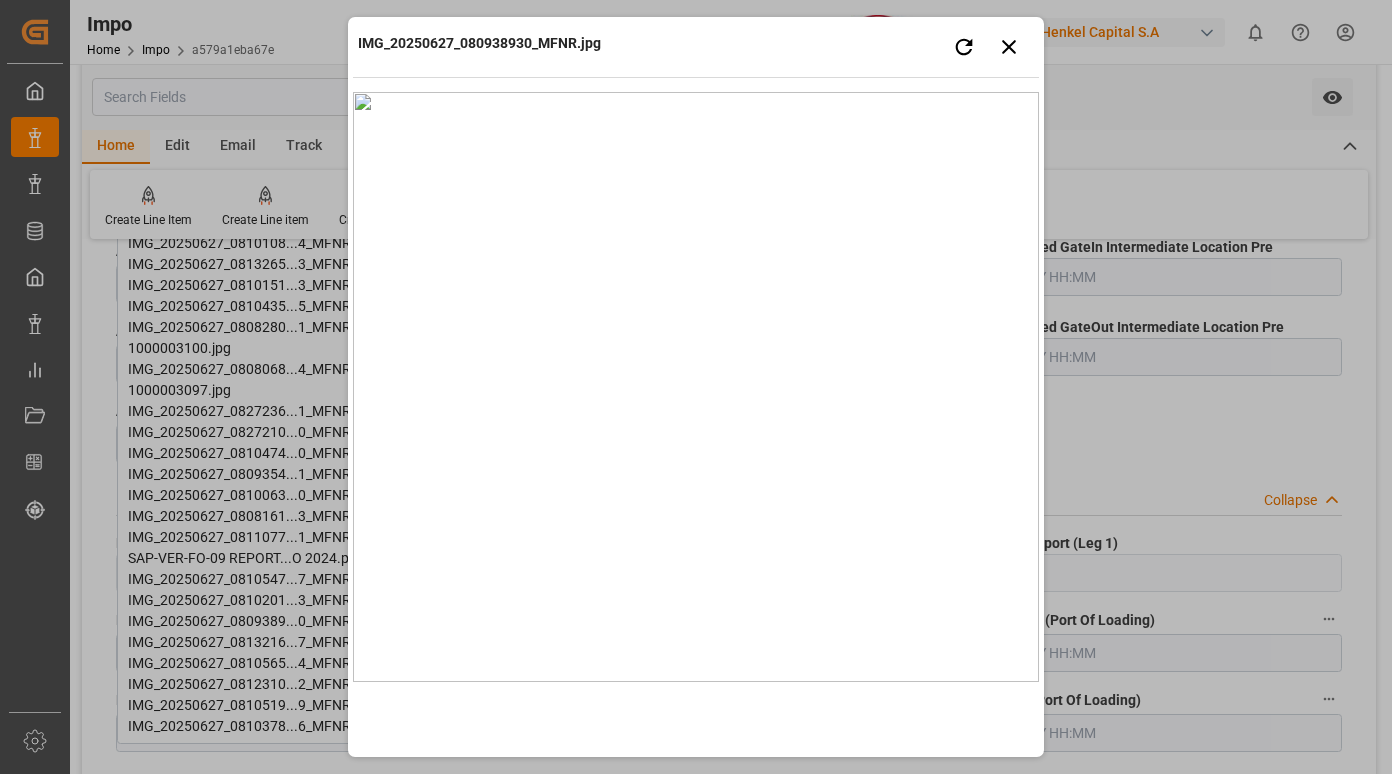 type 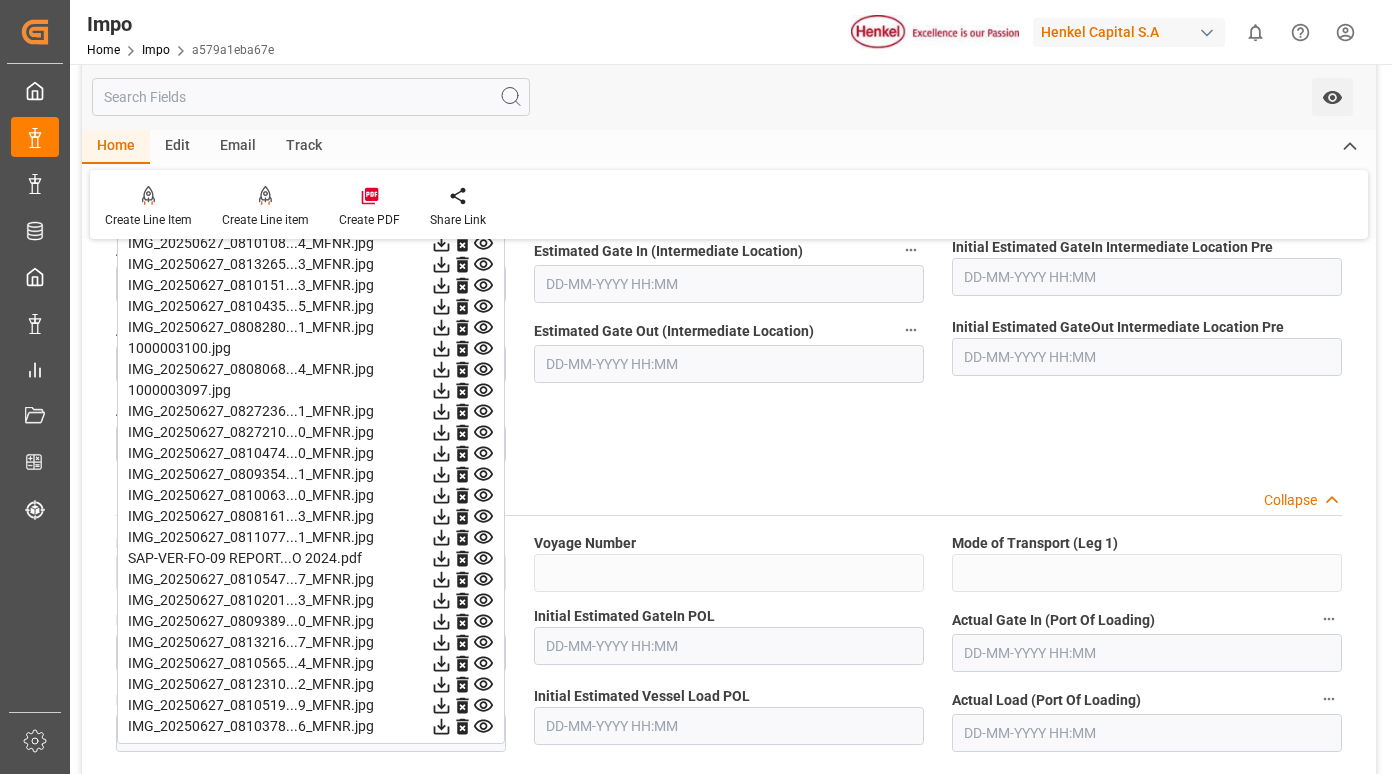 click 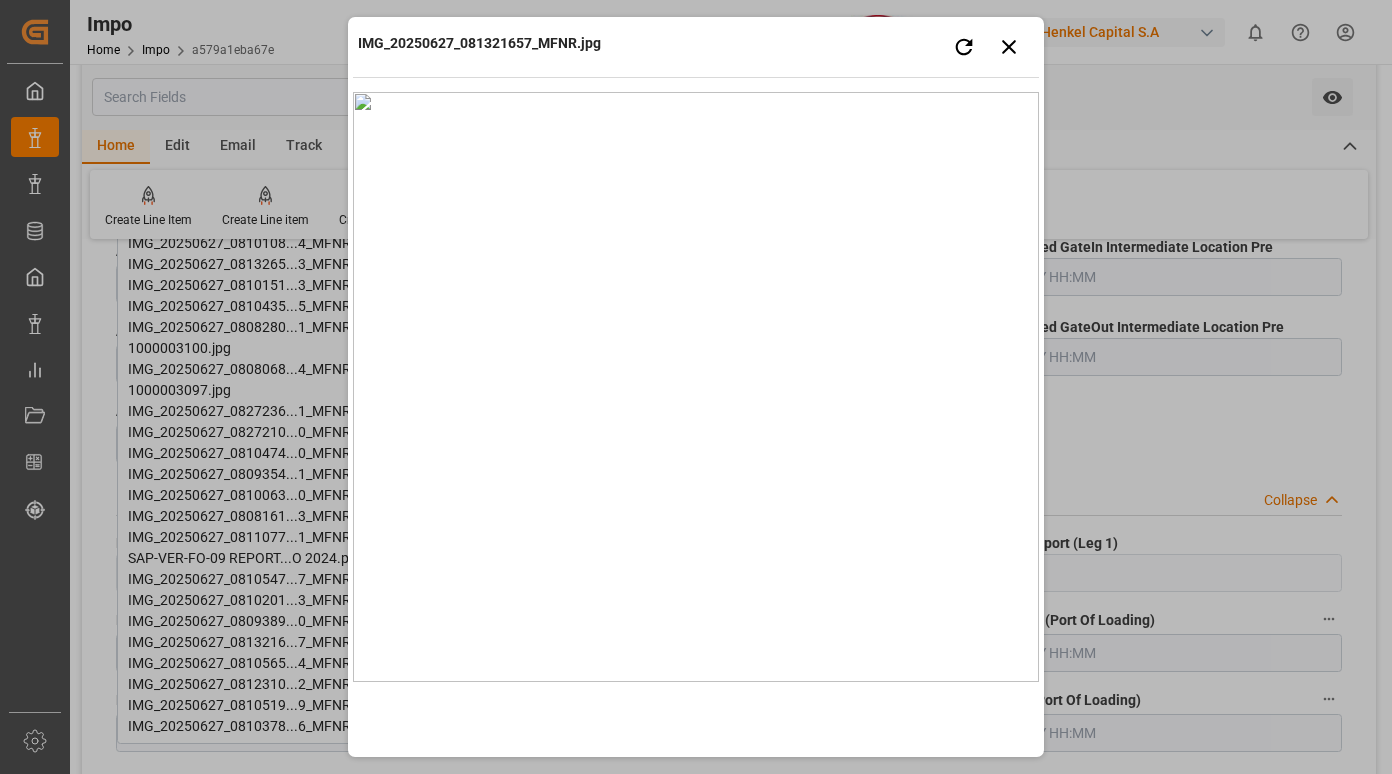 type 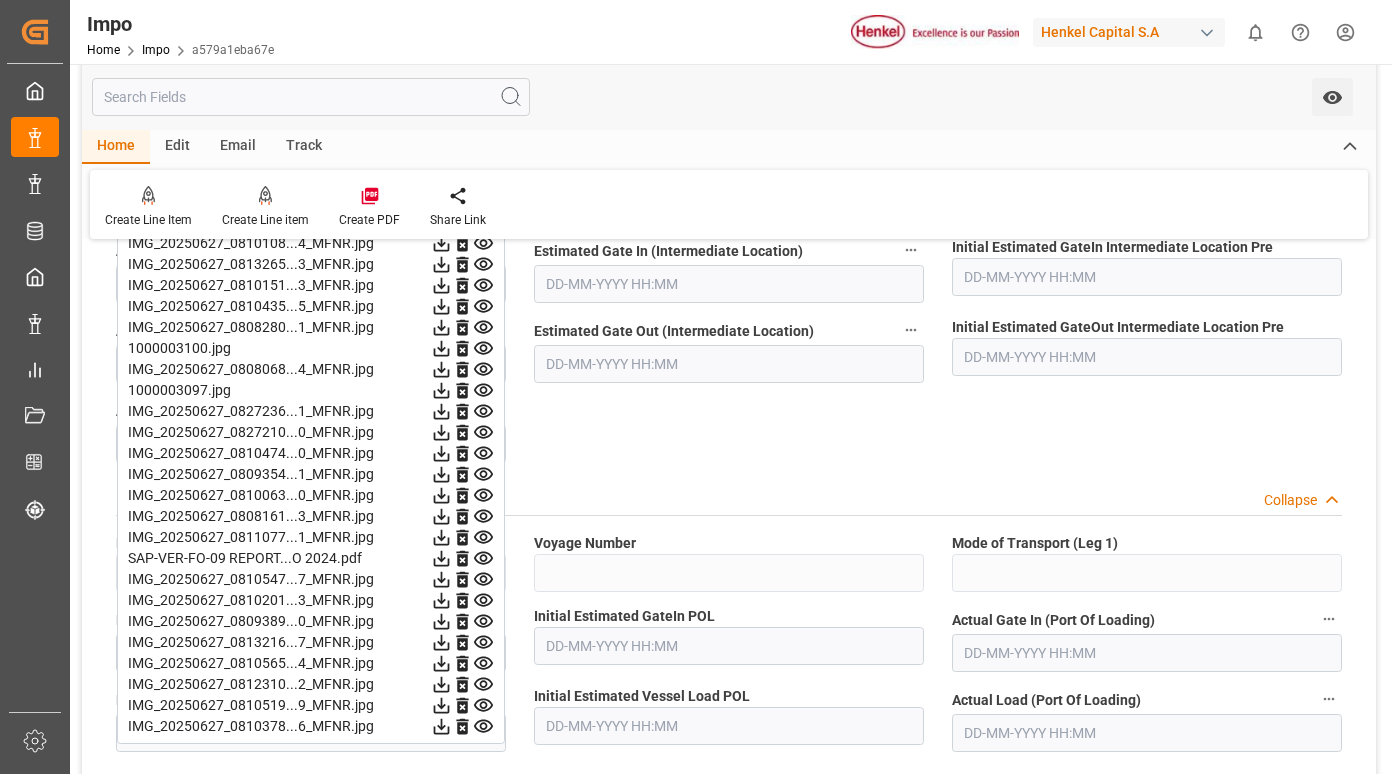 click 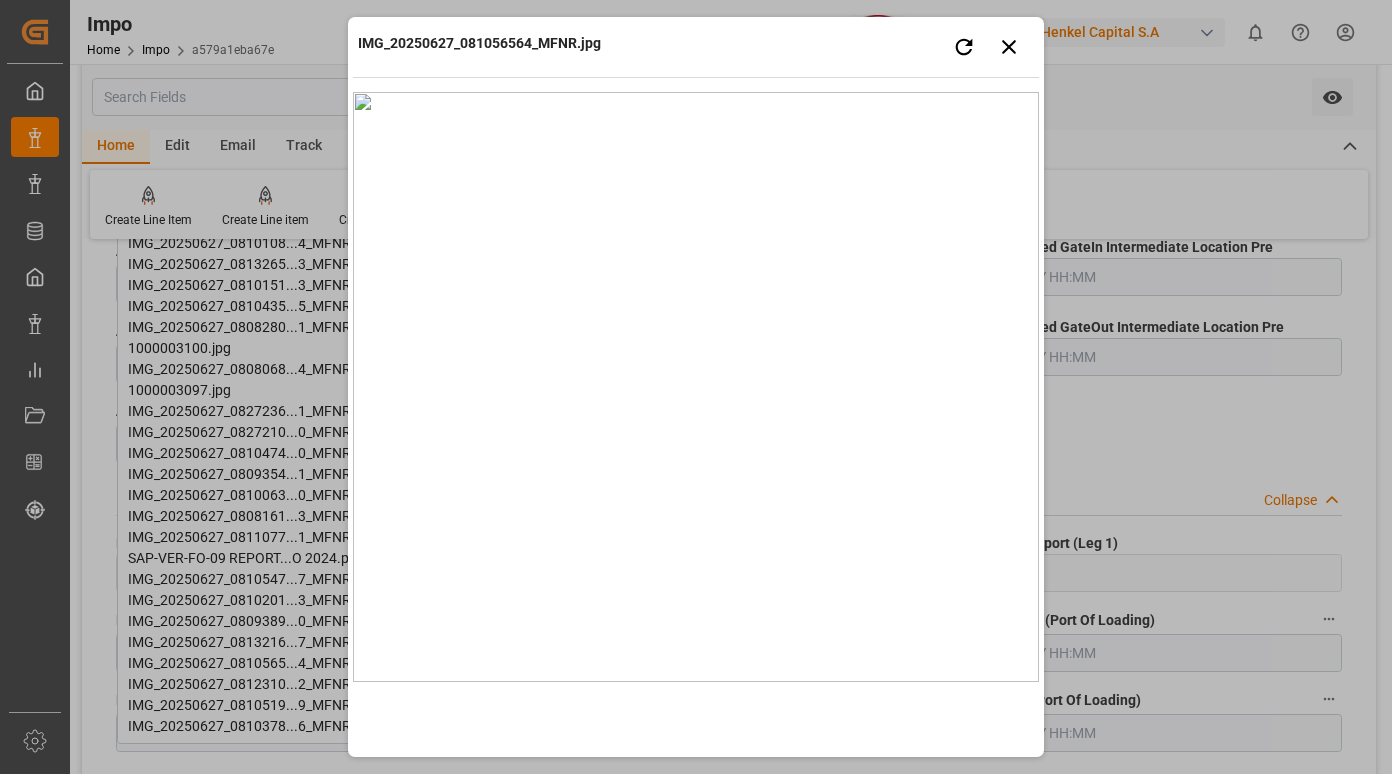 type 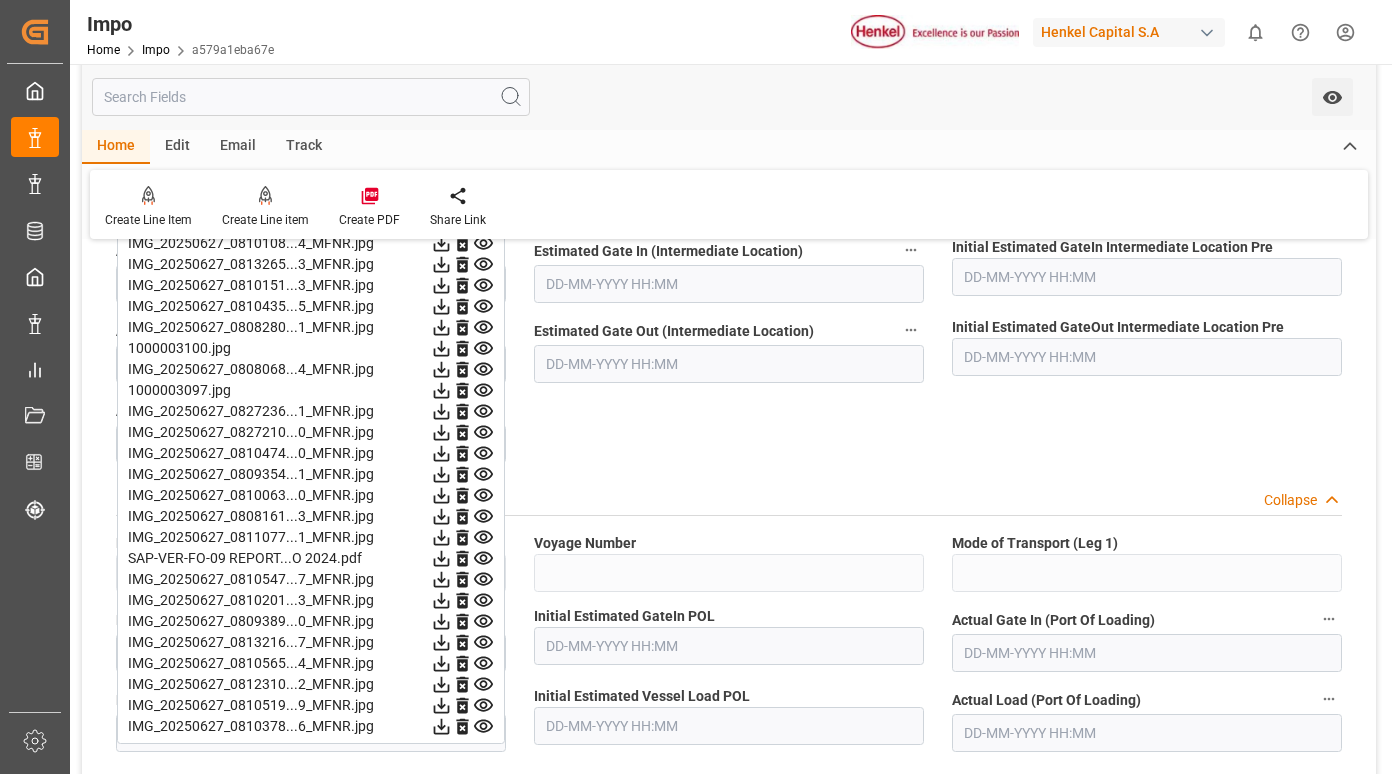 click 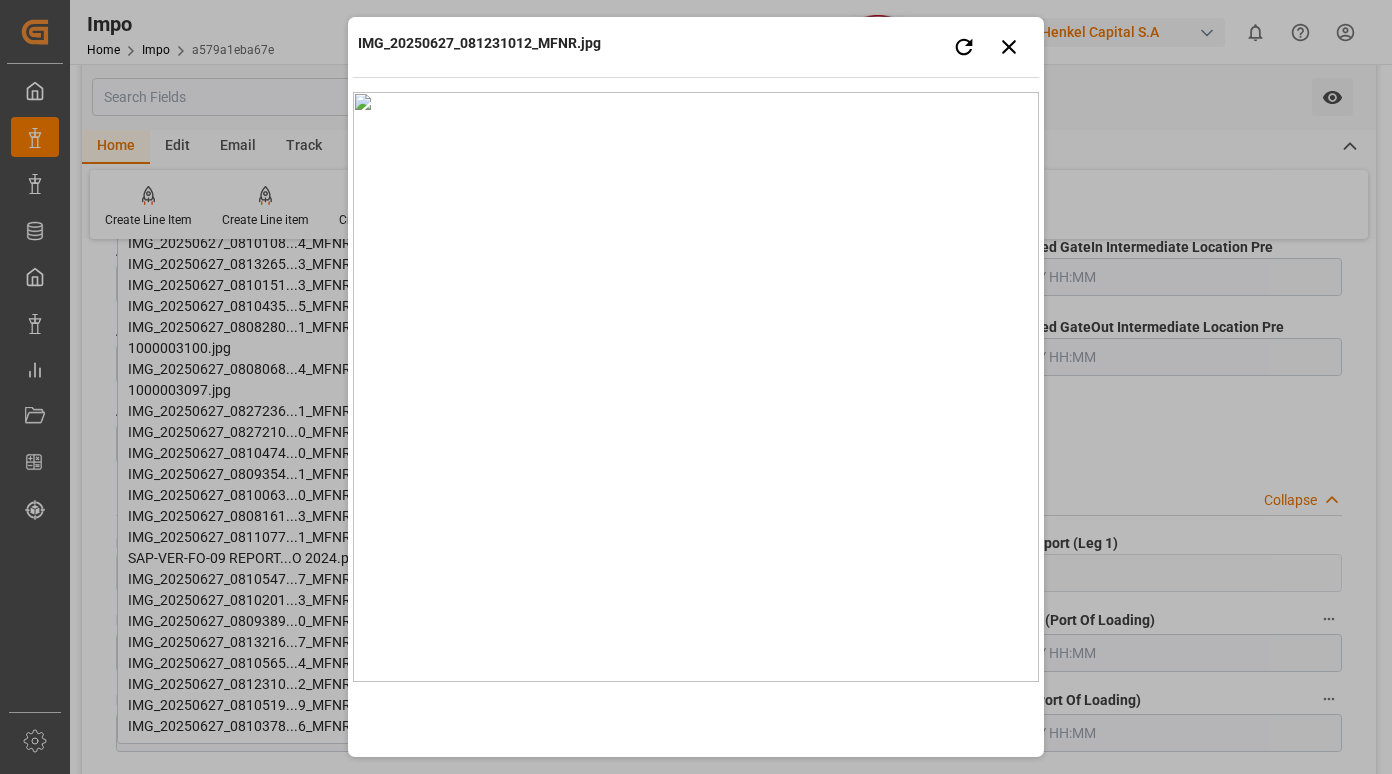 type 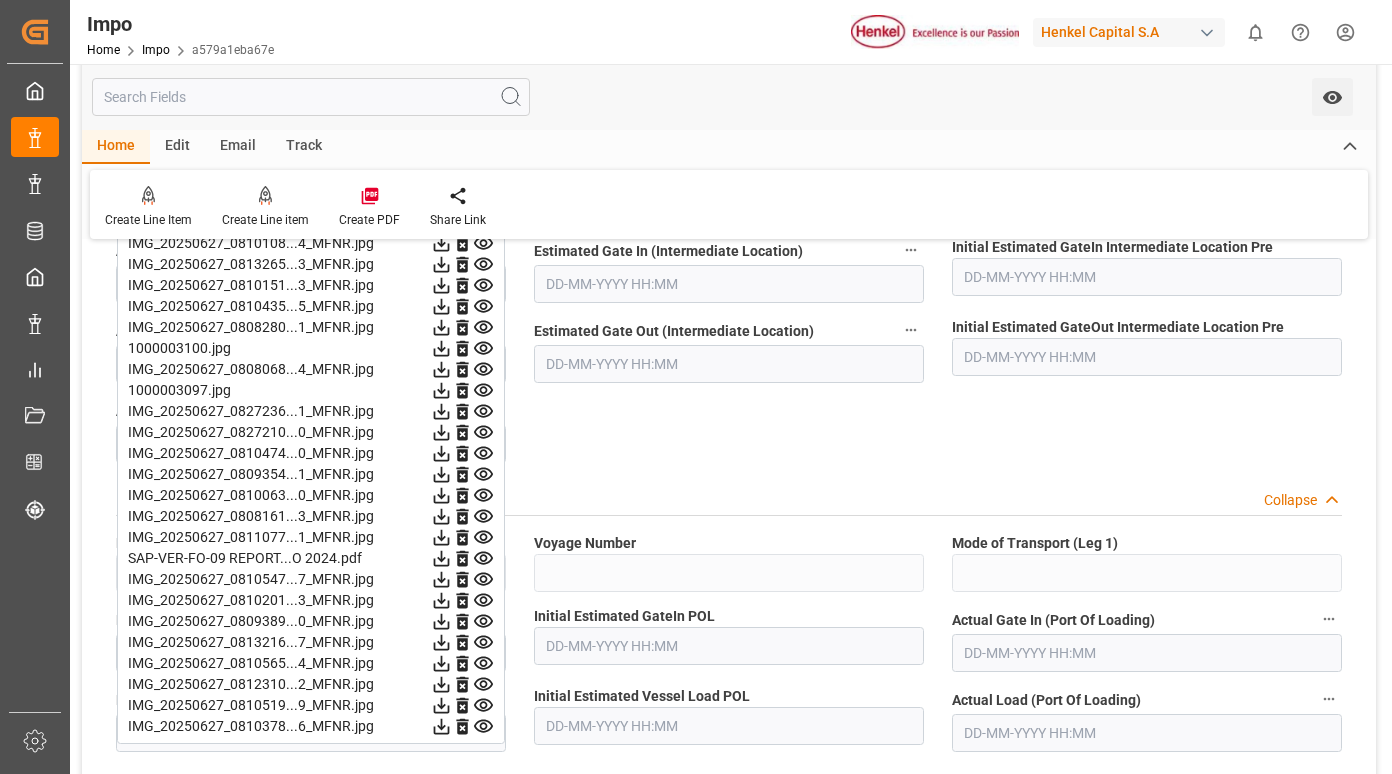 click 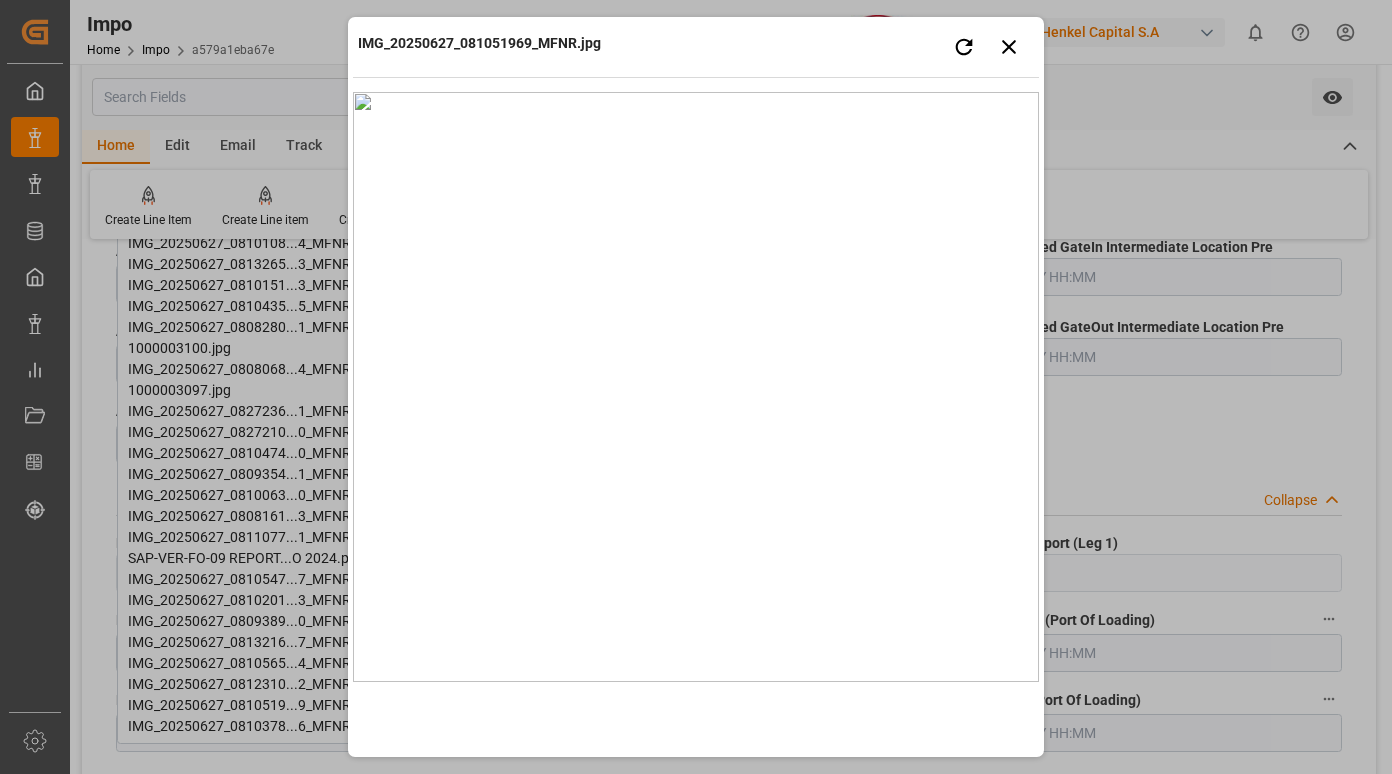 type 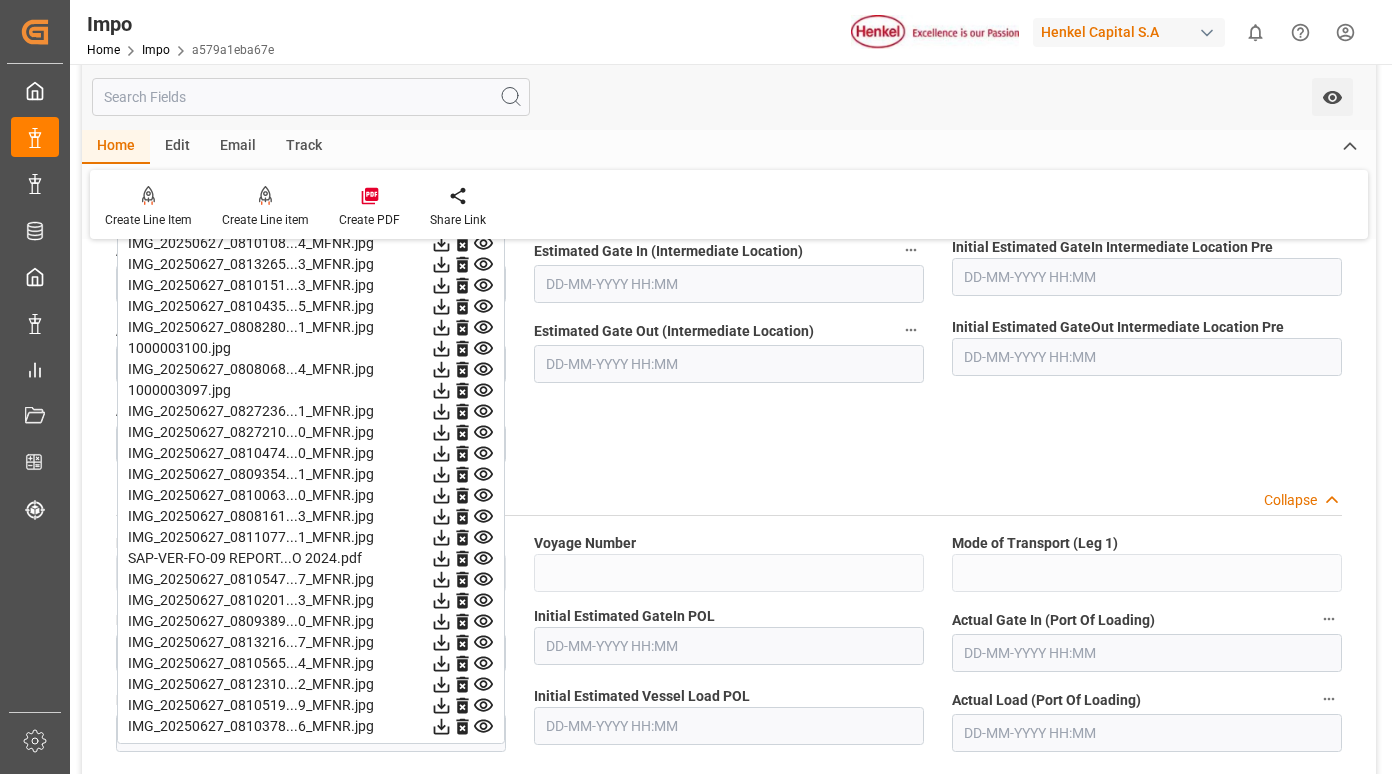 click 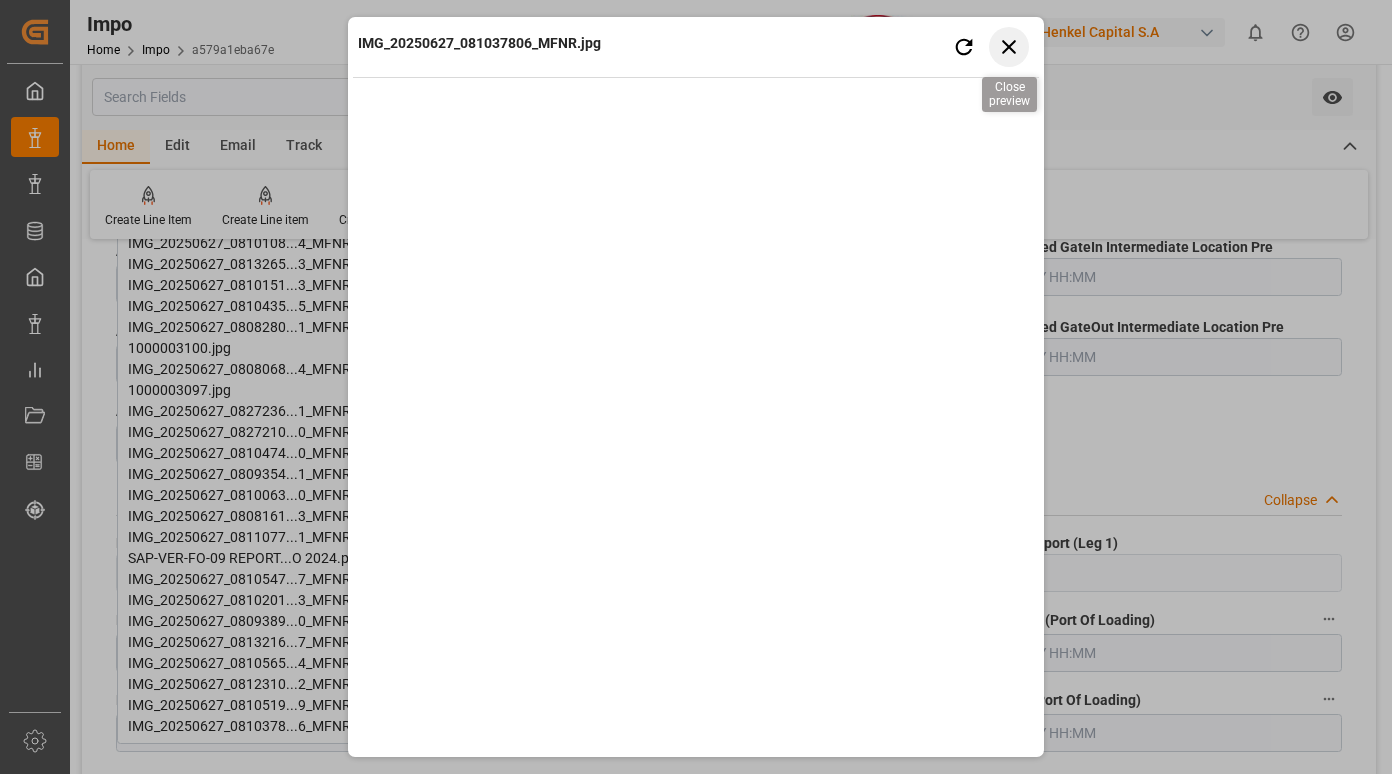 click 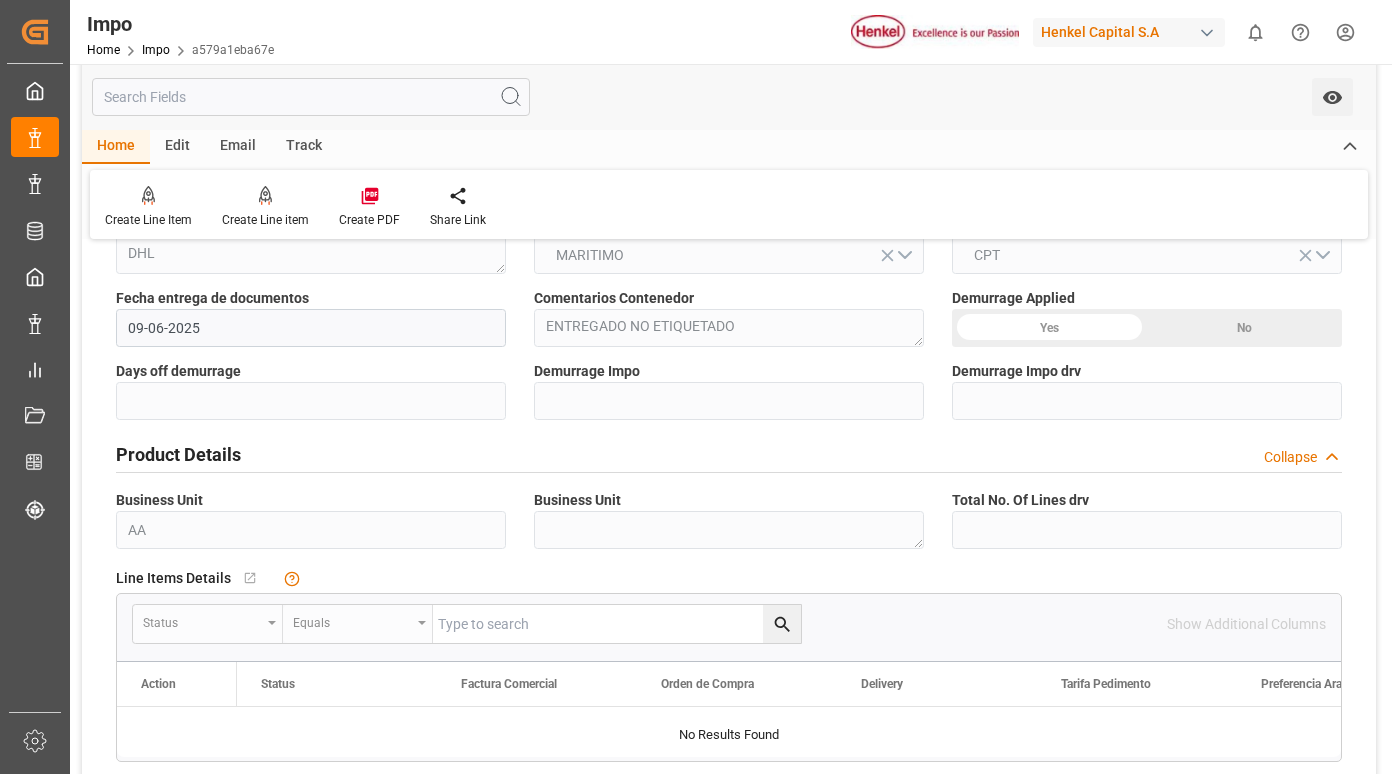 scroll, scrollTop: 400, scrollLeft: 0, axis: vertical 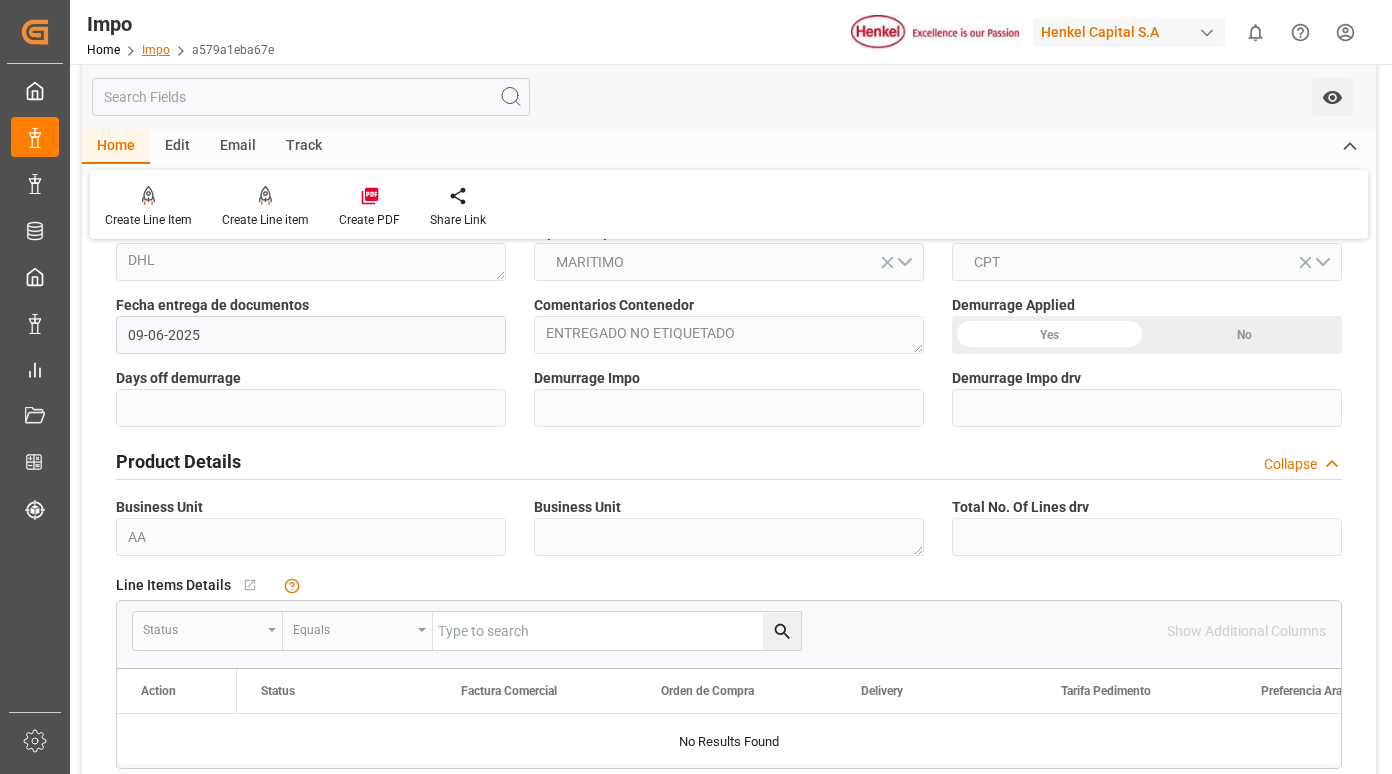 click on "Impo" at bounding box center [156, 50] 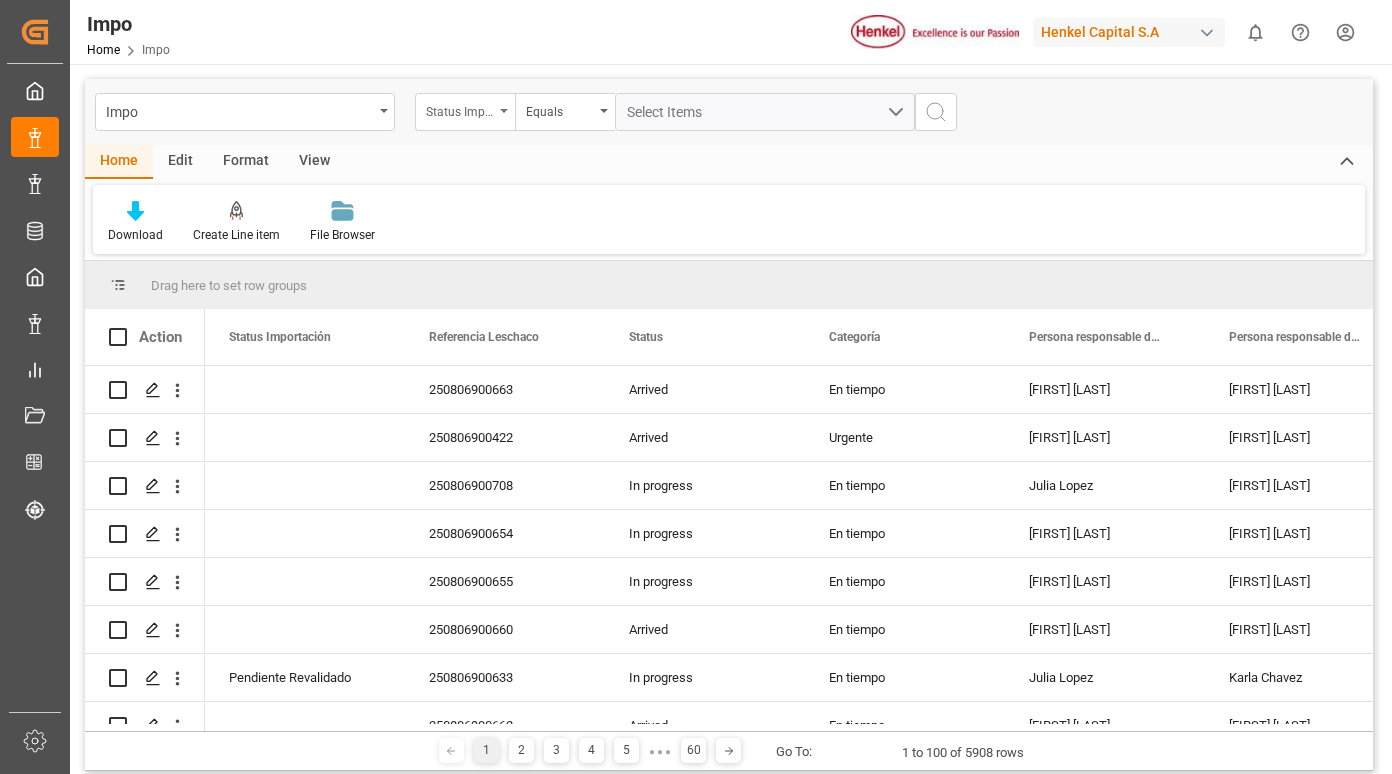 click on "Status Importación" at bounding box center [460, 109] 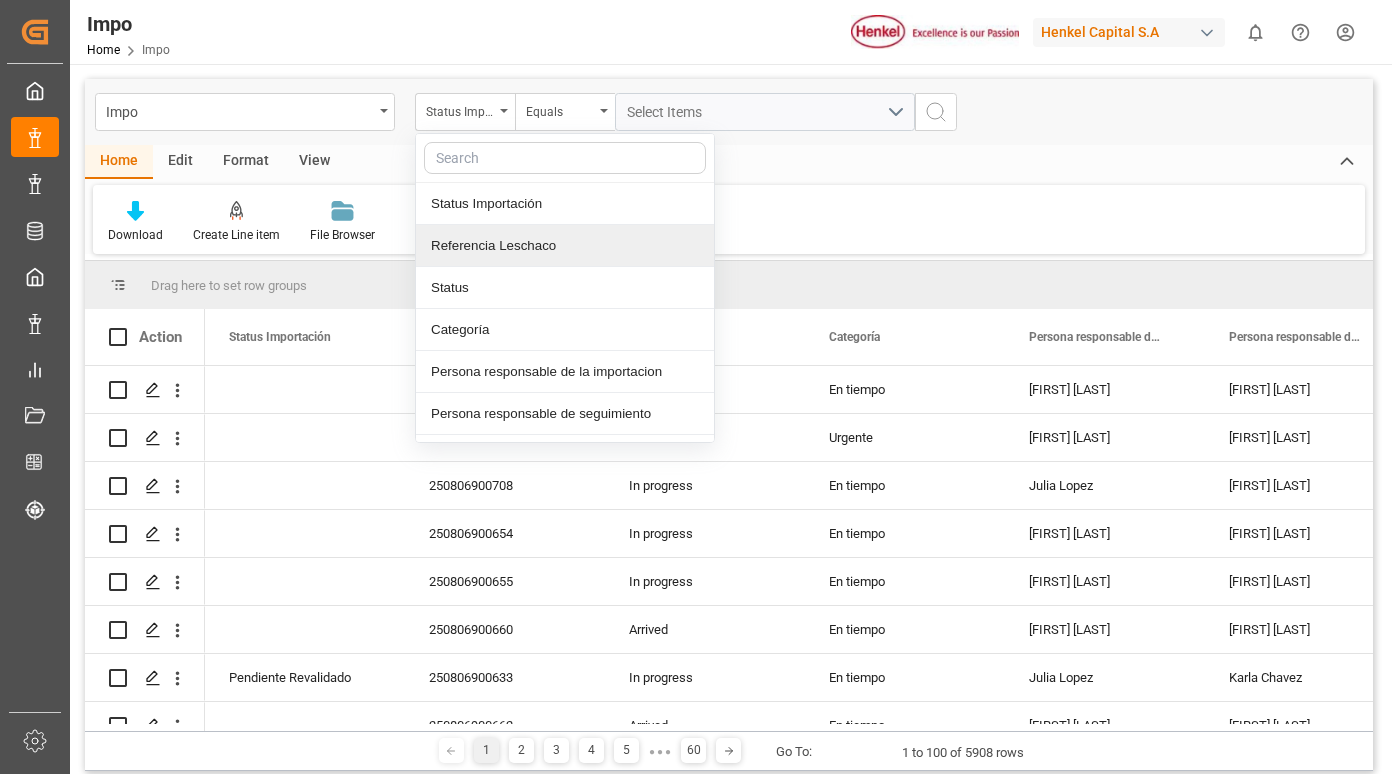 click on "Referencia Leschaco" at bounding box center [565, 246] 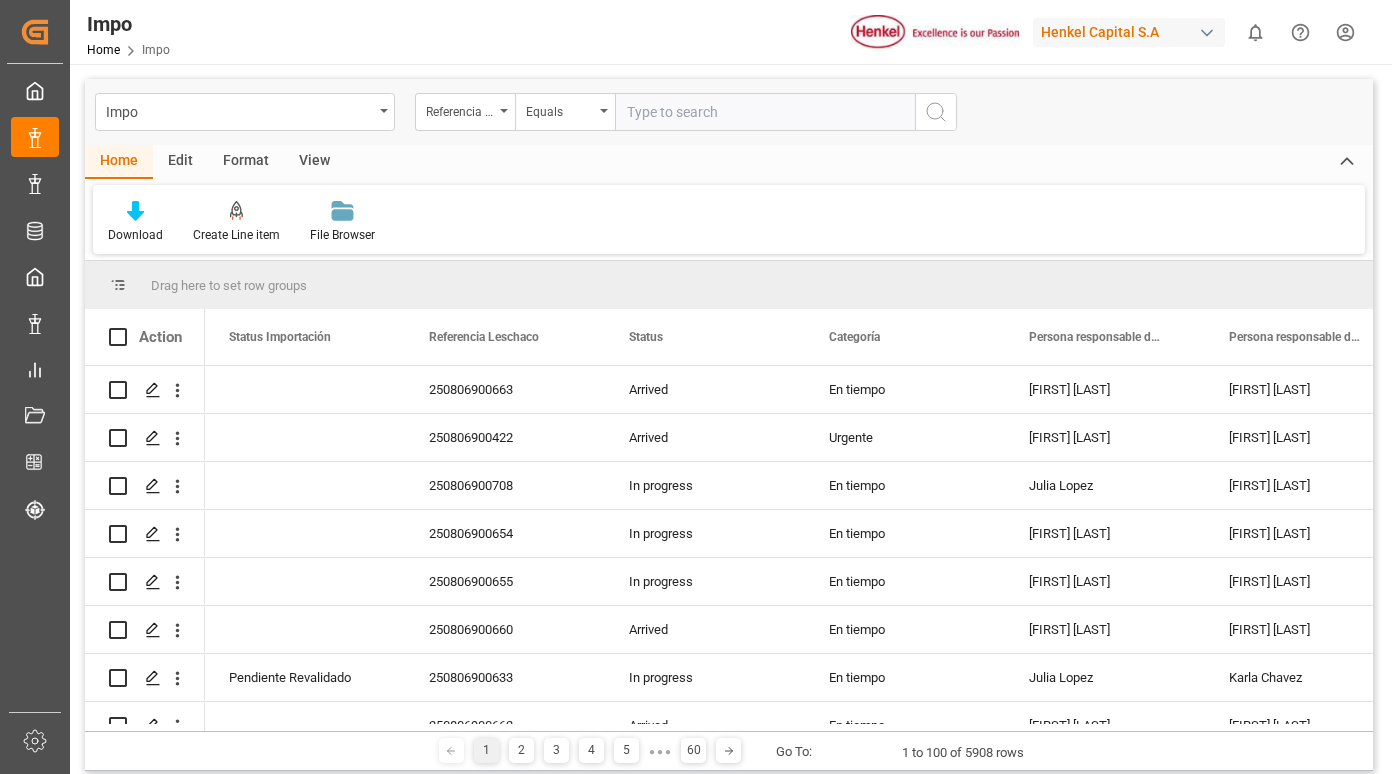 click at bounding box center (765, 112) 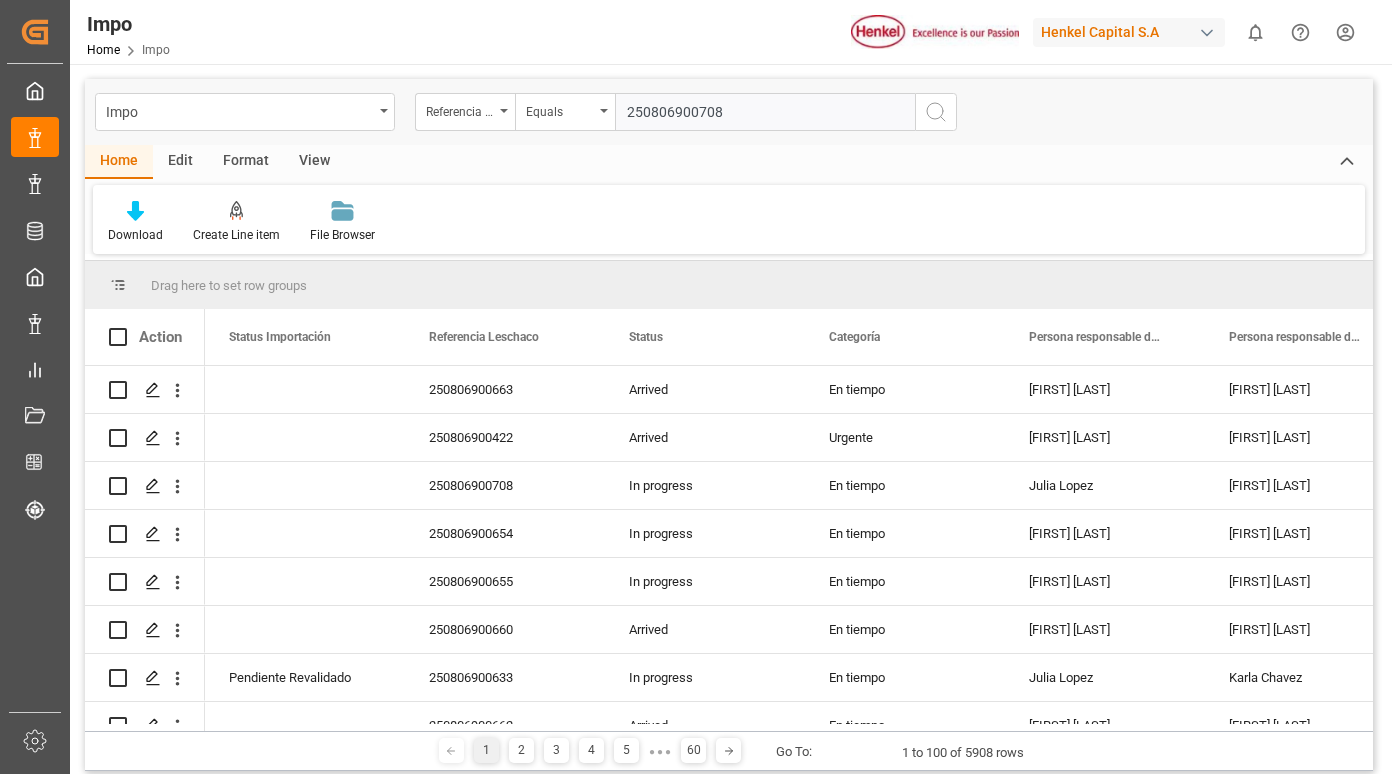 type 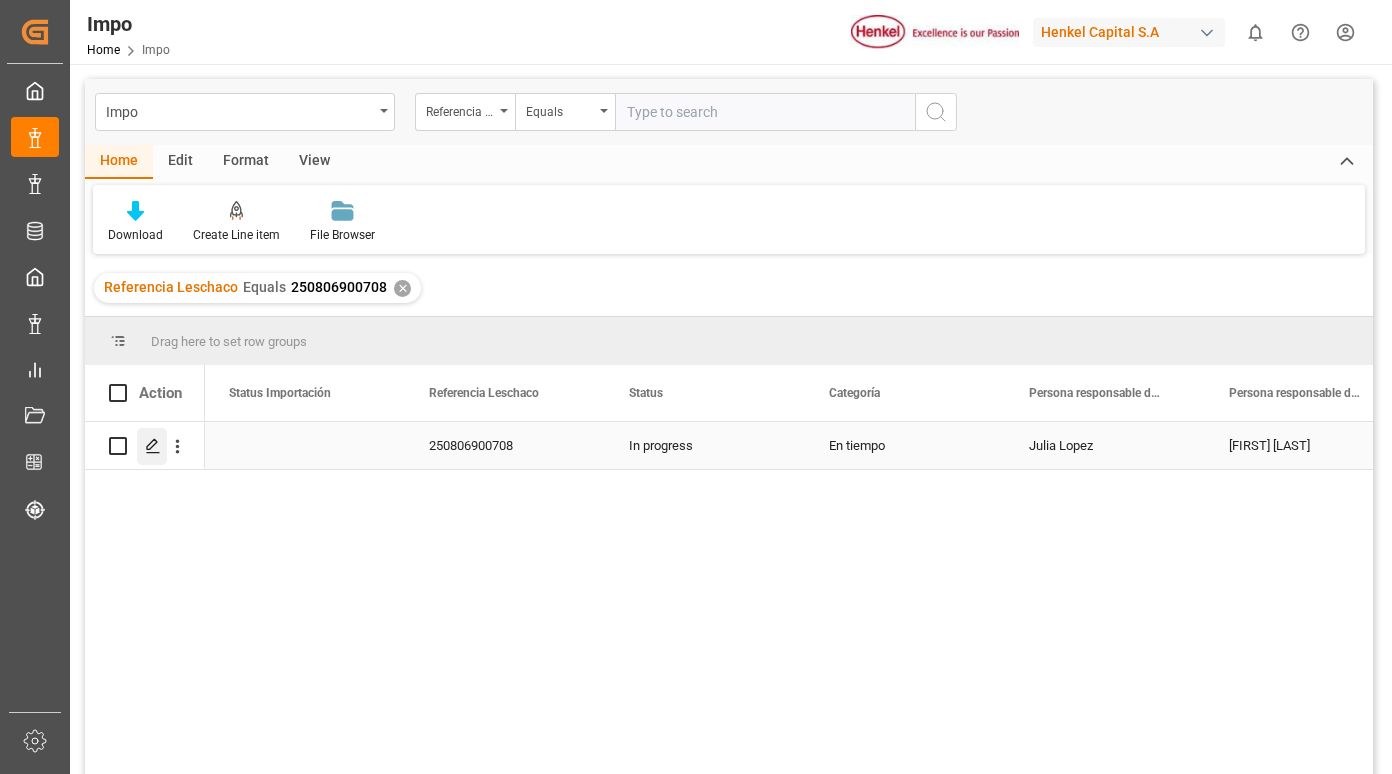 click 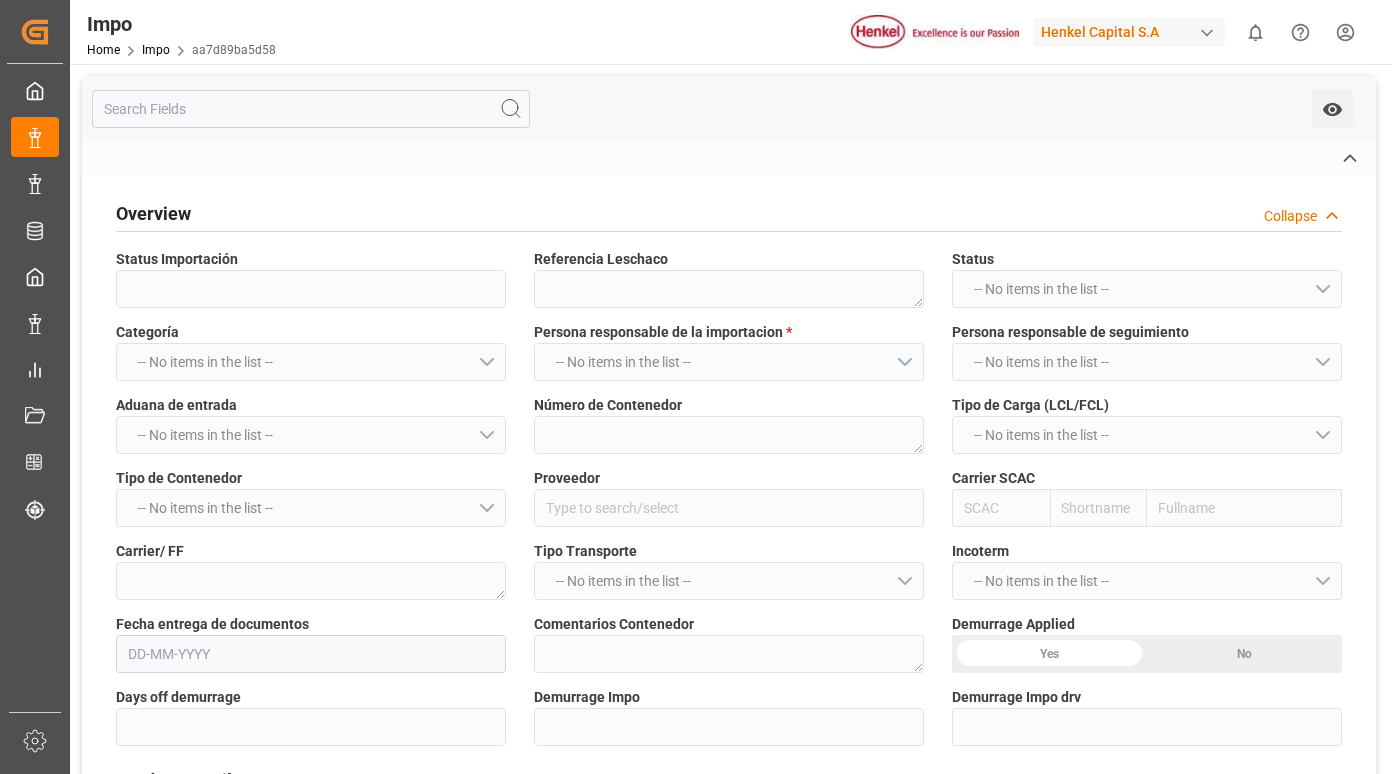 type on "250806900708" 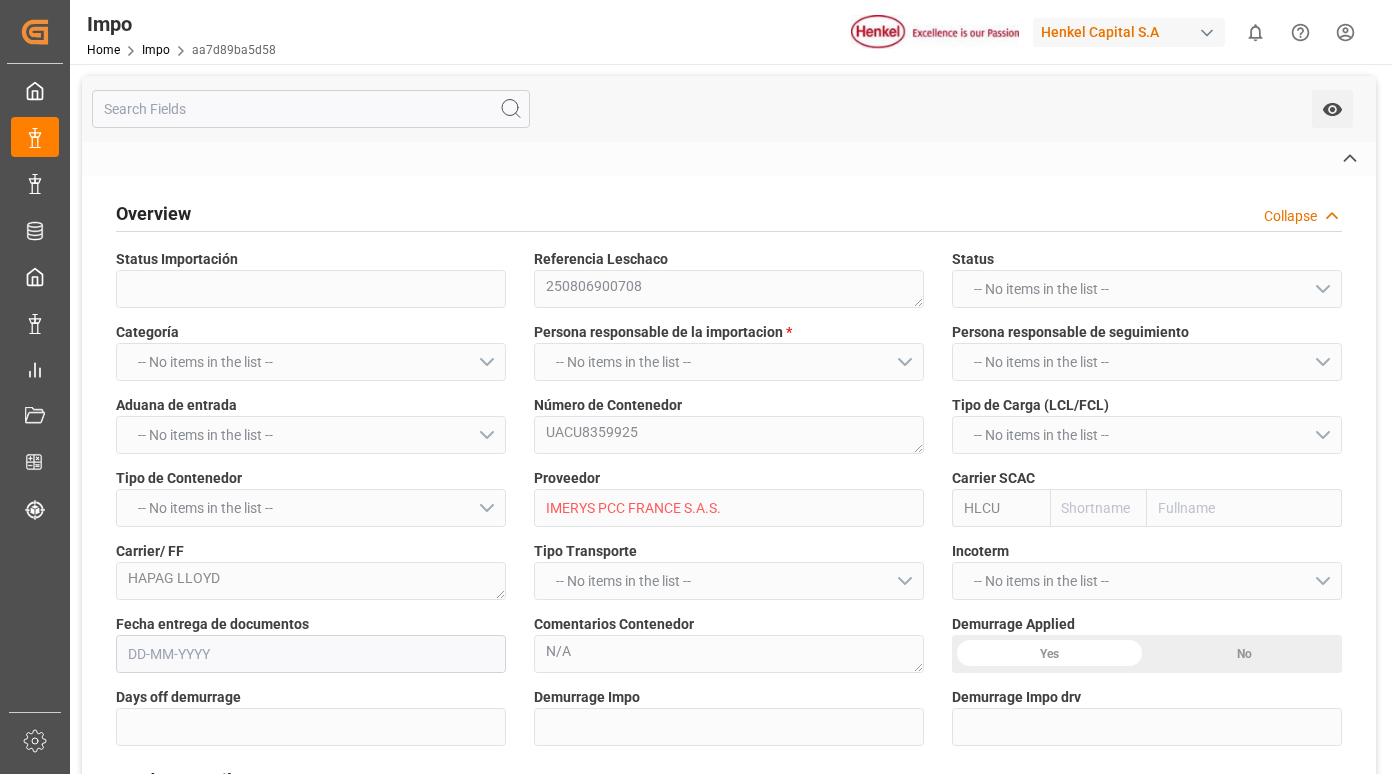 type on "FR" 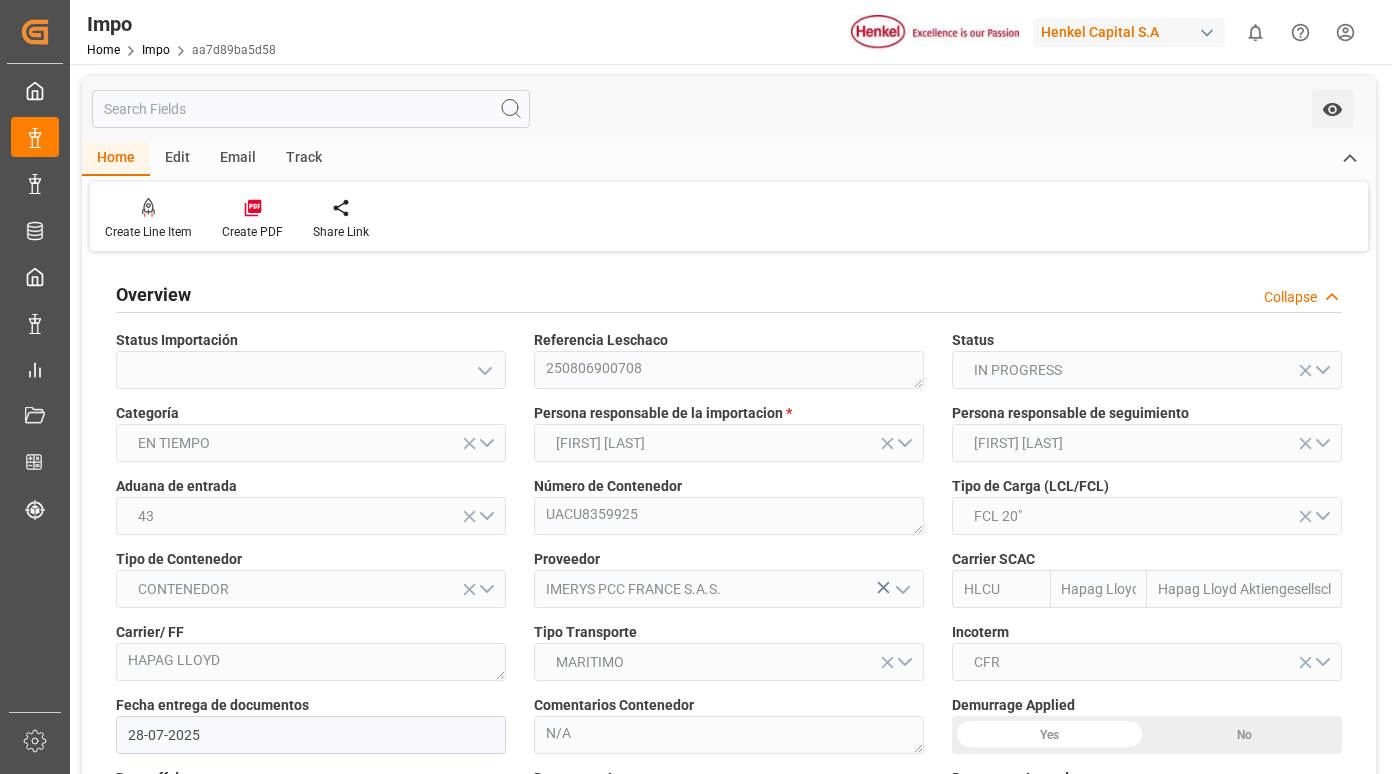 type on "28-07-2025" 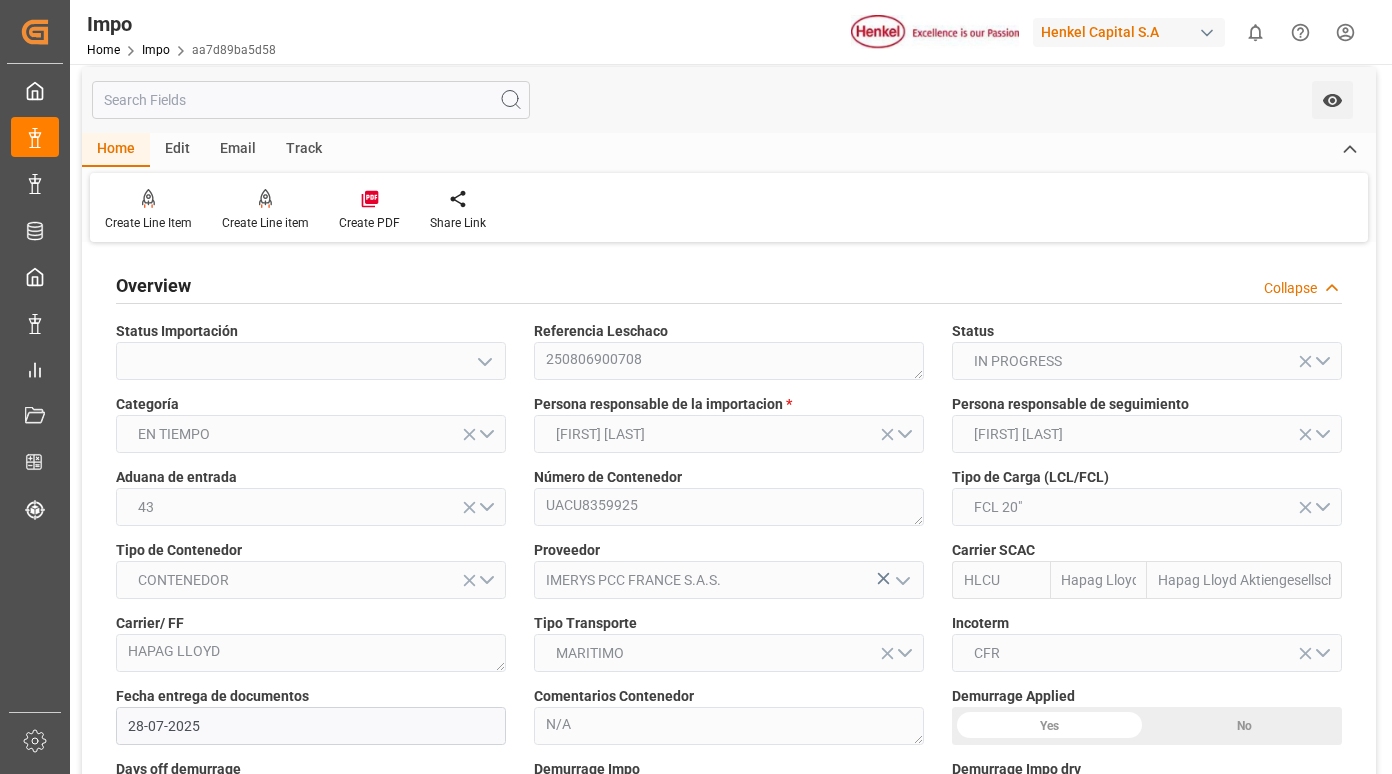 scroll, scrollTop: 0, scrollLeft: 0, axis: both 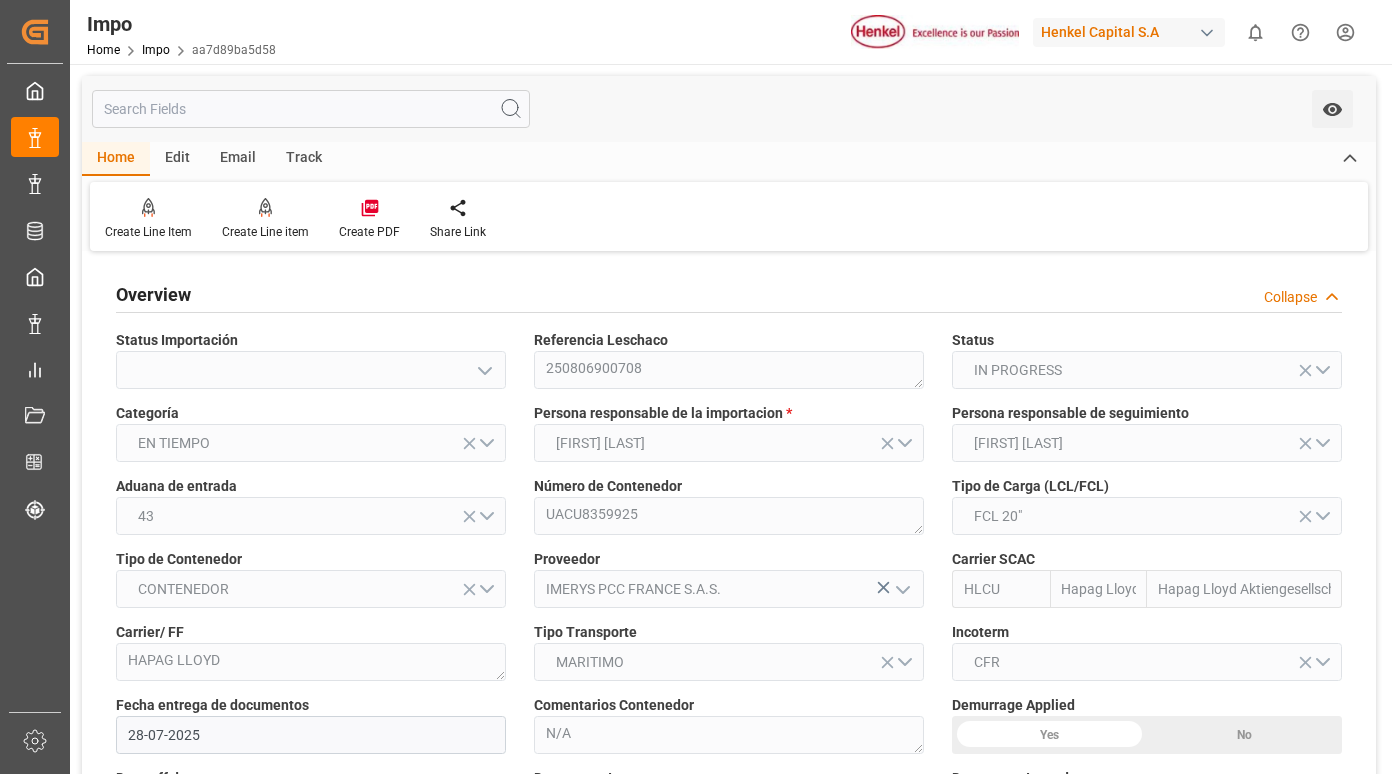 click on "Track" at bounding box center [304, 159] 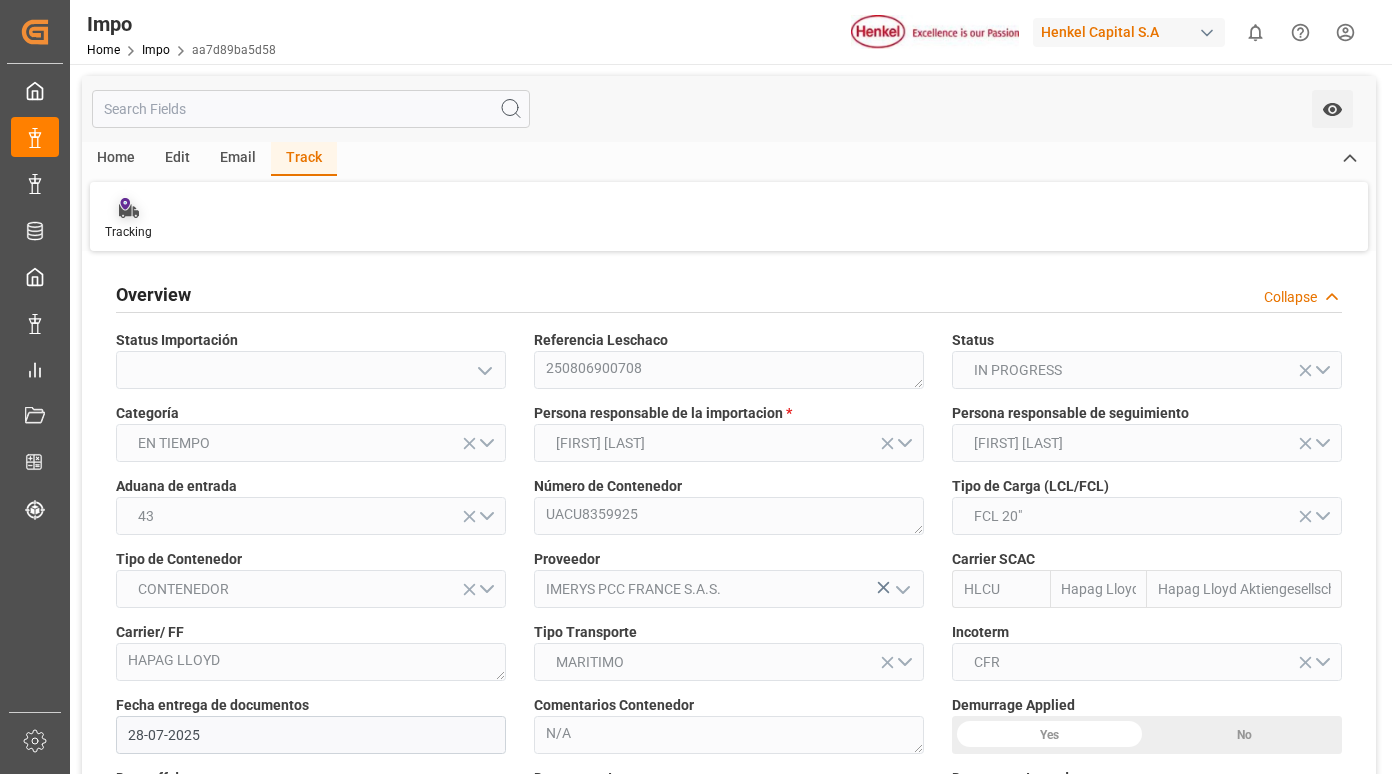 click on "Tracking" at bounding box center (128, 219) 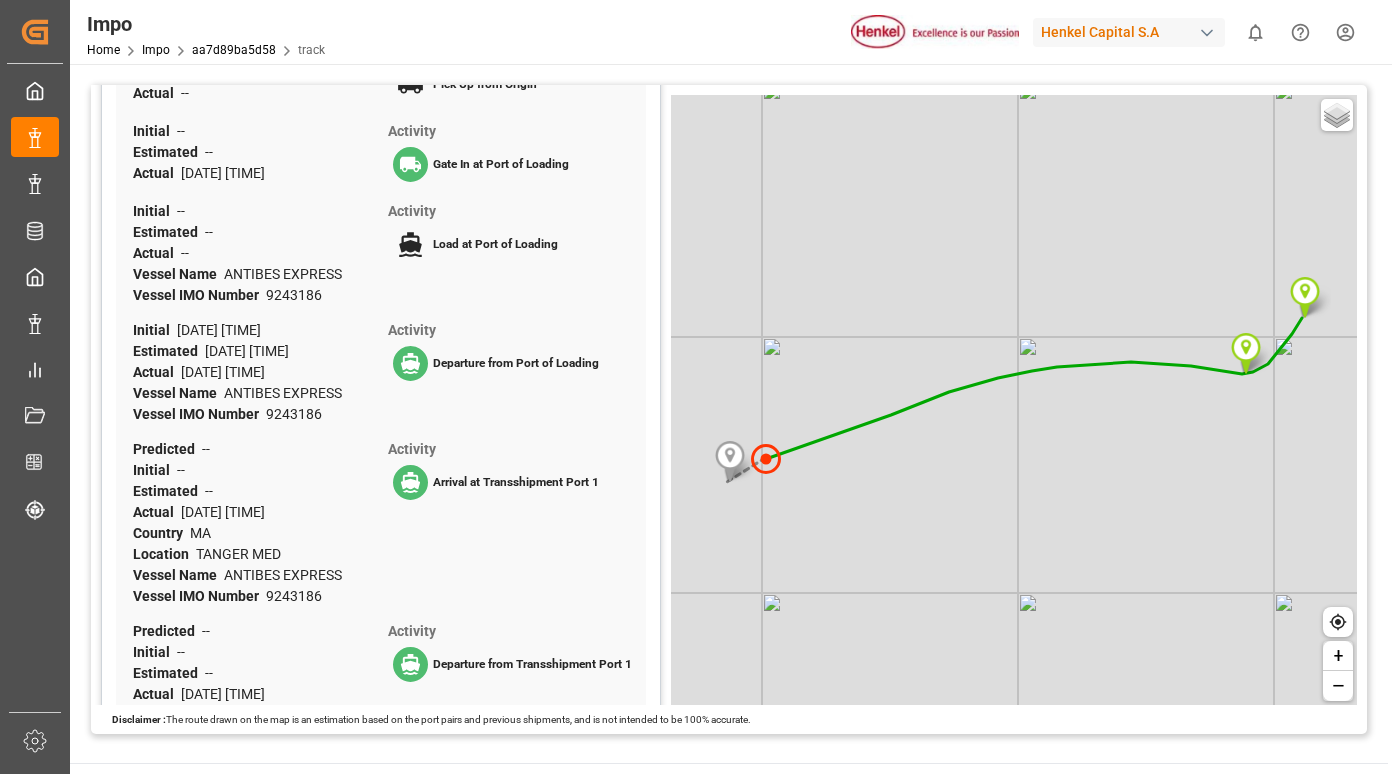 scroll, scrollTop: 500, scrollLeft: 0, axis: vertical 